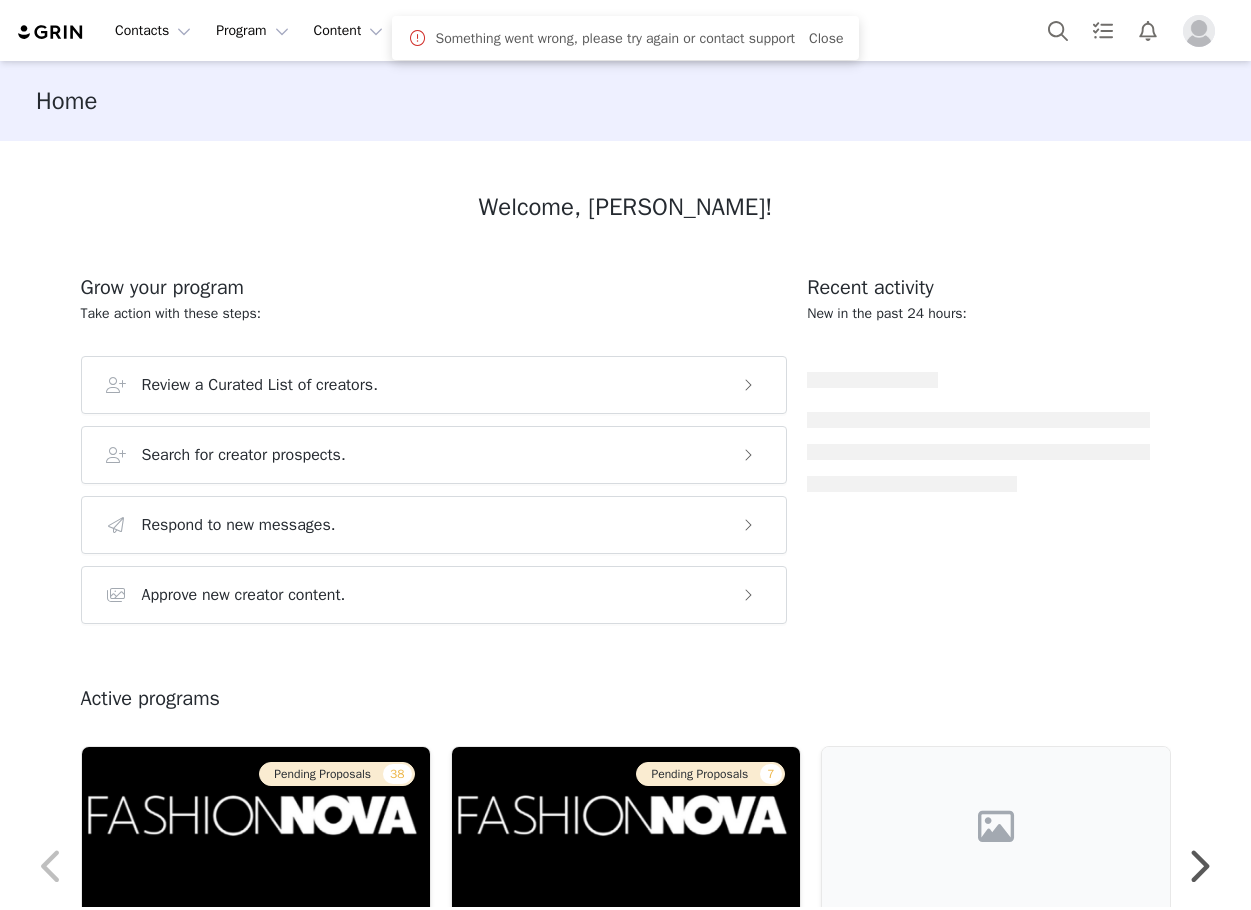 scroll, scrollTop: 0, scrollLeft: 0, axis: both 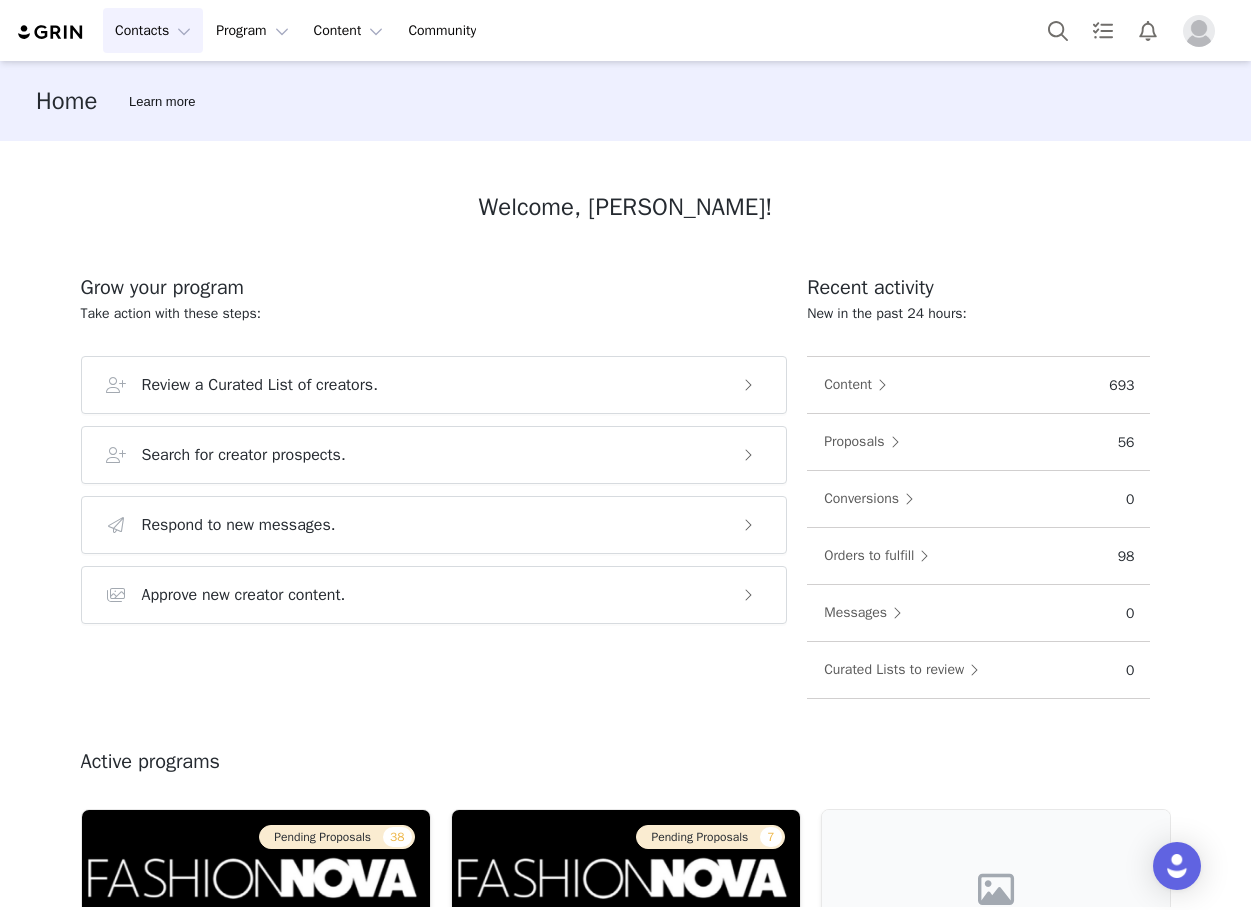 click on "Contacts Contacts" at bounding box center (153, 30) 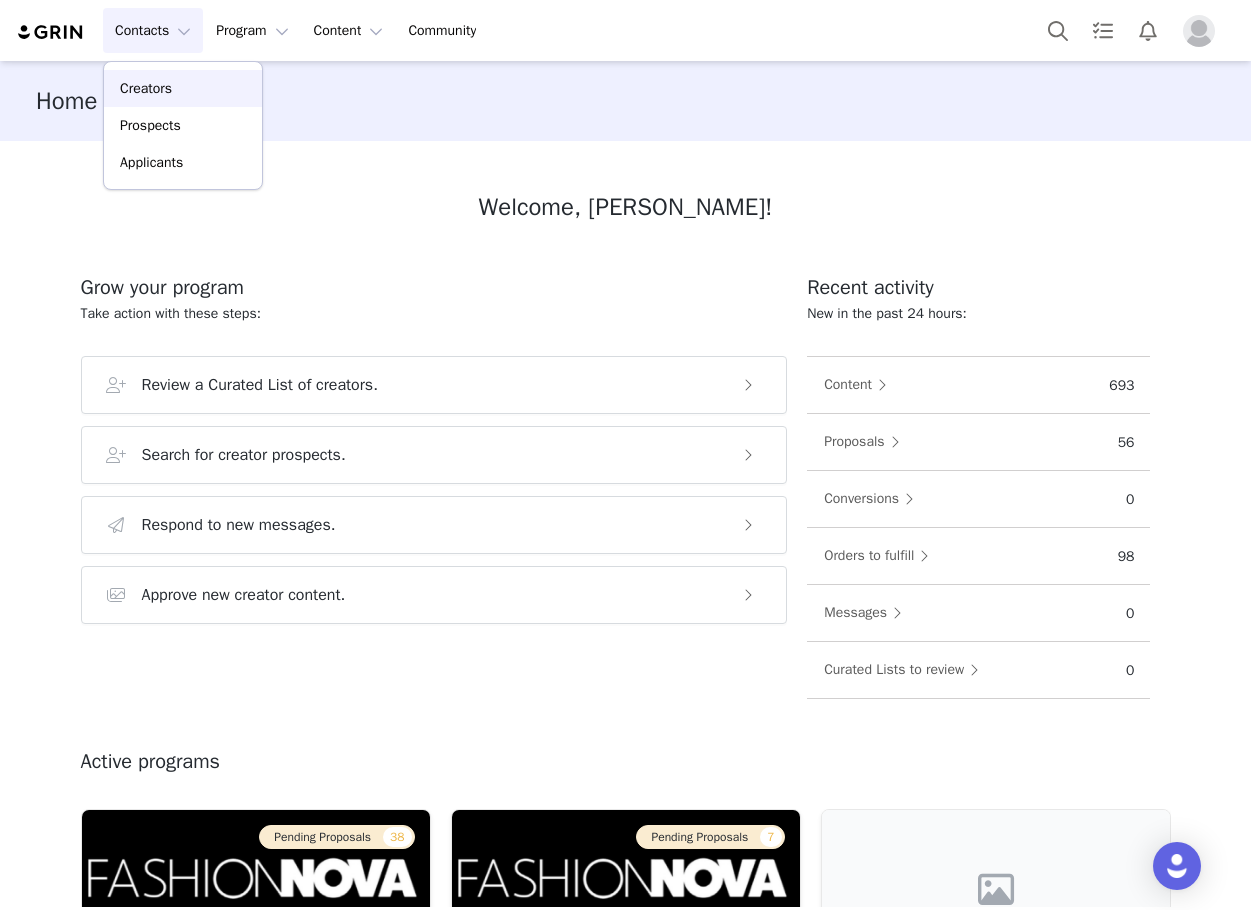 click on "Creators" at bounding box center (146, 88) 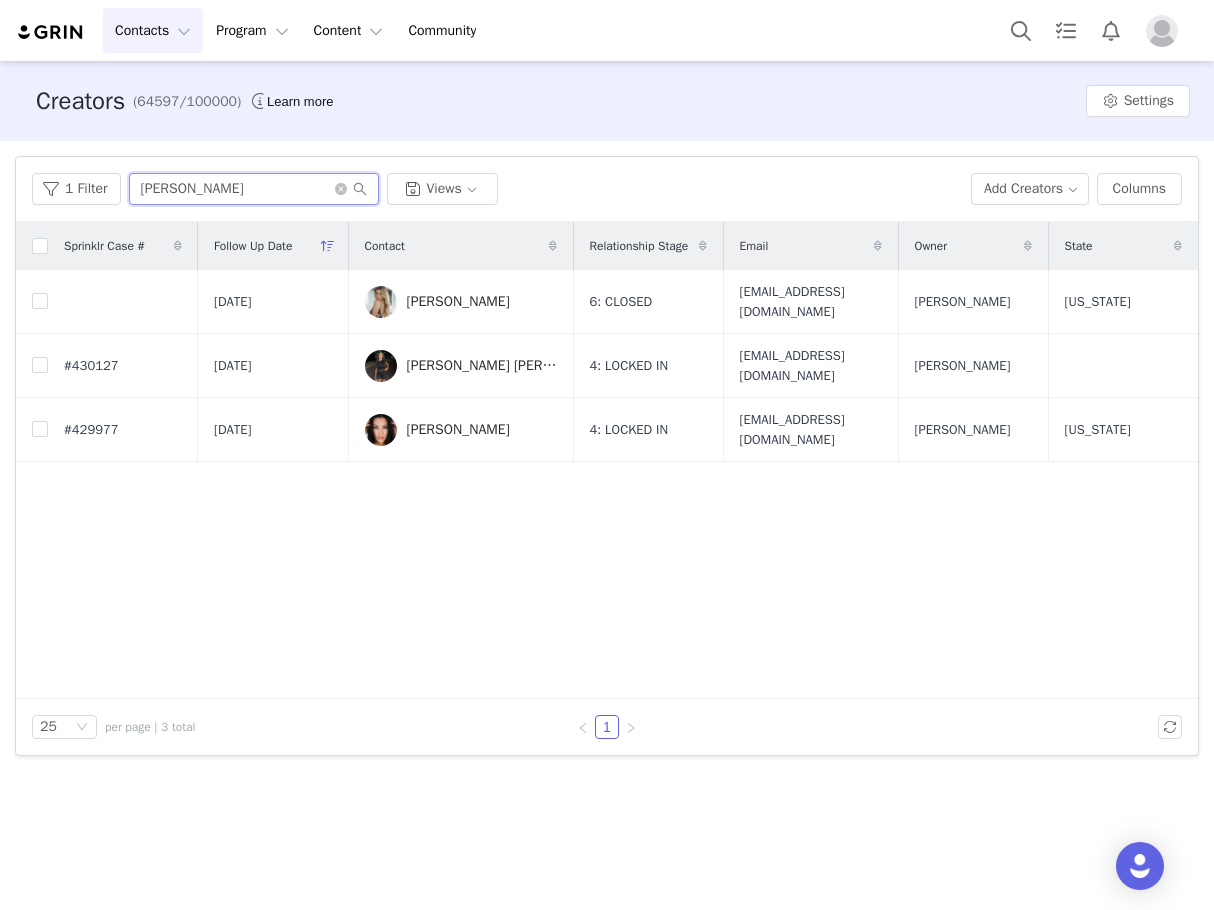 click on "[PERSON_NAME]" at bounding box center (254, 189) 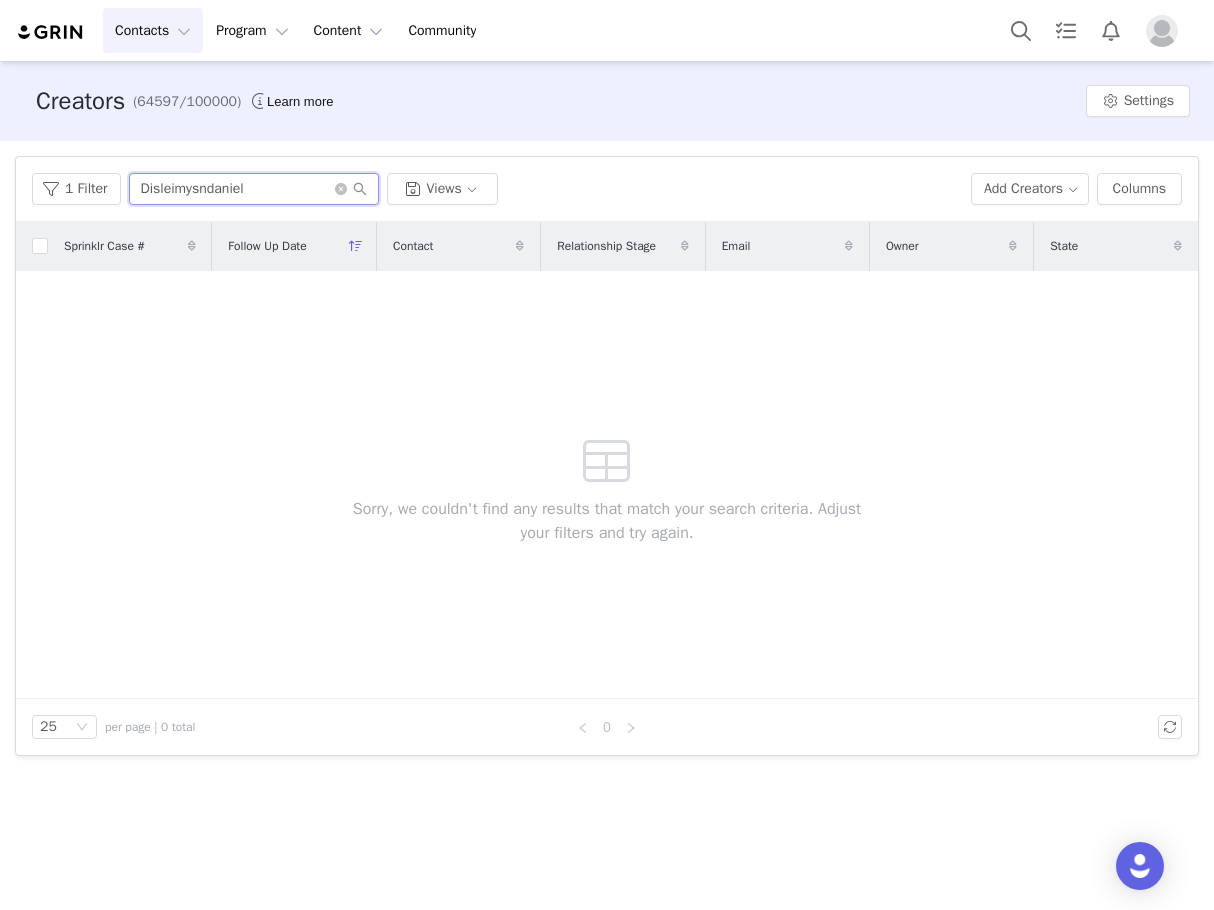 type on "Disleimysndaniel" 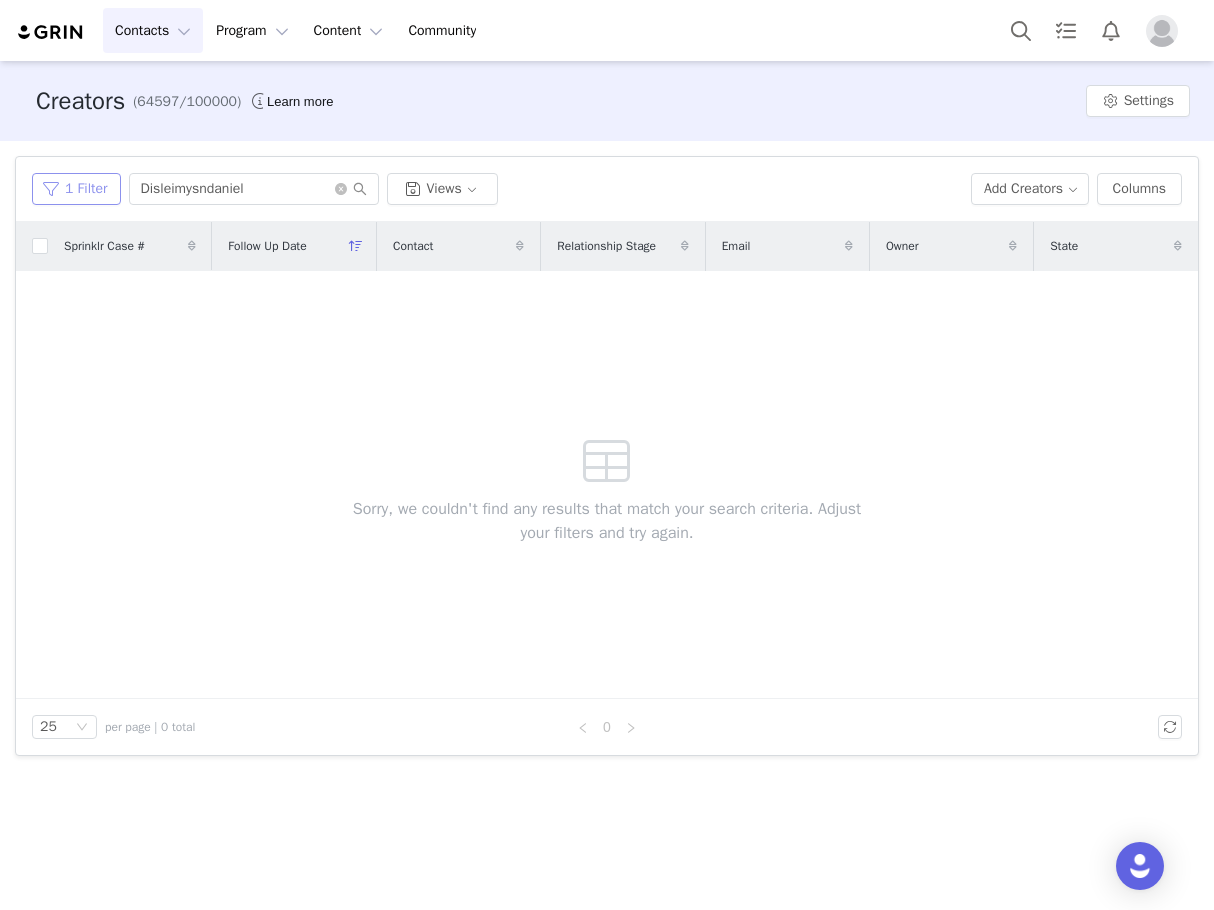 click on "1 Filter" at bounding box center (76, 189) 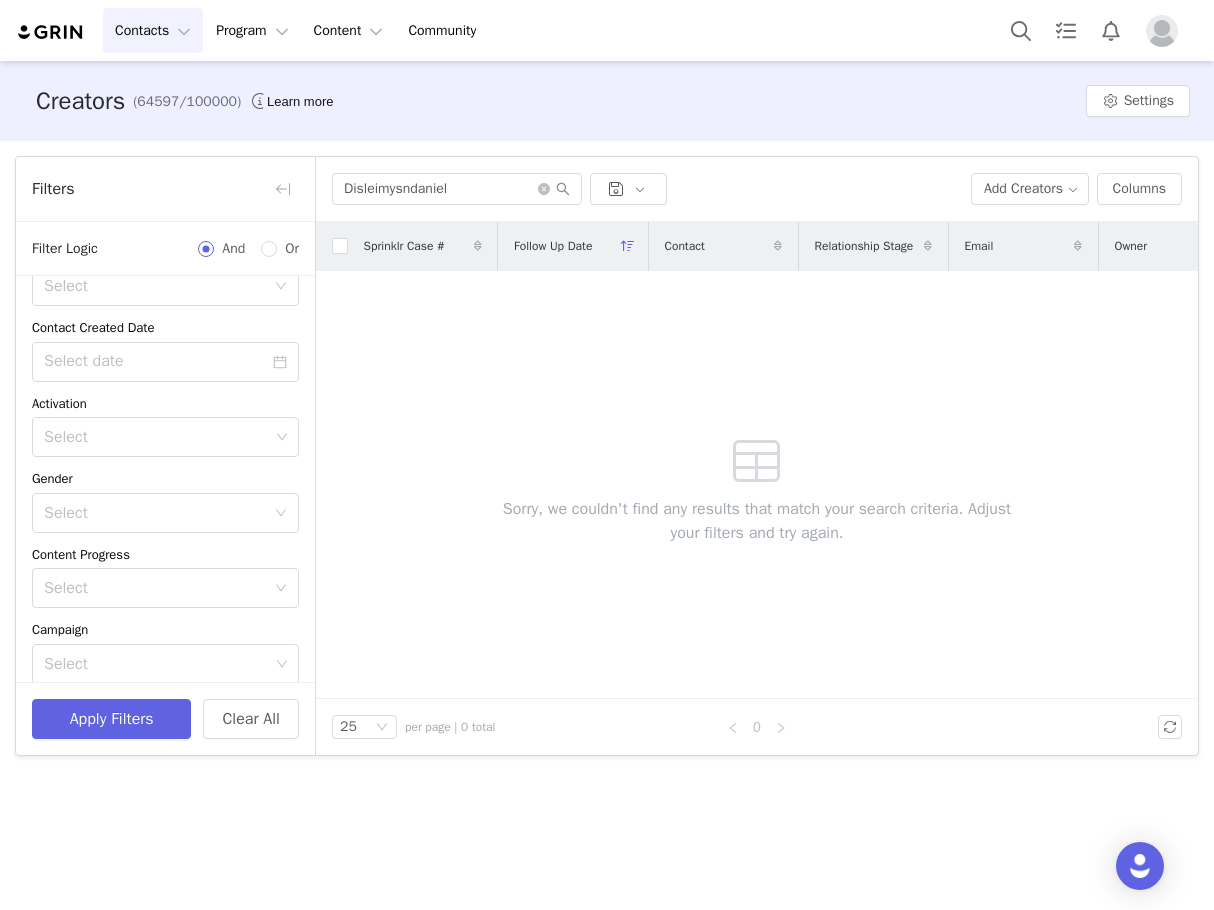 scroll, scrollTop: 359, scrollLeft: 0, axis: vertical 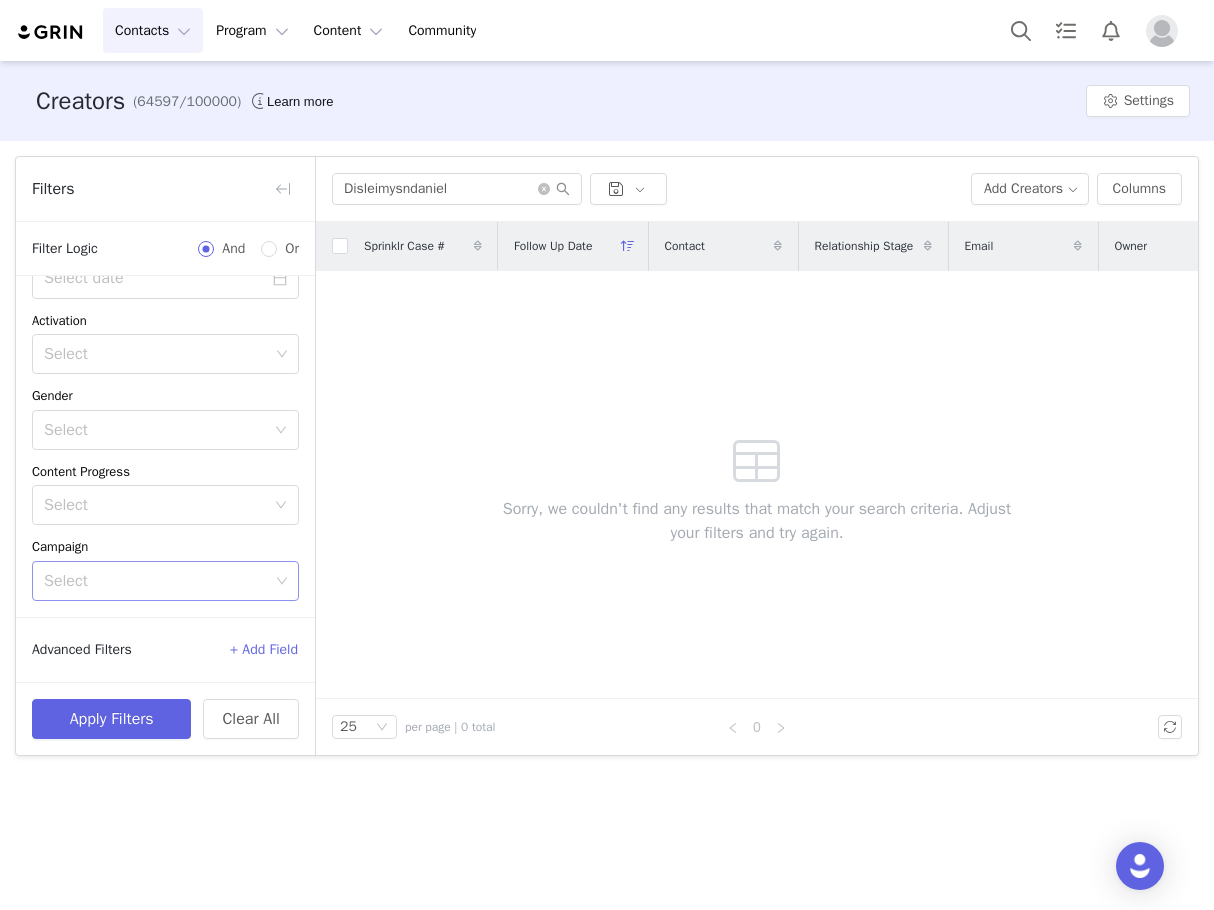 click on "Select" at bounding box center [156, 581] 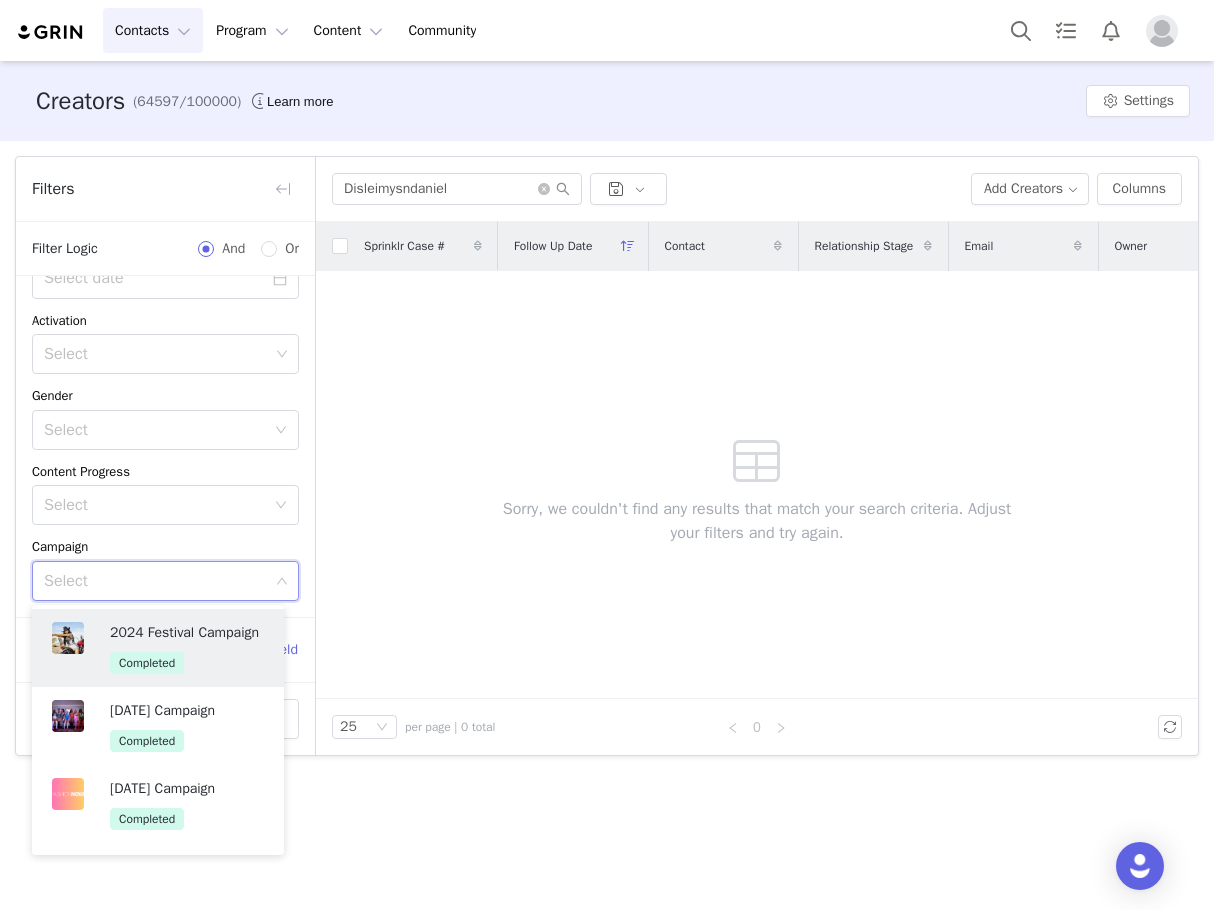 click on "Select" at bounding box center (158, 581) 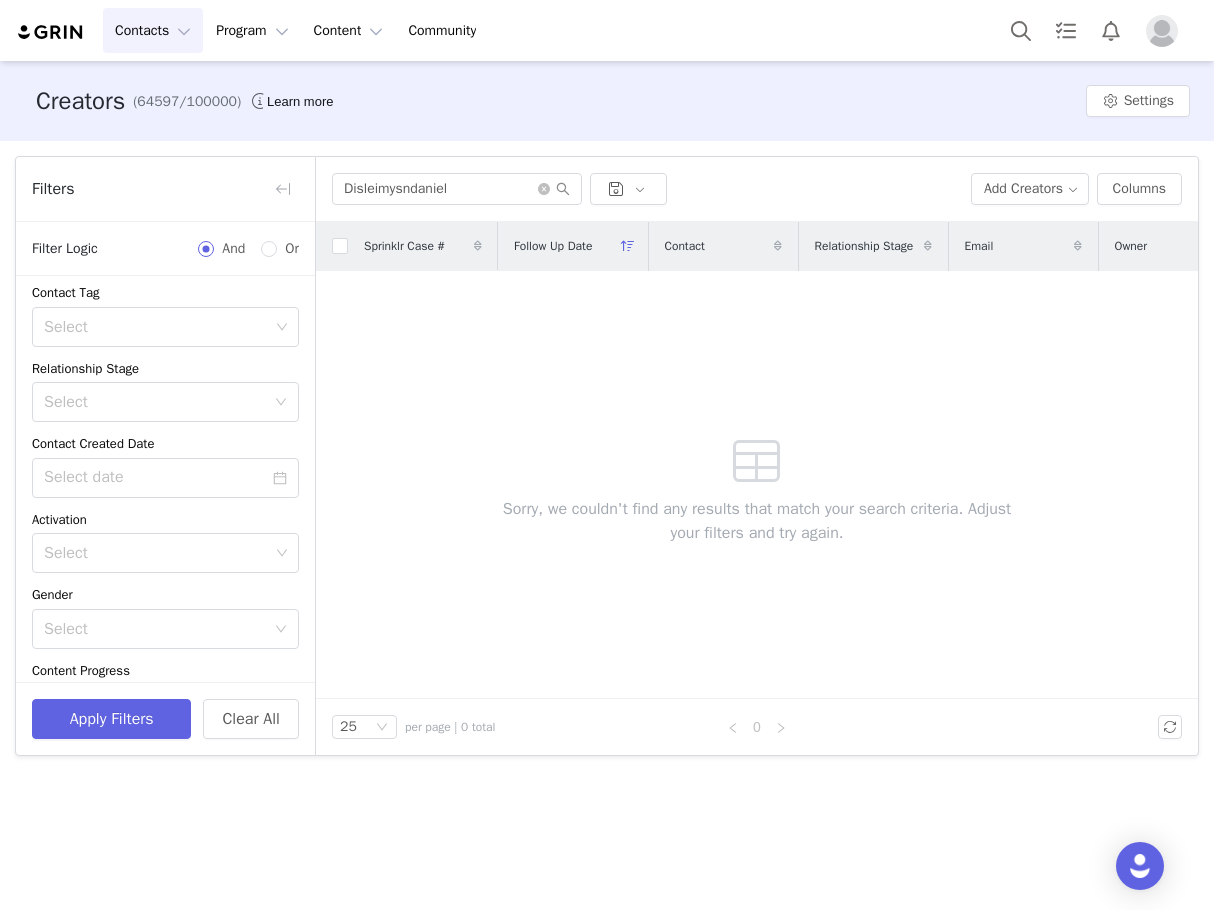 scroll, scrollTop: 159, scrollLeft: 0, axis: vertical 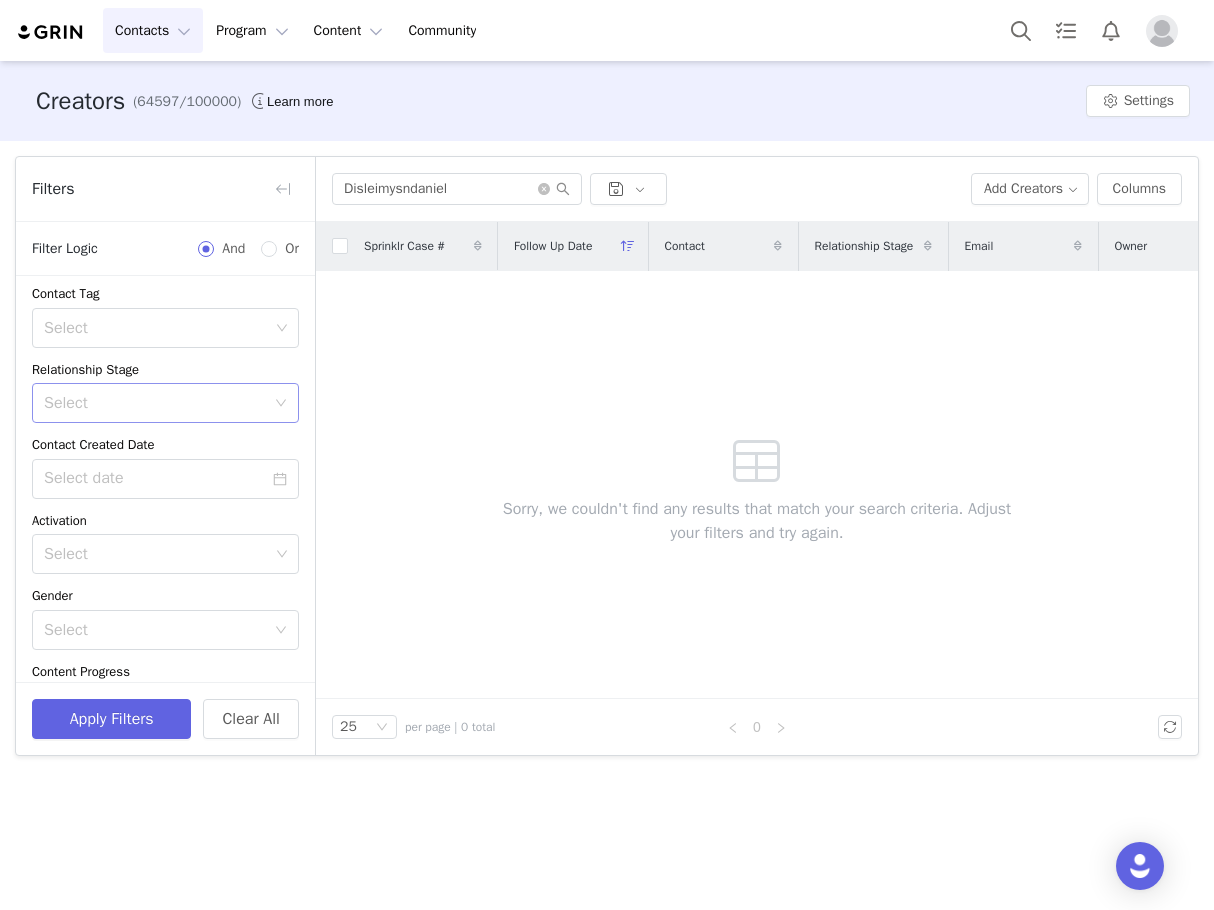 click on "Select" at bounding box center (154, 403) 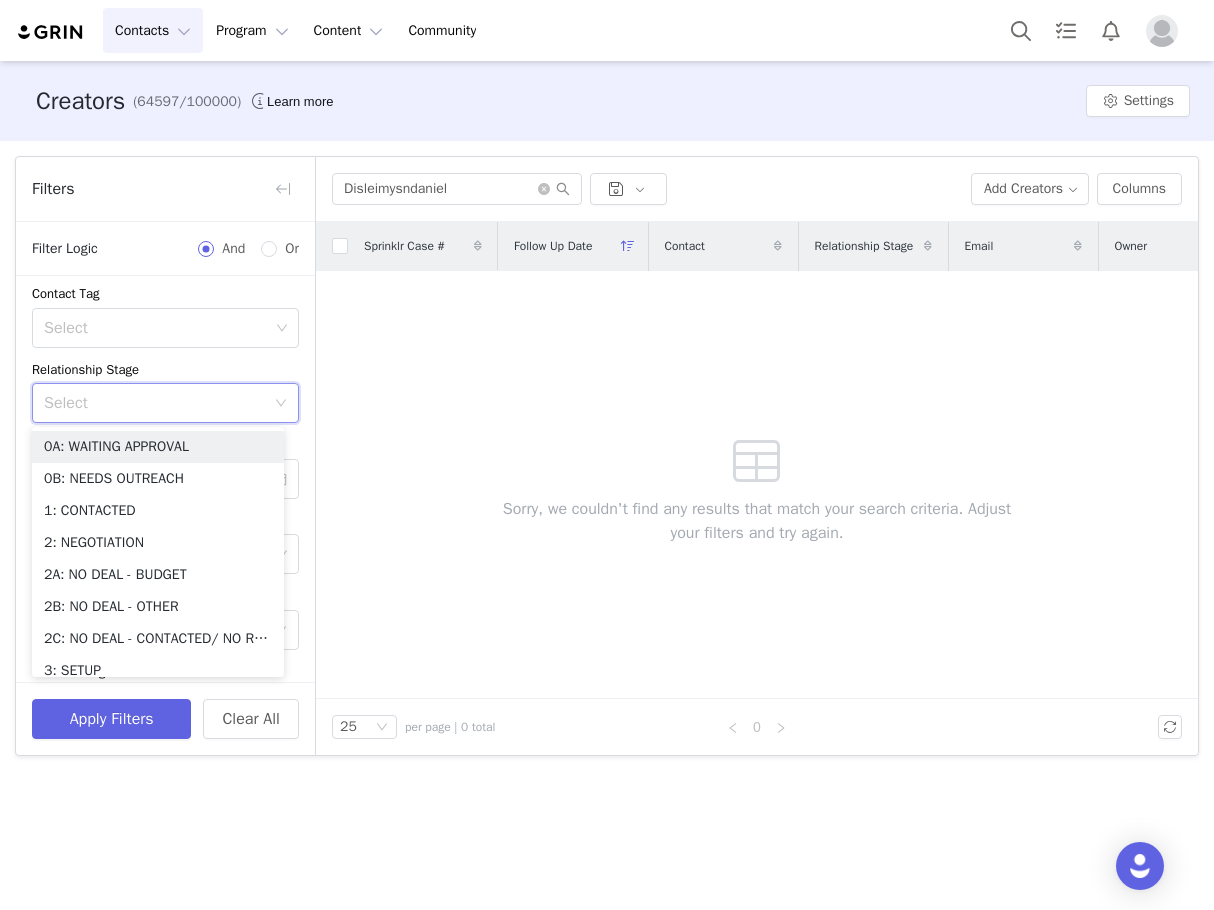 click on "Sorry, we couldn't find any results that match your search criteria. Adjust your filters and try again." at bounding box center (757, 485) 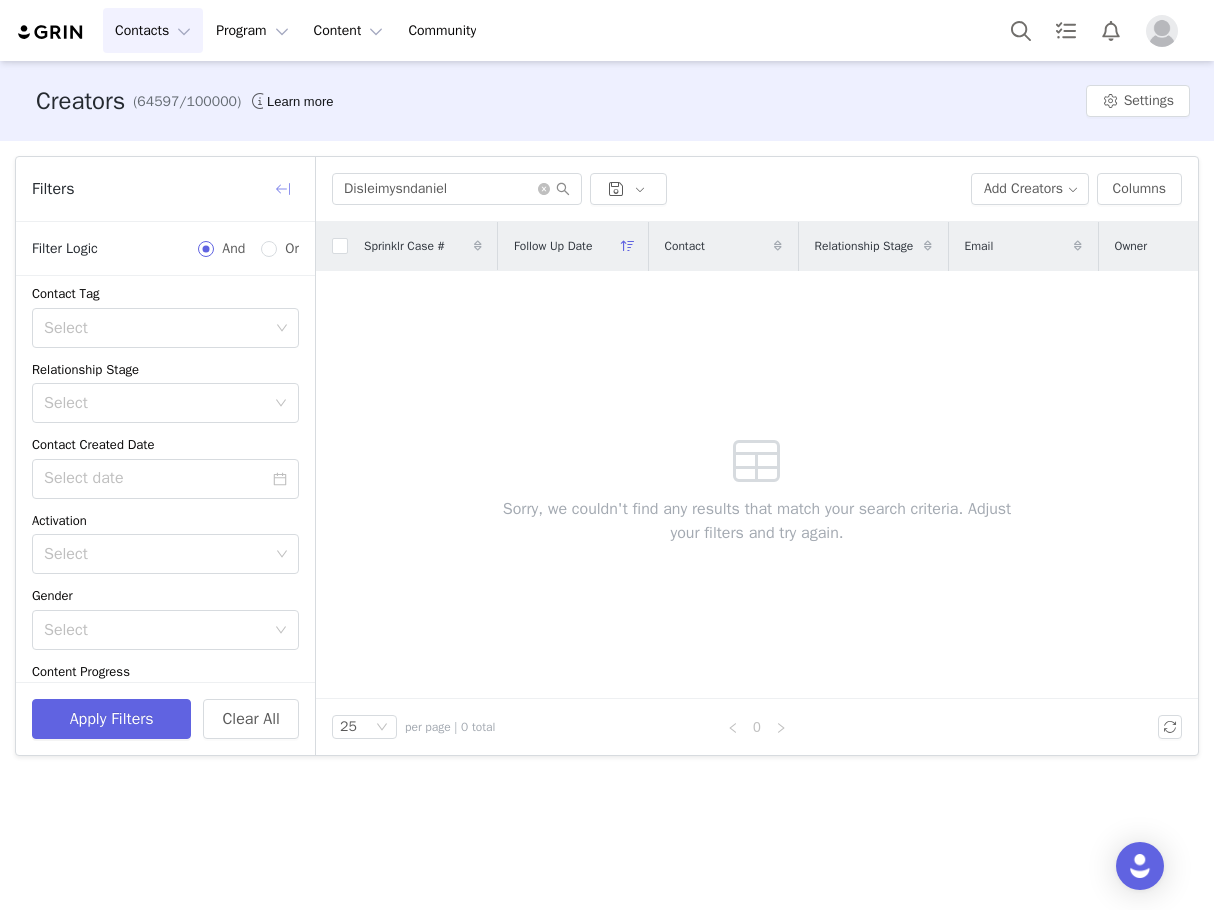click at bounding box center (283, 189) 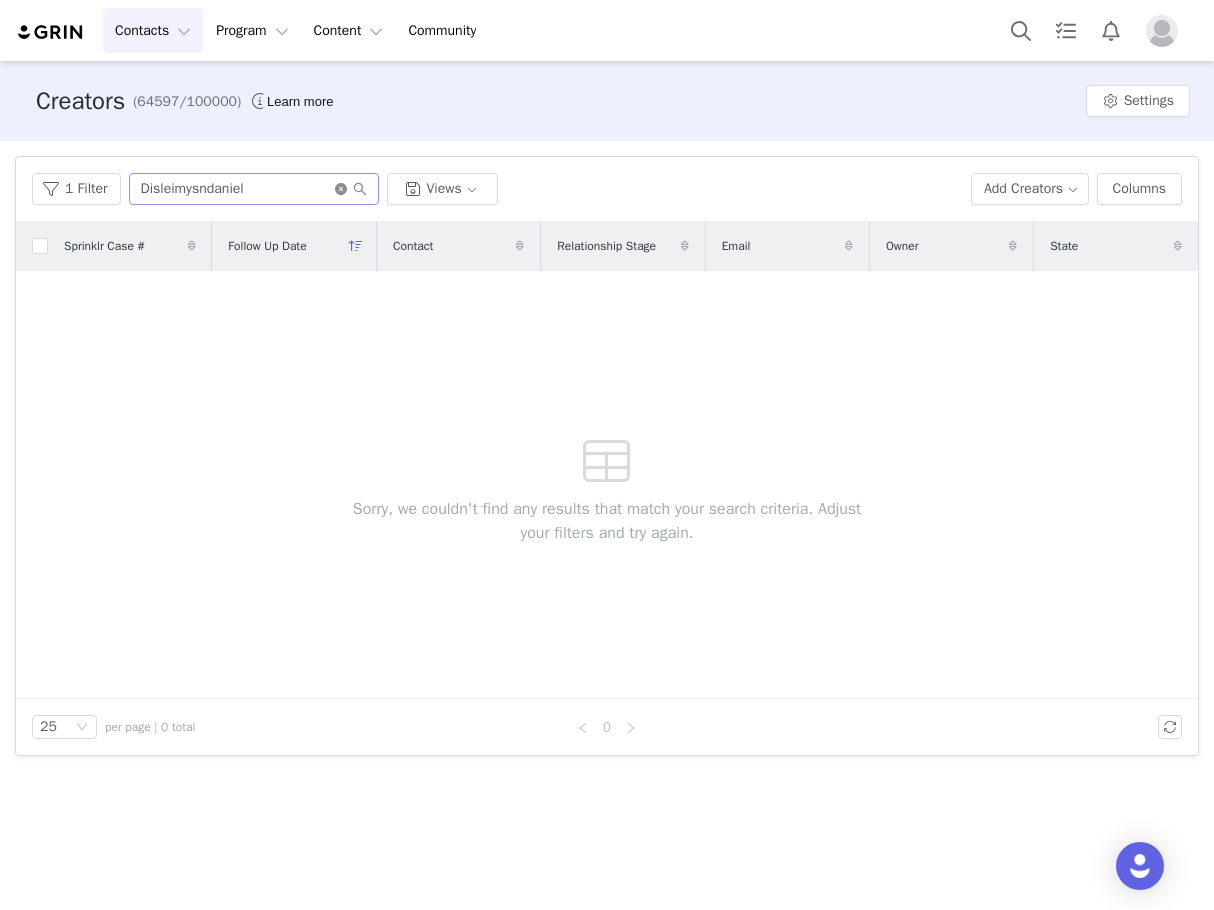 click at bounding box center (351, 189) 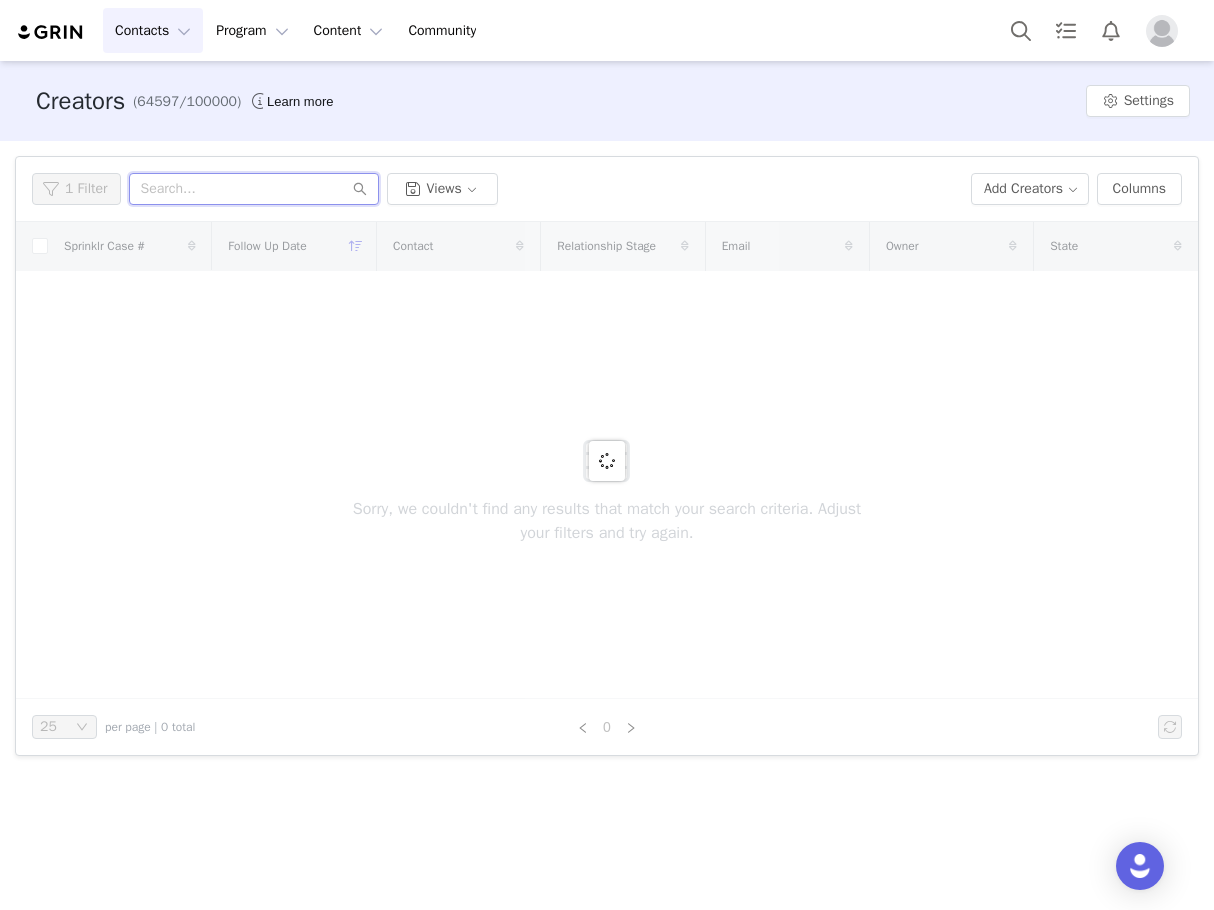 click at bounding box center (254, 189) 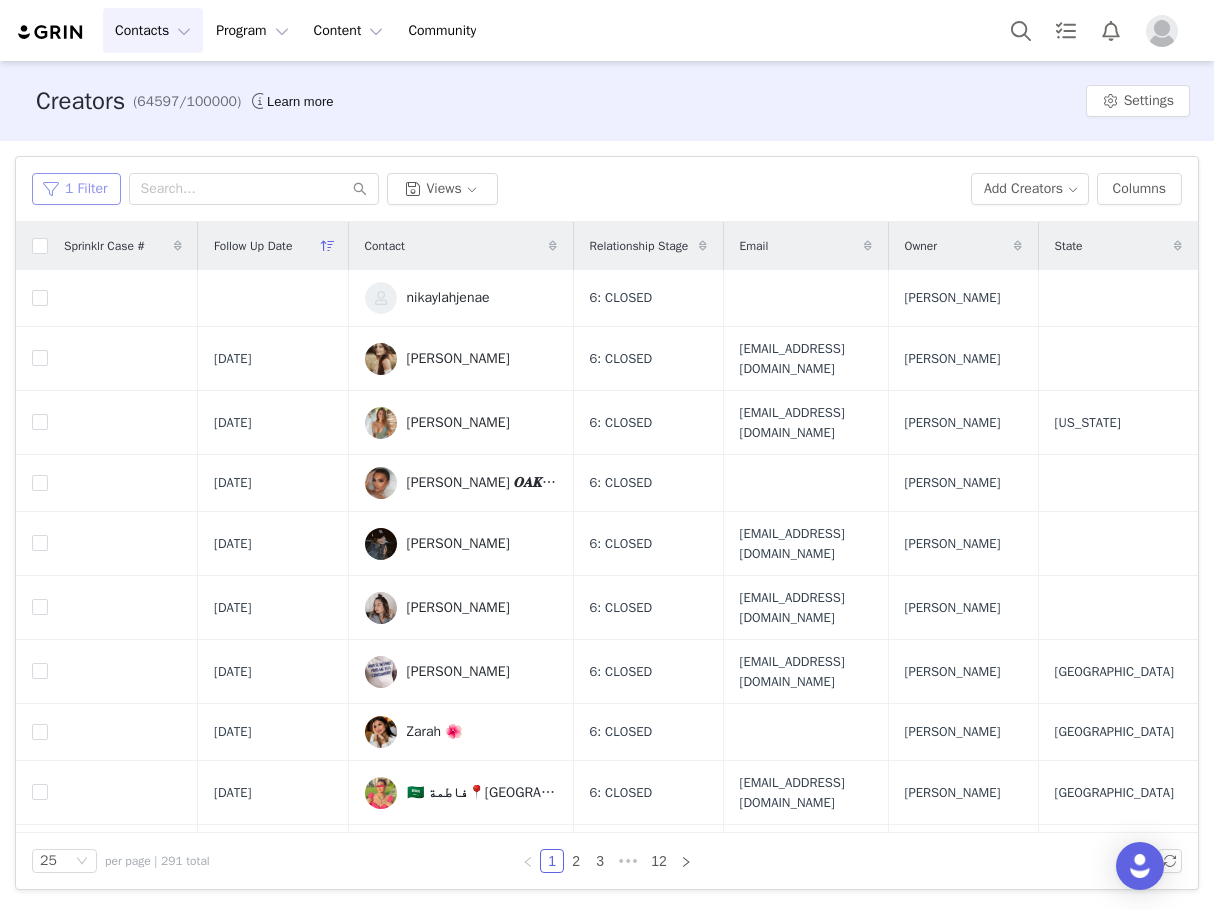 click on "1 Filter" at bounding box center (76, 189) 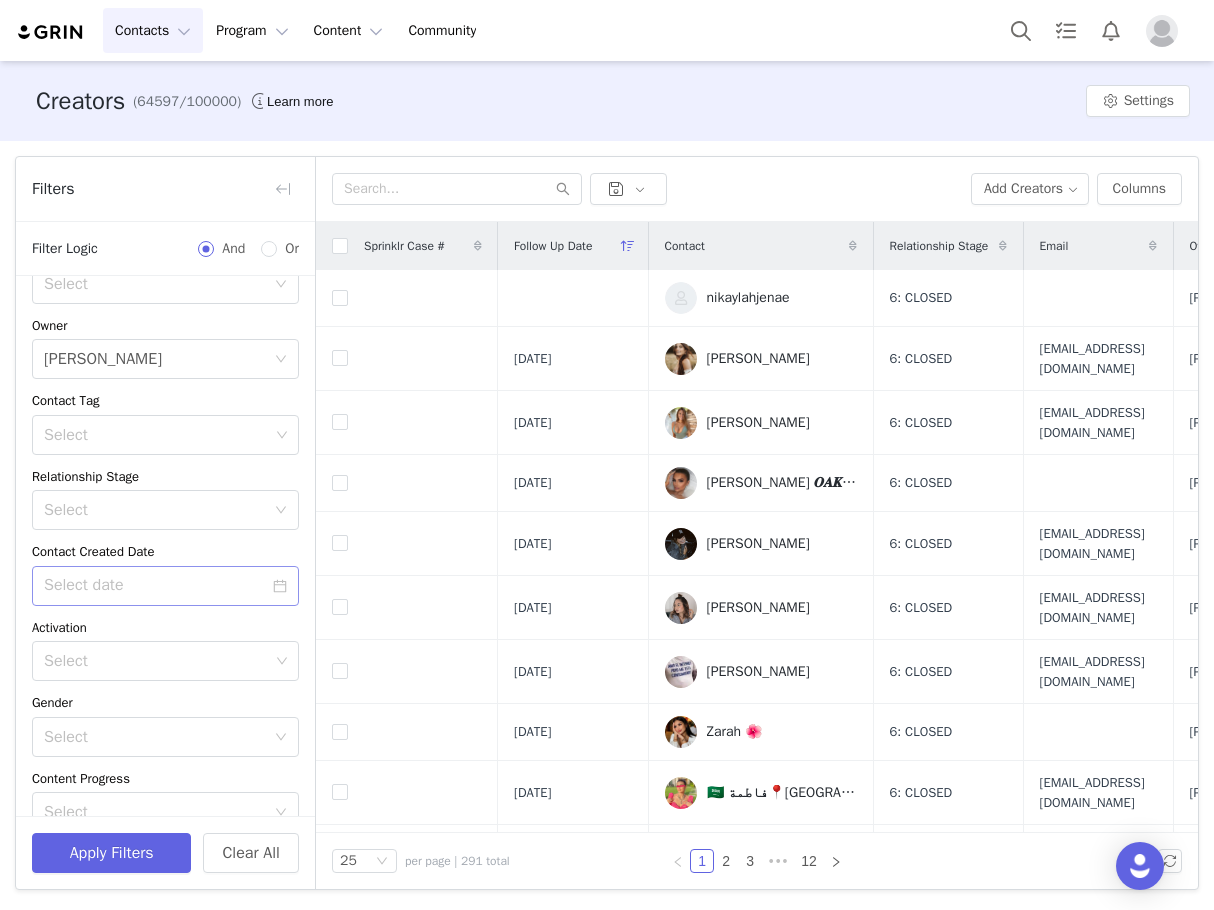 scroll, scrollTop: 25, scrollLeft: 0, axis: vertical 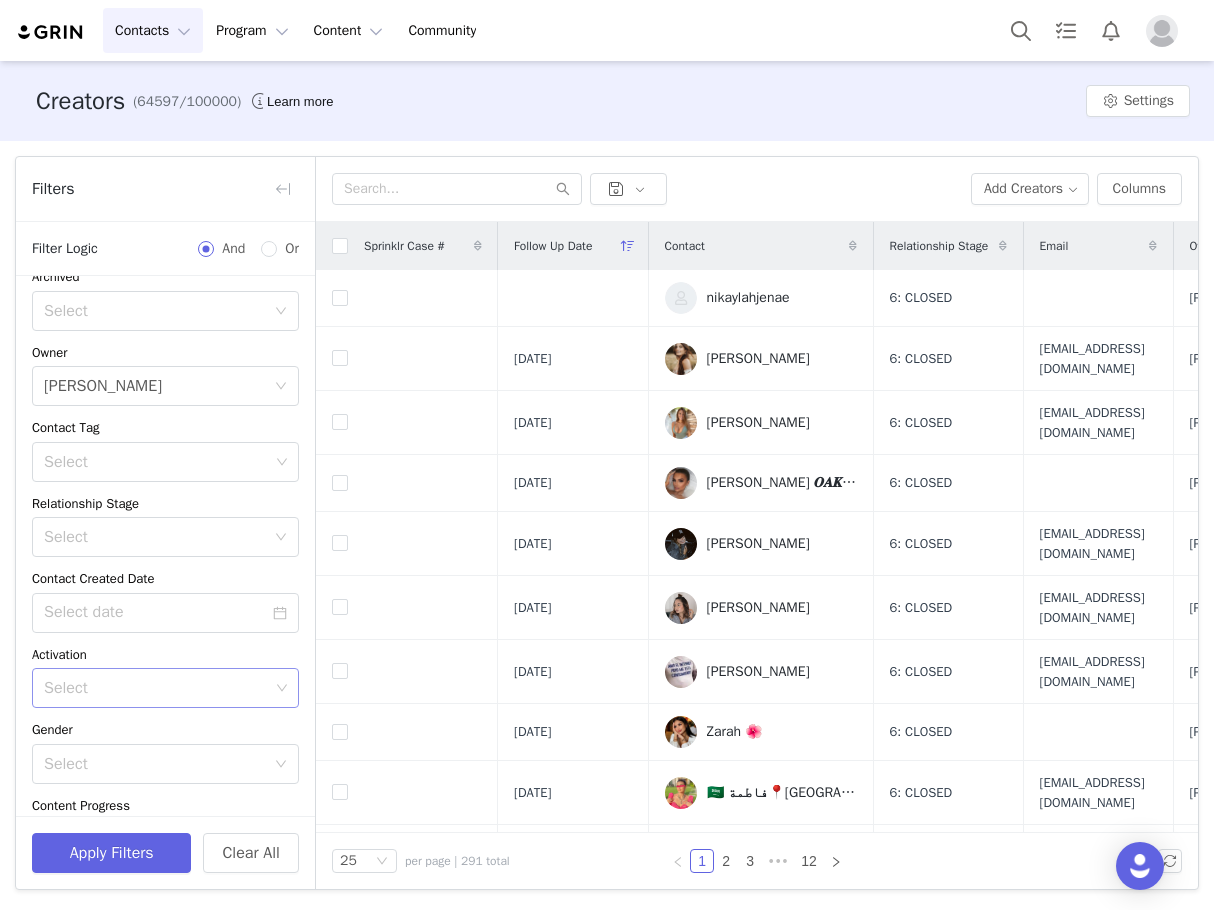 click on "Select" at bounding box center (158, 688) 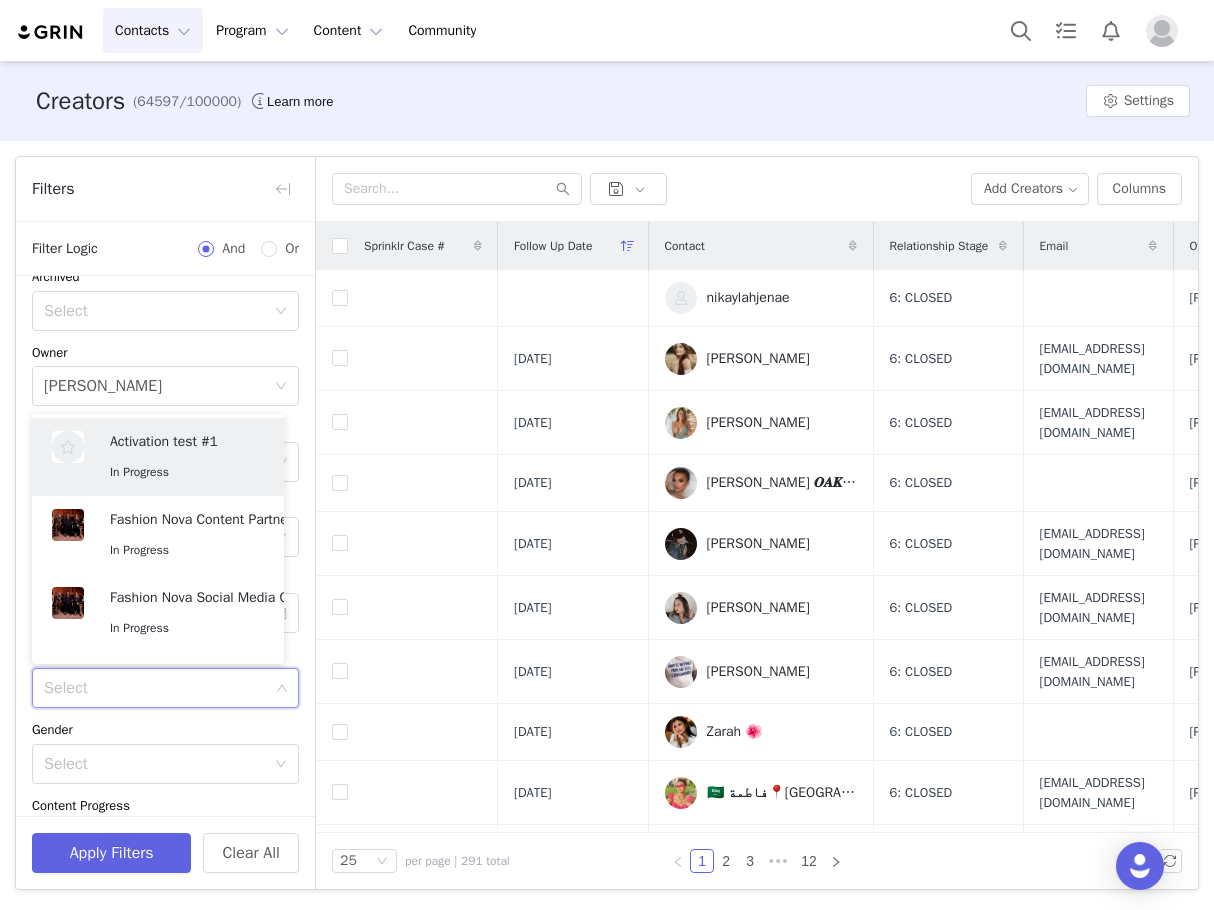 click on "Select" at bounding box center [158, 688] 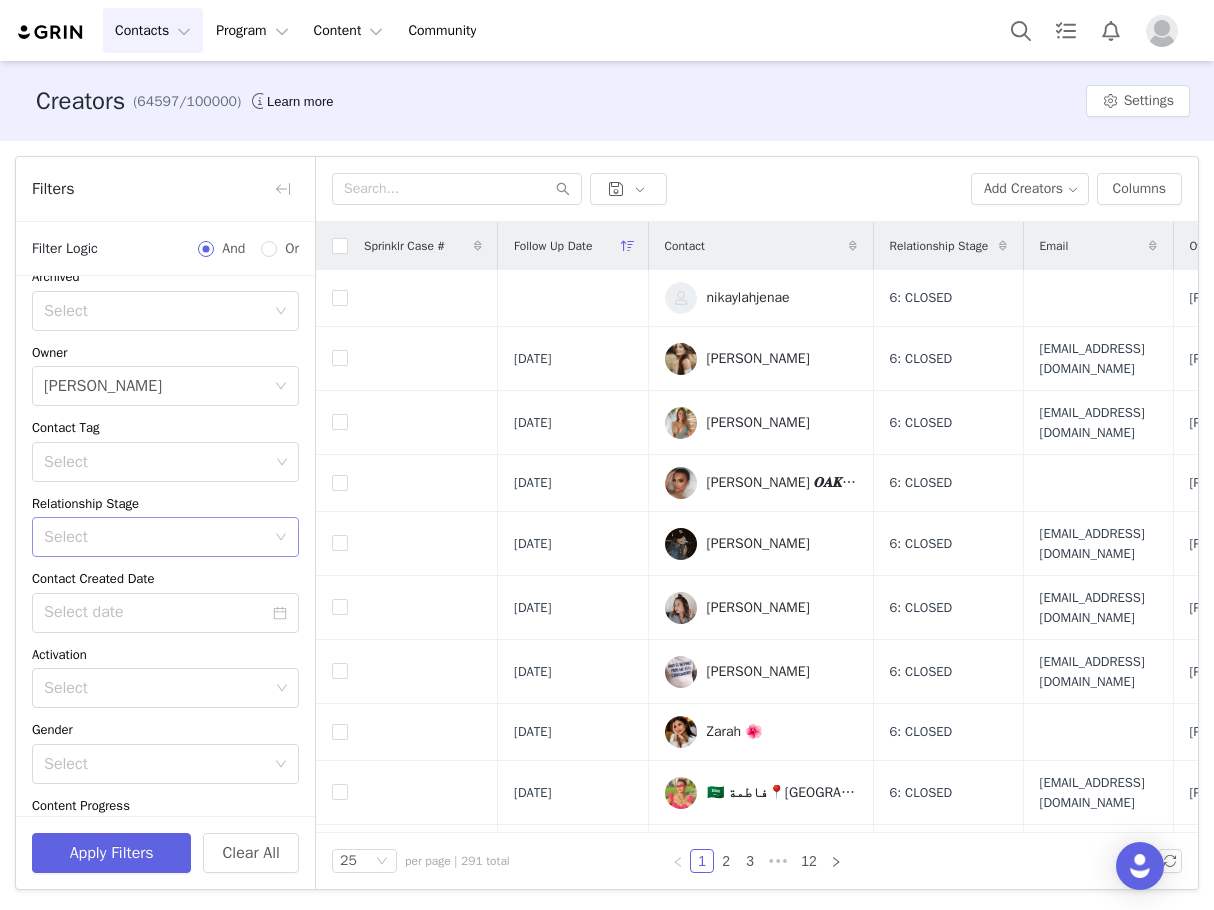 click on "Select" at bounding box center (159, 537) 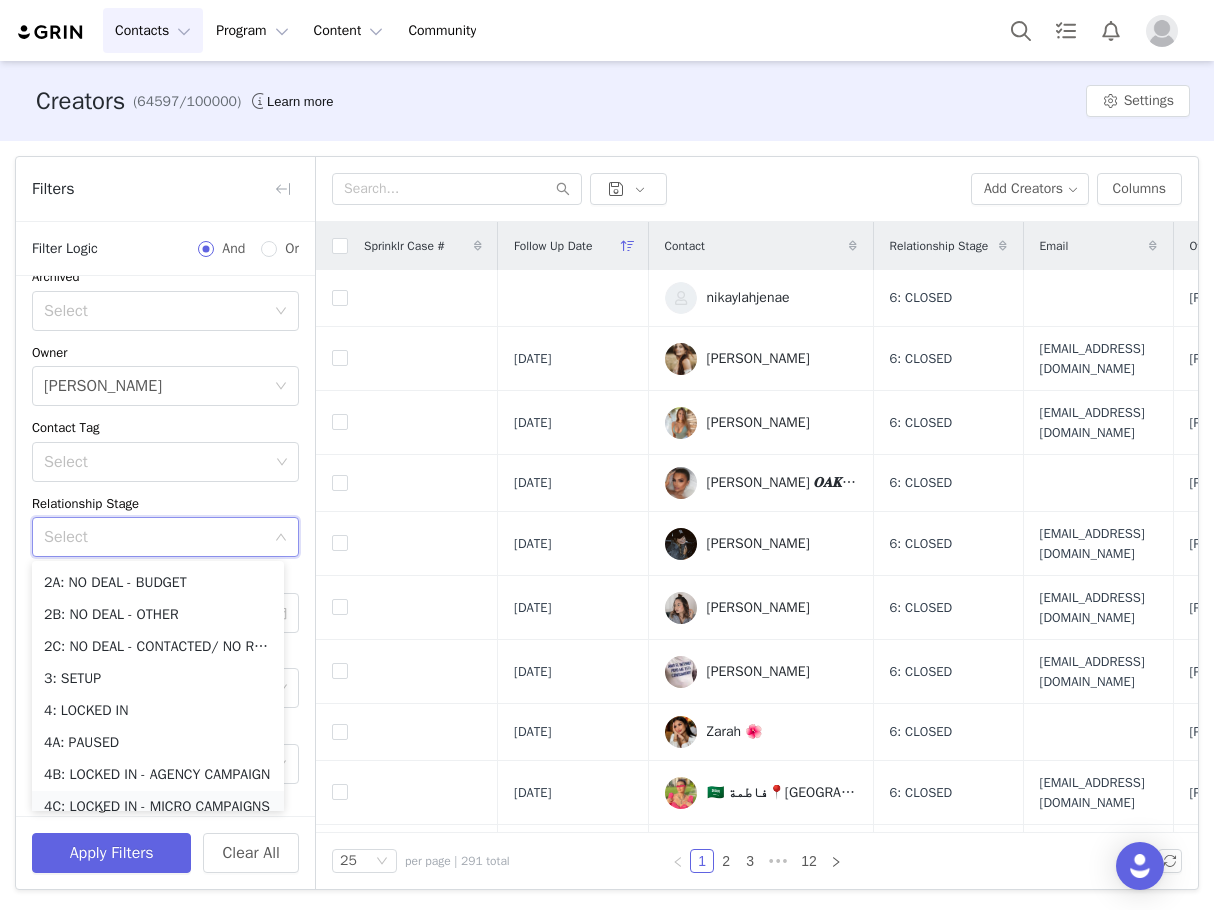 scroll, scrollTop: 92, scrollLeft: 0, axis: vertical 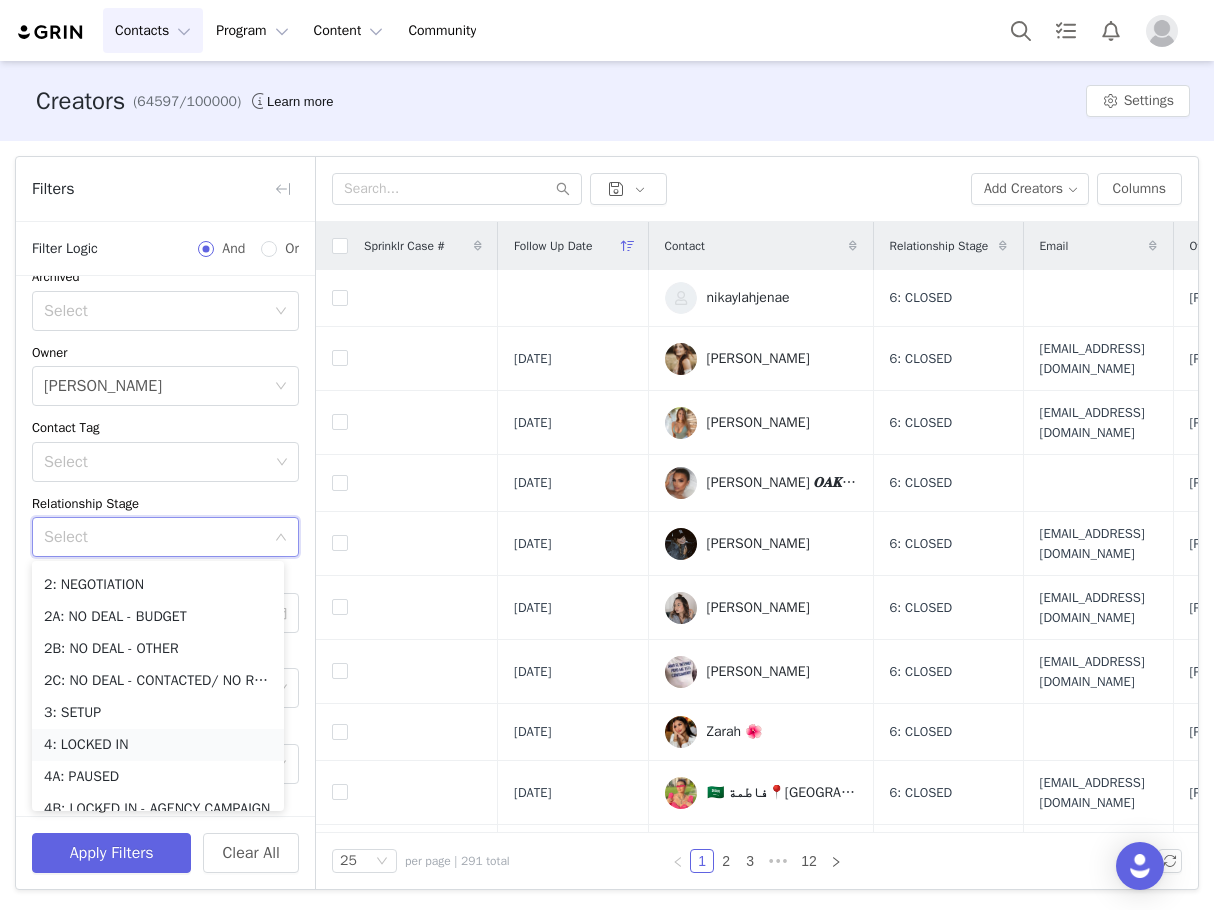 click on "4: LOCKED IN" at bounding box center (158, 745) 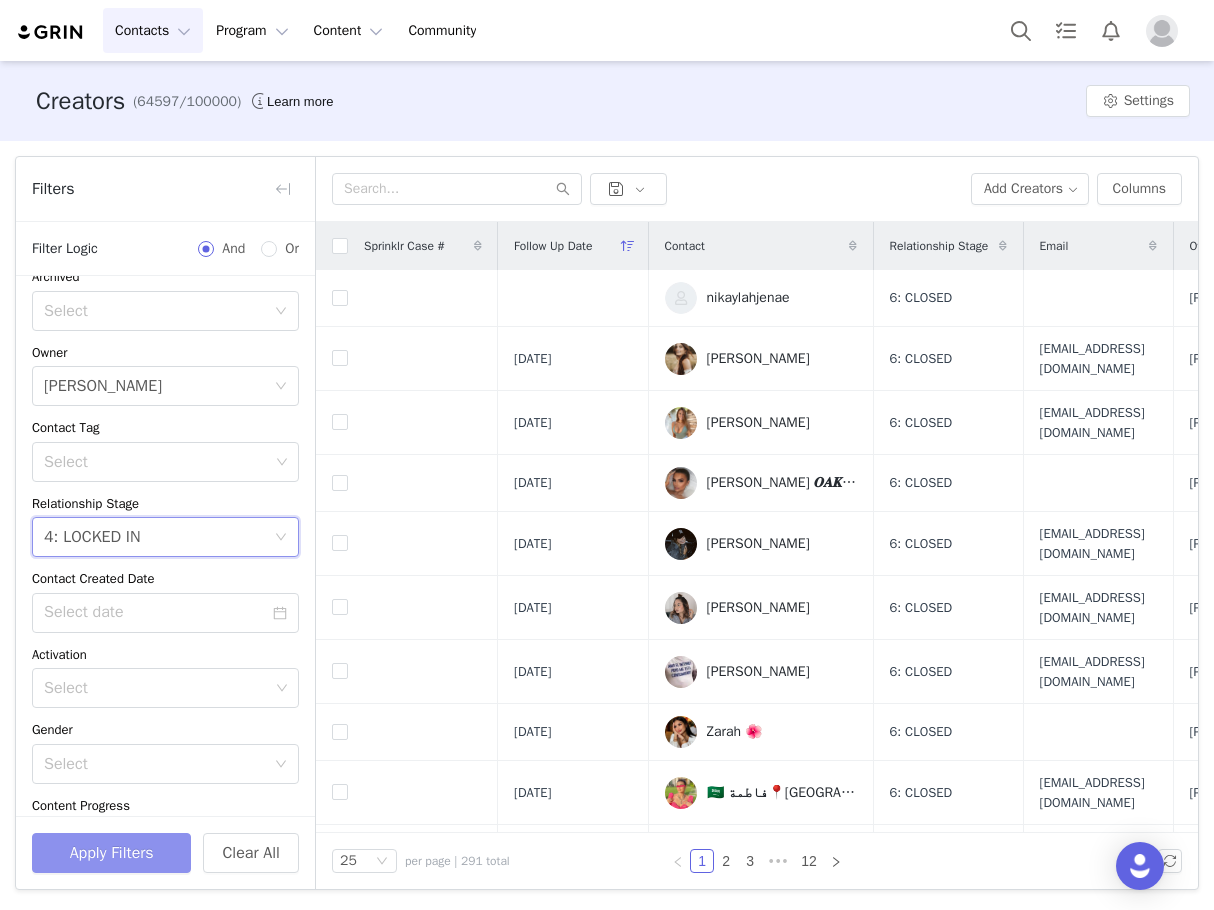 click on "Apply Filters" at bounding box center (111, 853) 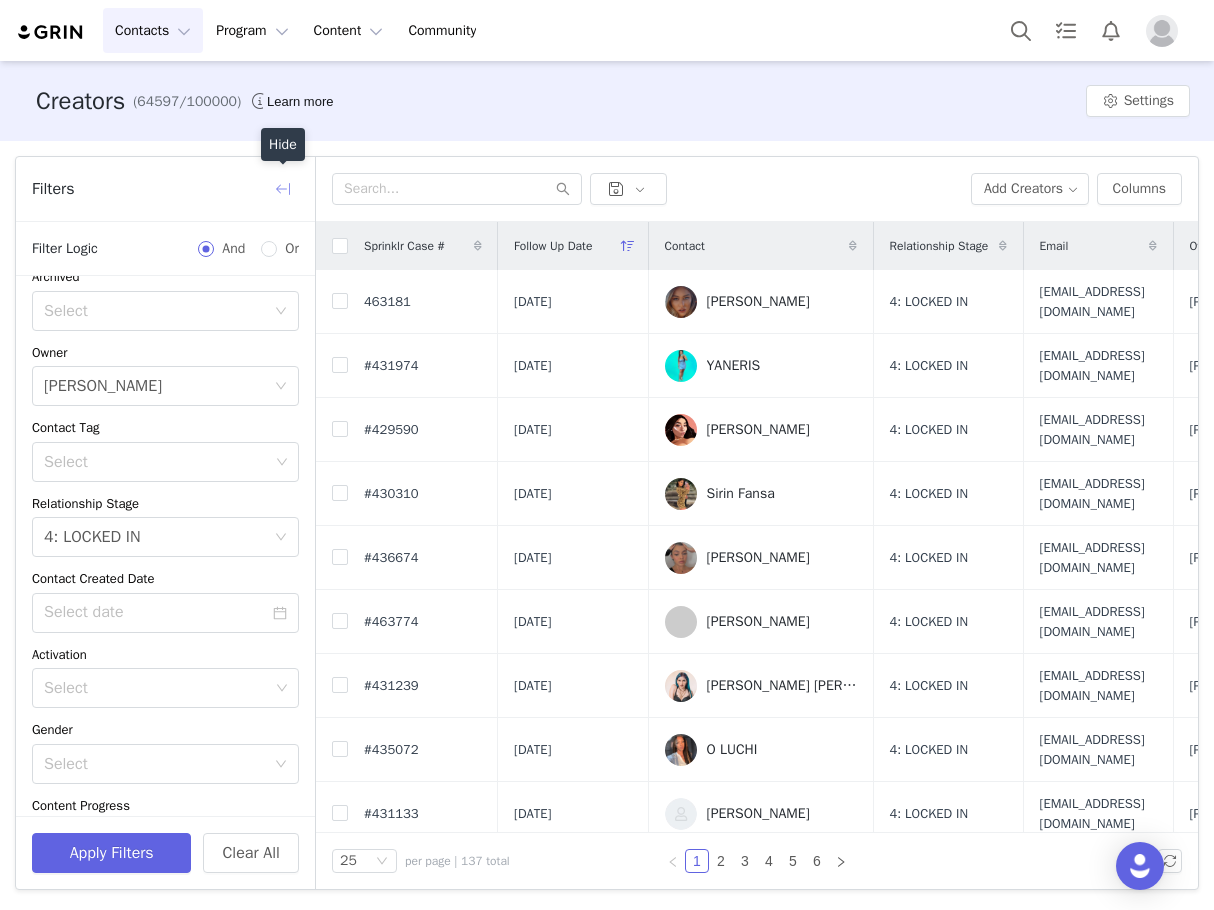 click at bounding box center (283, 189) 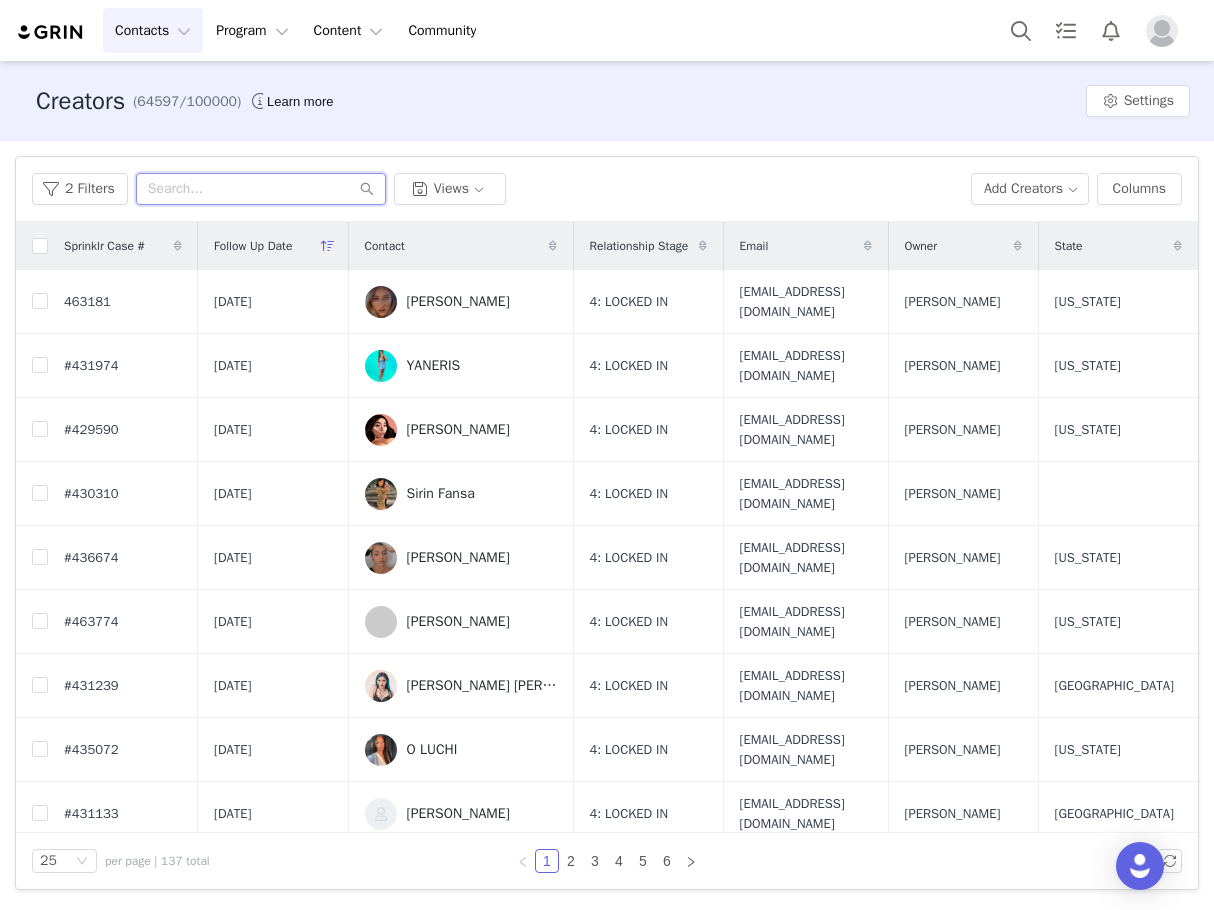 click at bounding box center (261, 189) 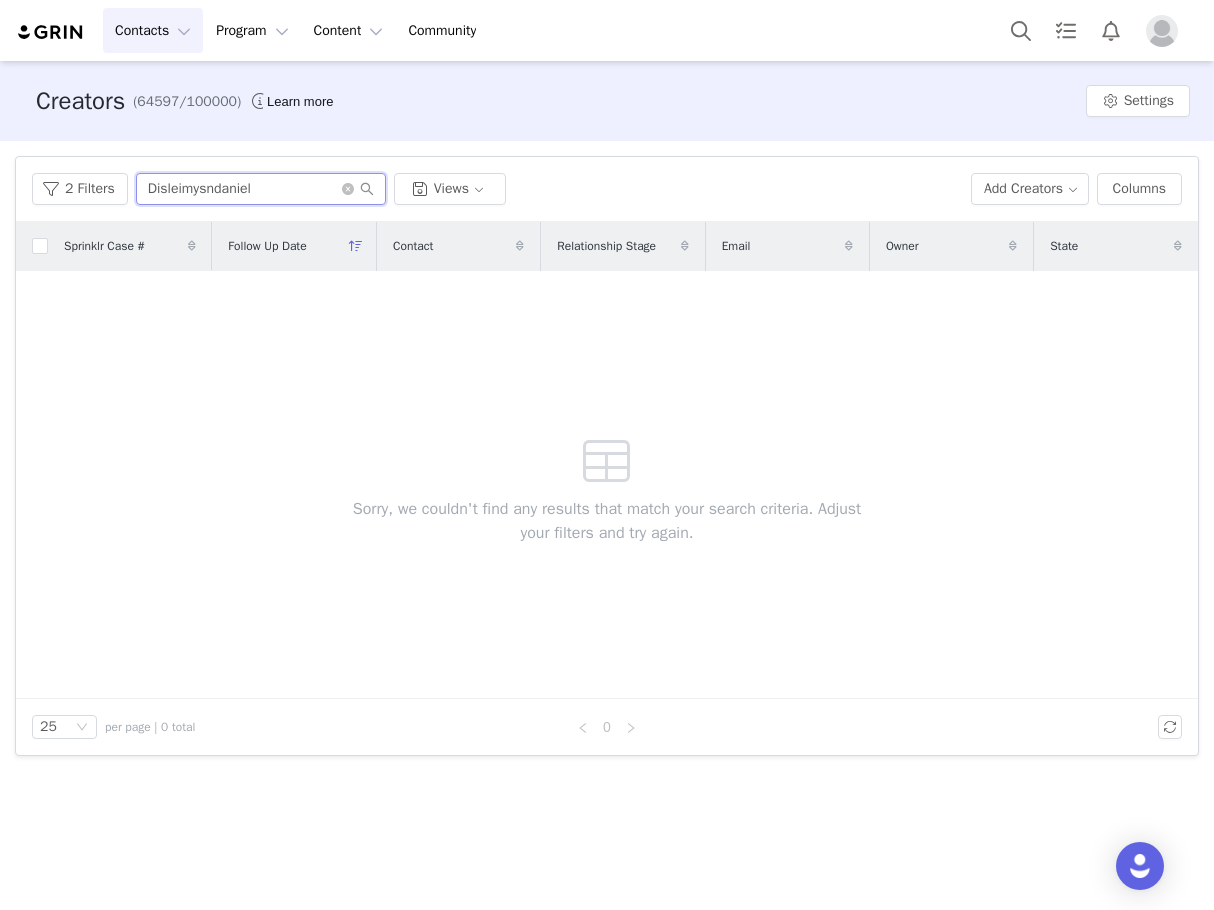 click on "Disleimysndaniel" at bounding box center [261, 189] 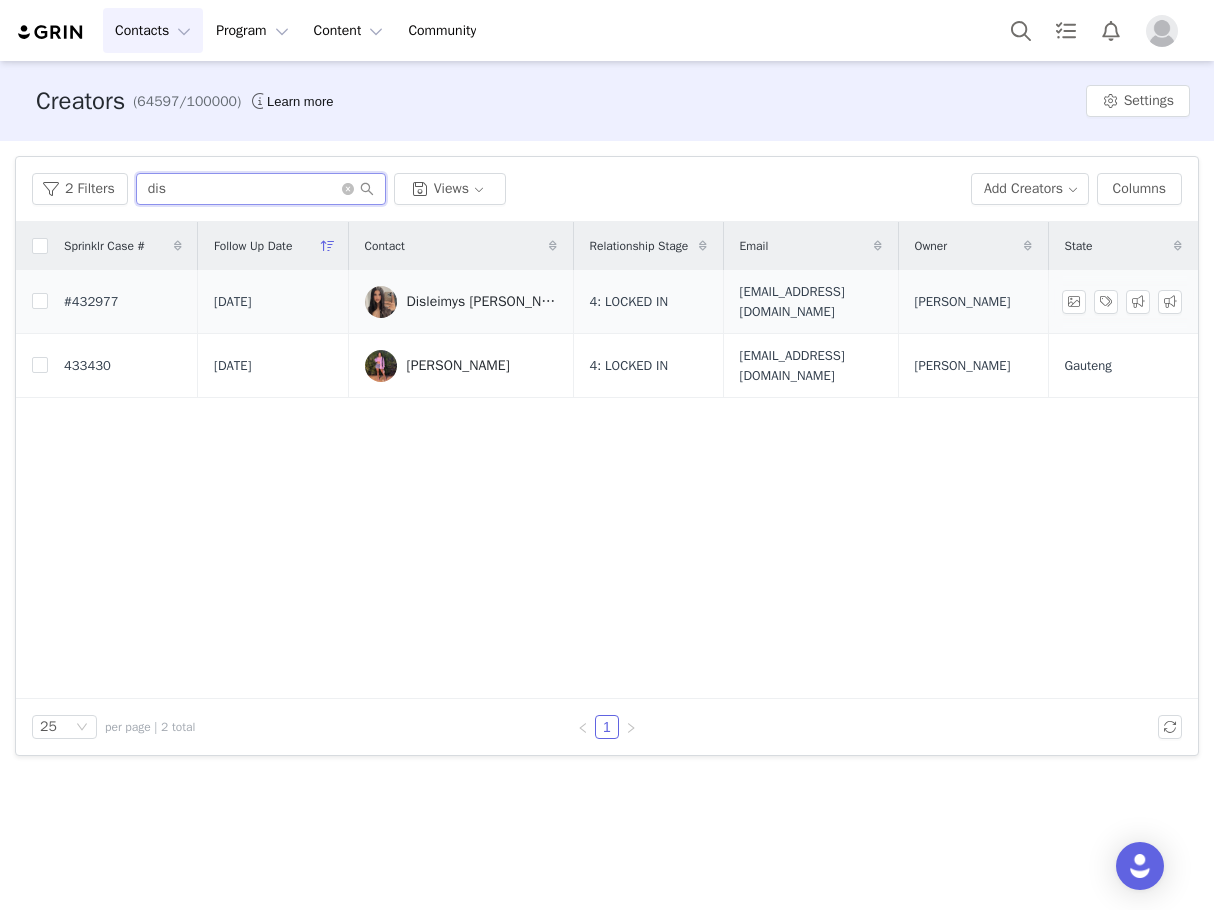 type on "dis" 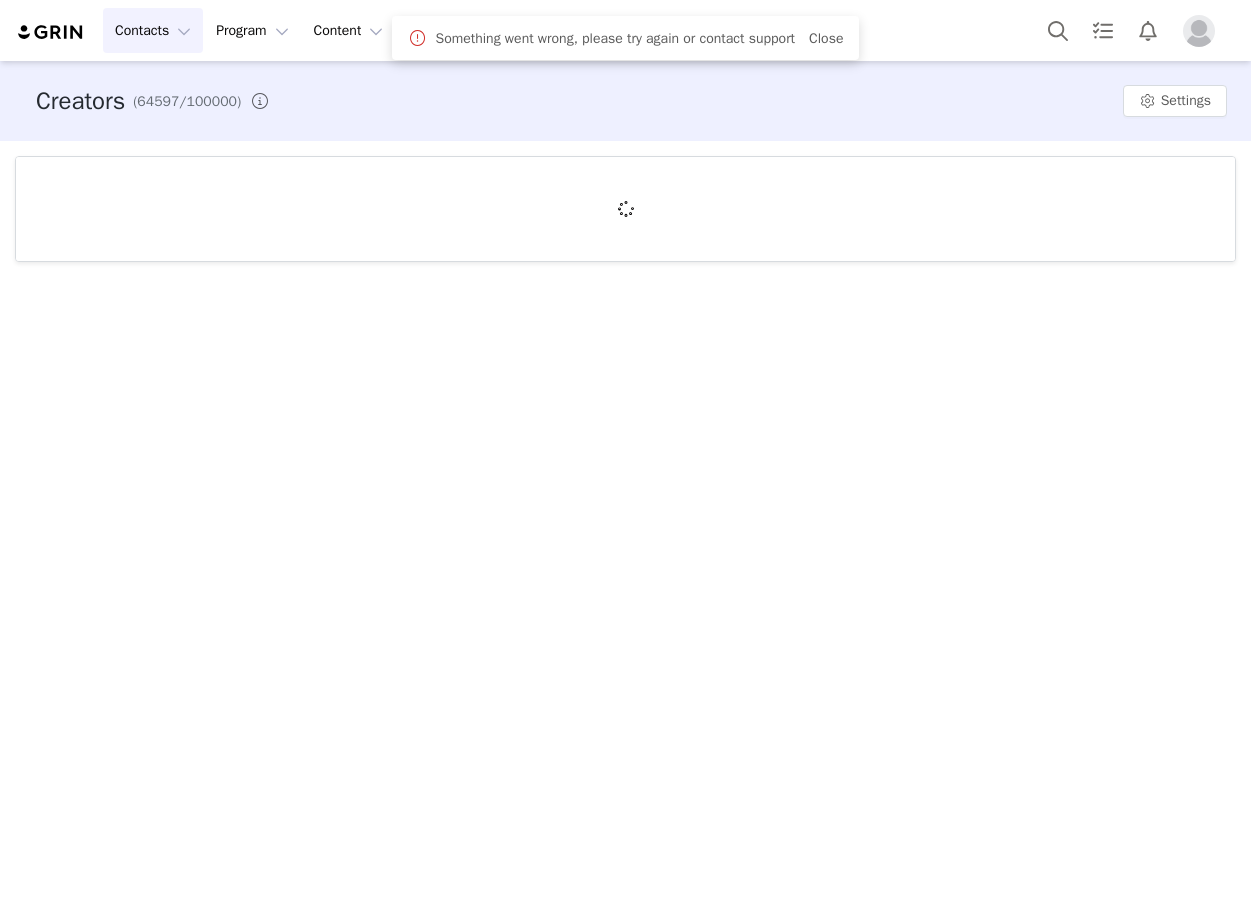 scroll, scrollTop: 0, scrollLeft: 0, axis: both 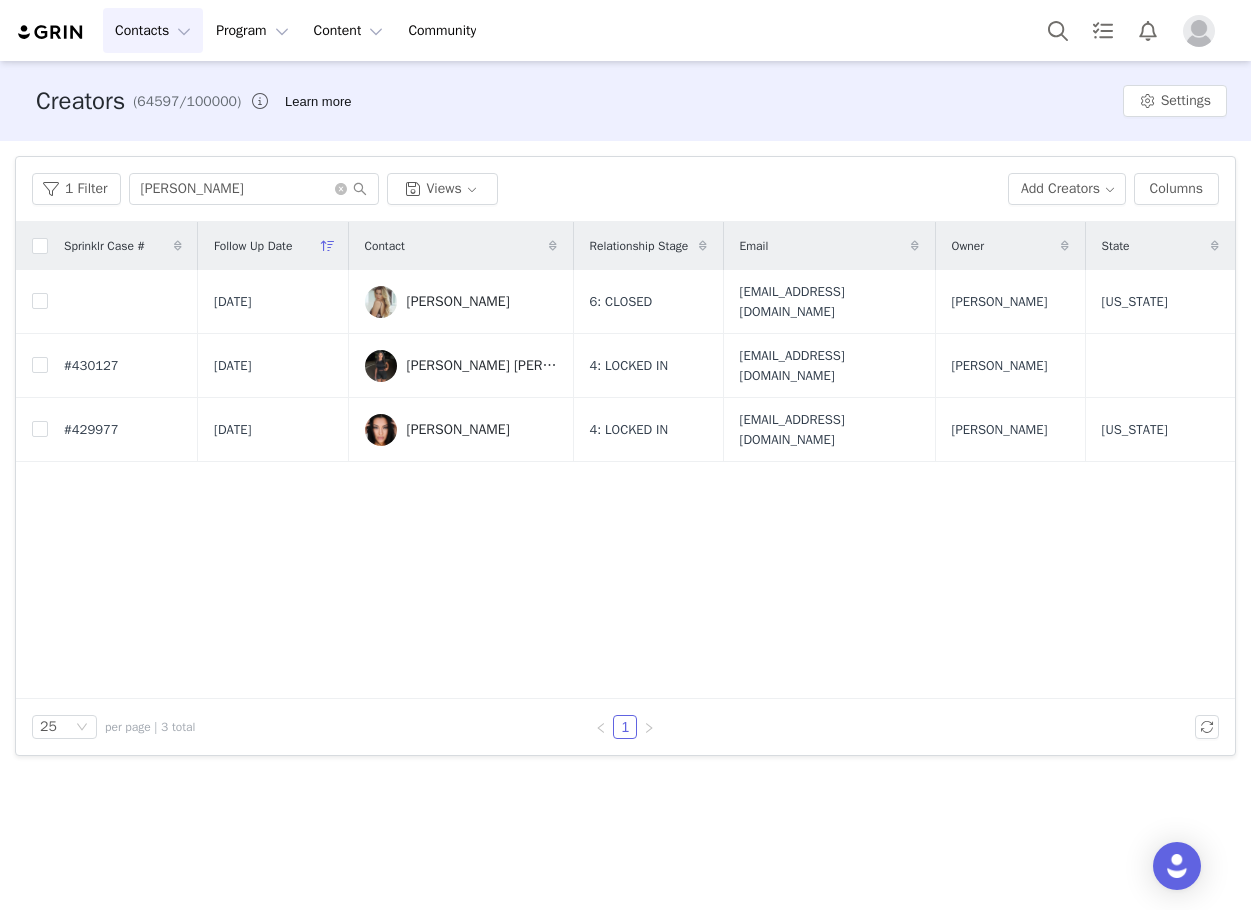 click on "Sprinklr Case #   Follow Up Date   Contact   Relationship Stage   Email   Owner   State  [DATE]  [PERSON_NAME]  6: CLOSED [EMAIL_ADDRESS][DOMAIN_NAME] [PERSON_NAME] [US_STATE] #430127 [DATE]  [PERSON_NAME] [PERSON_NAME]  4: LOCKED IN [EMAIL_ADDRESS][DOMAIN_NAME] [PERSON_NAME] #429977 [DATE]  [PERSON_NAME]  4: LOCKED IN [EMAIL_ADDRESS][DOMAIN_NAME] [PERSON_NAME] [US_STATE]" at bounding box center [625, 460] 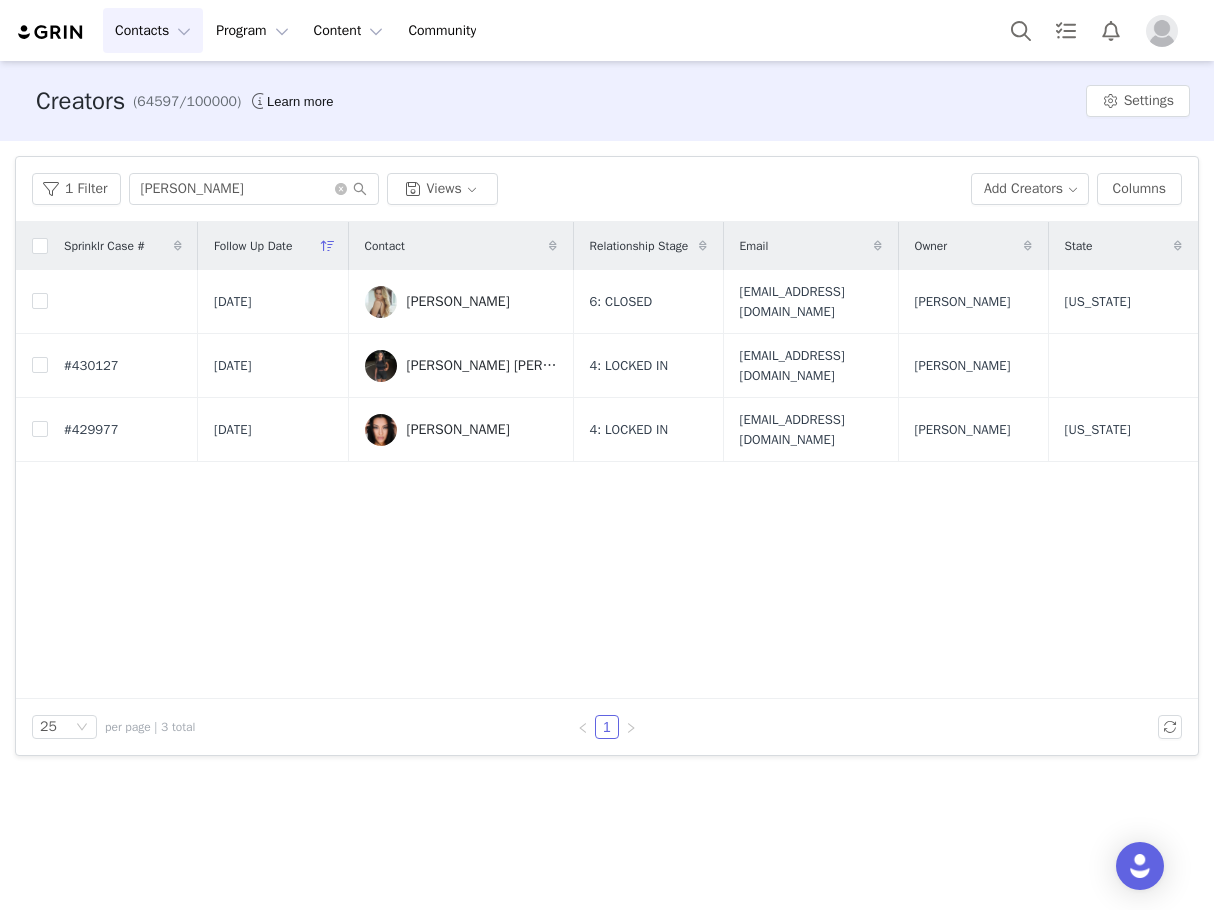 click on "Sprinklr Case #   Follow Up Date   Contact   Relationship Stage   Email   Owner   State  [DATE]  [PERSON_NAME]  6: CLOSED [EMAIL_ADDRESS][DOMAIN_NAME] [PERSON_NAME] [US_STATE] #430127 [DATE]  [PERSON_NAME] [PERSON_NAME]  4: LOCKED IN [EMAIL_ADDRESS][DOMAIN_NAME] [PERSON_NAME] #429977 [DATE]  [PERSON_NAME]  4: LOCKED IN [EMAIL_ADDRESS][DOMAIN_NAME] [PERSON_NAME] [US_STATE]" at bounding box center (607, 460) 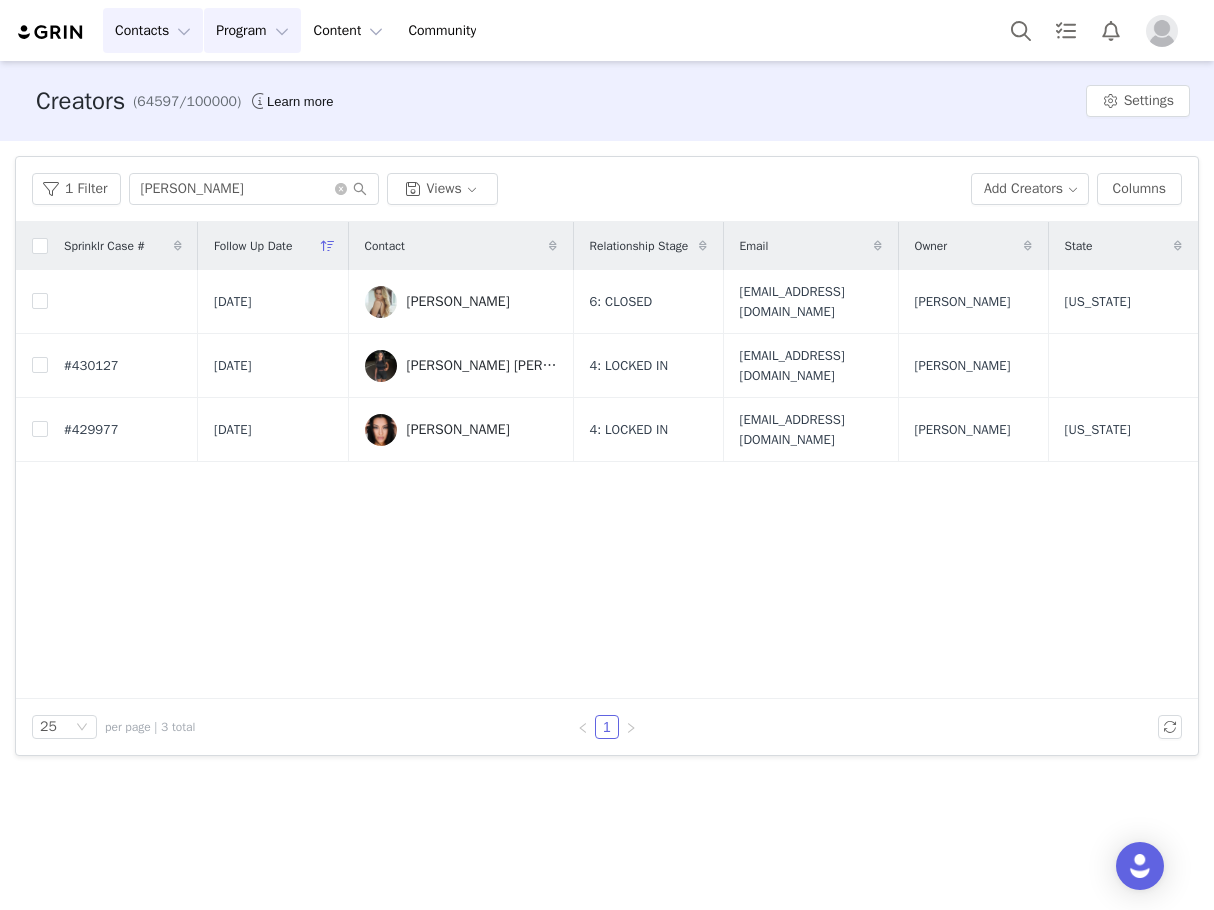 click on "Program Program" at bounding box center (252, 30) 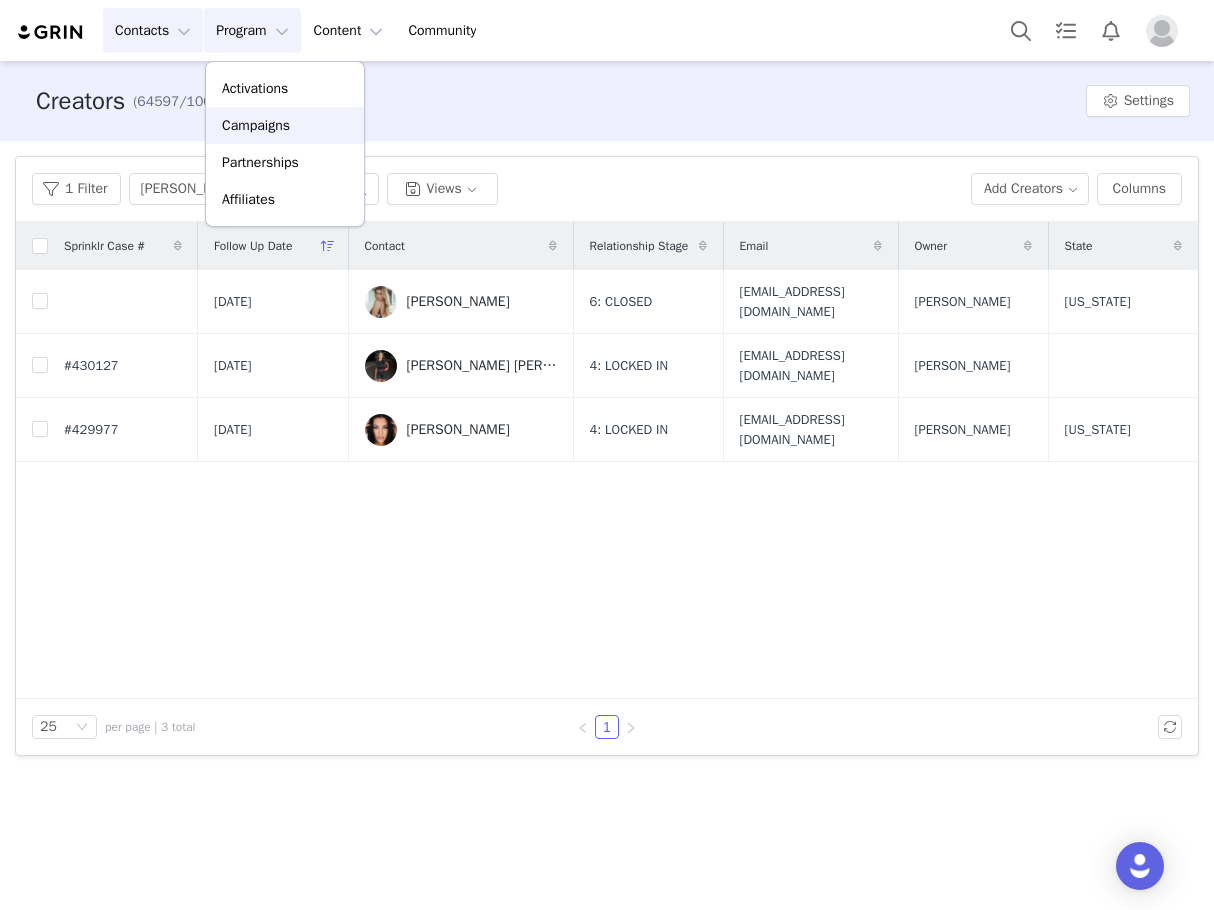 click on "Campaigns" at bounding box center [256, 125] 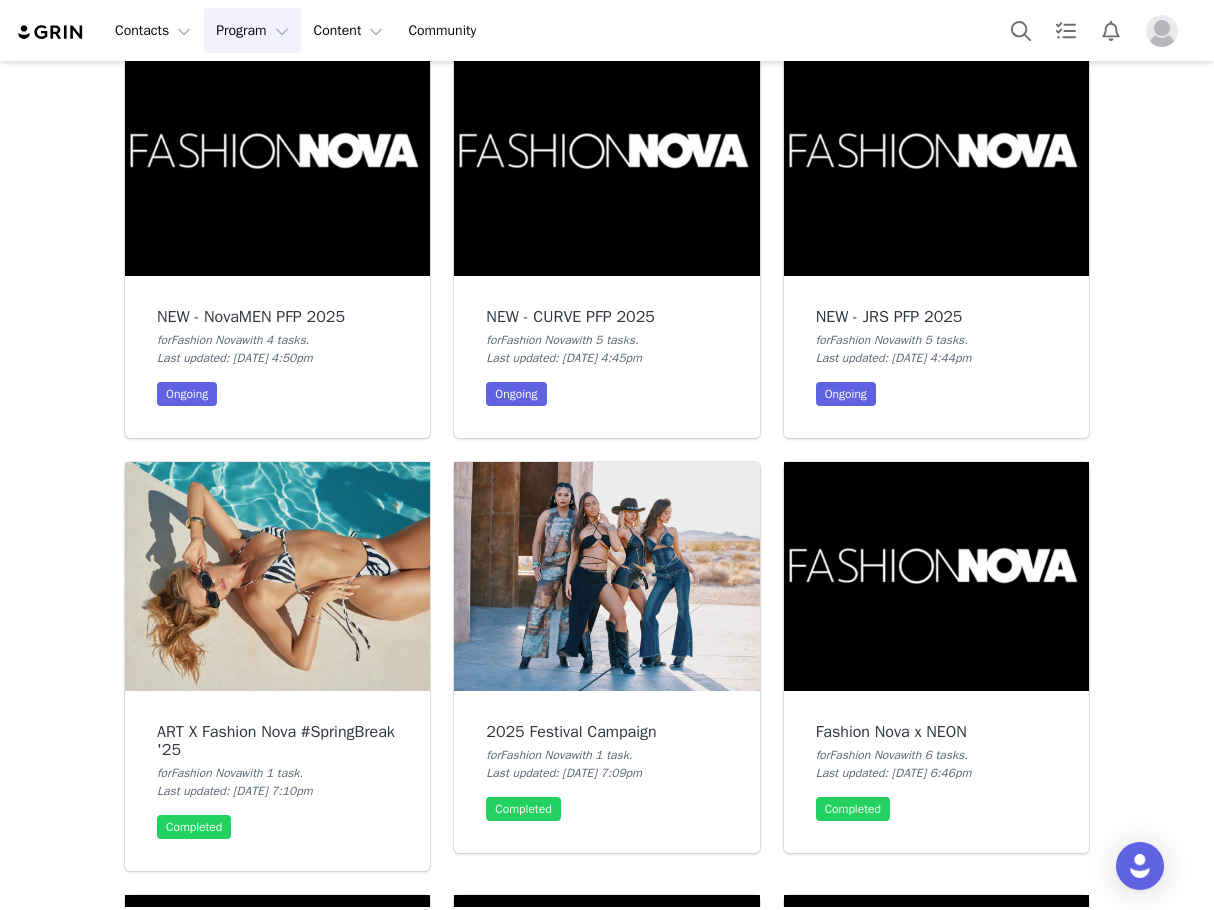 scroll, scrollTop: 2300, scrollLeft: 0, axis: vertical 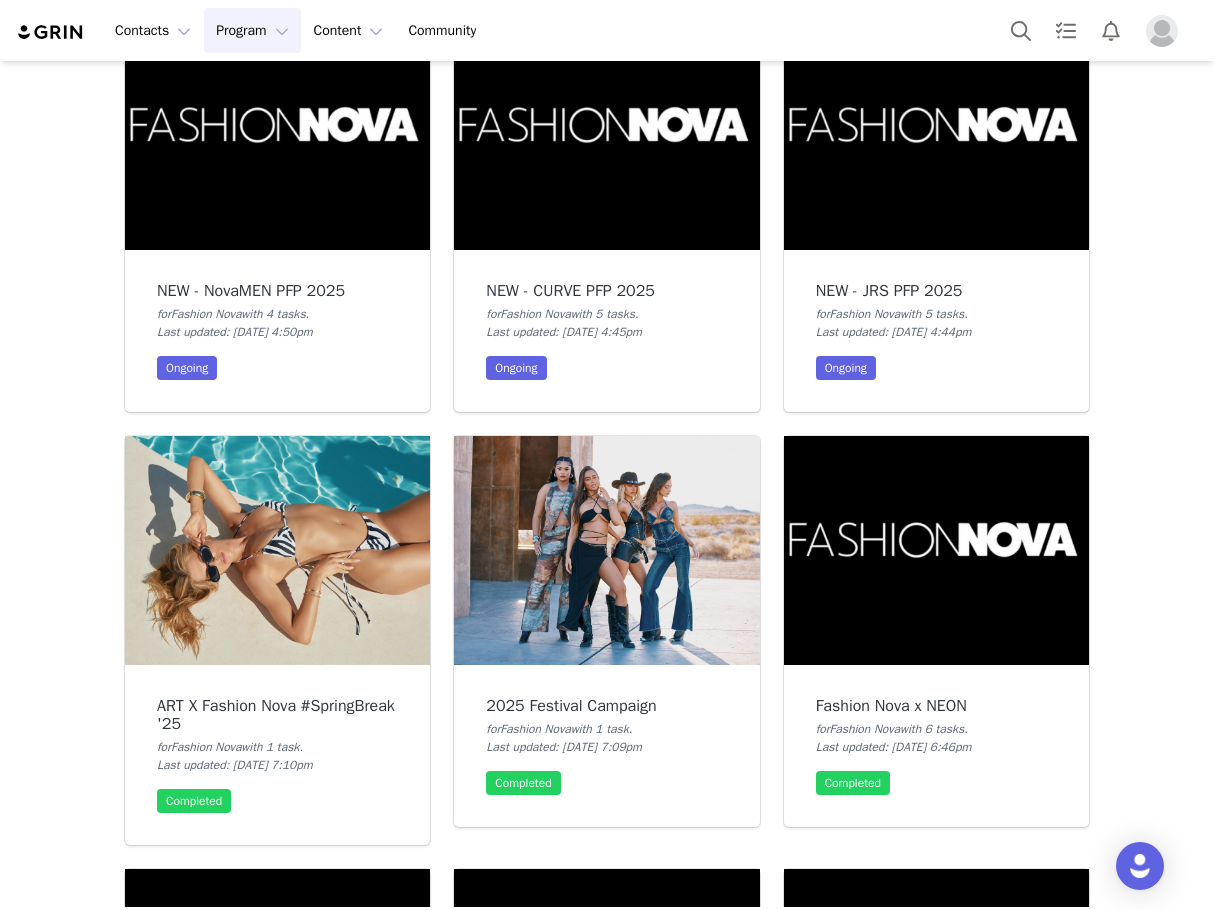 click at bounding box center [936, 135] 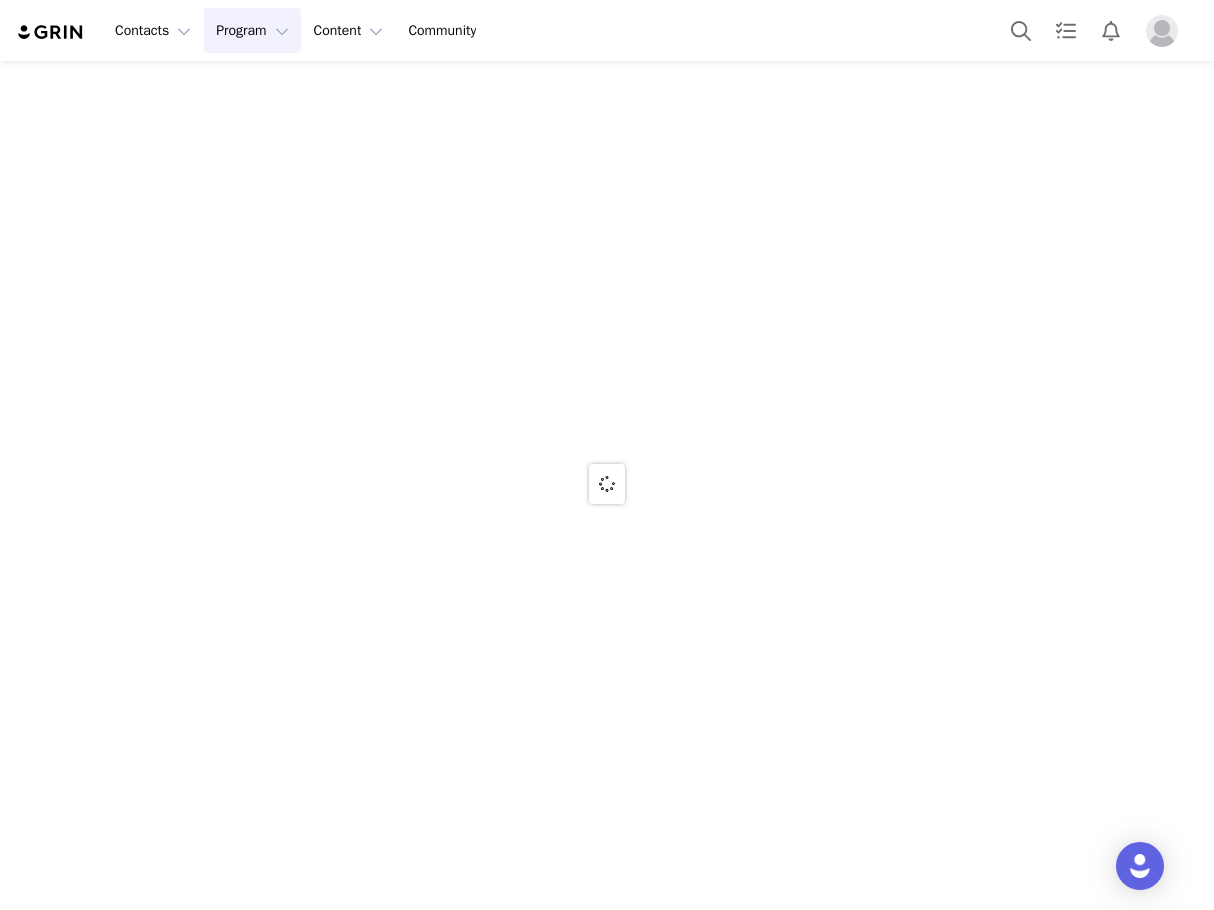 scroll, scrollTop: 0, scrollLeft: 0, axis: both 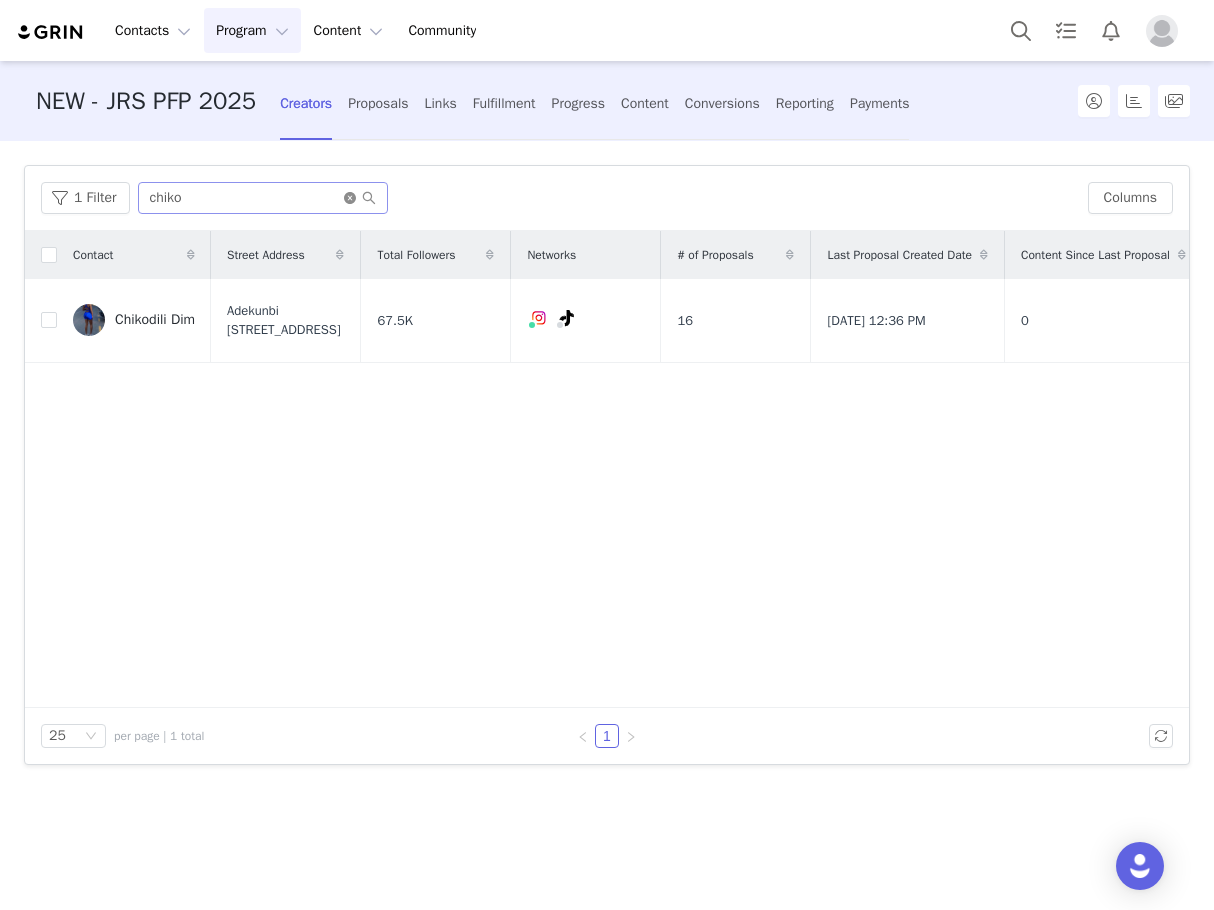 click 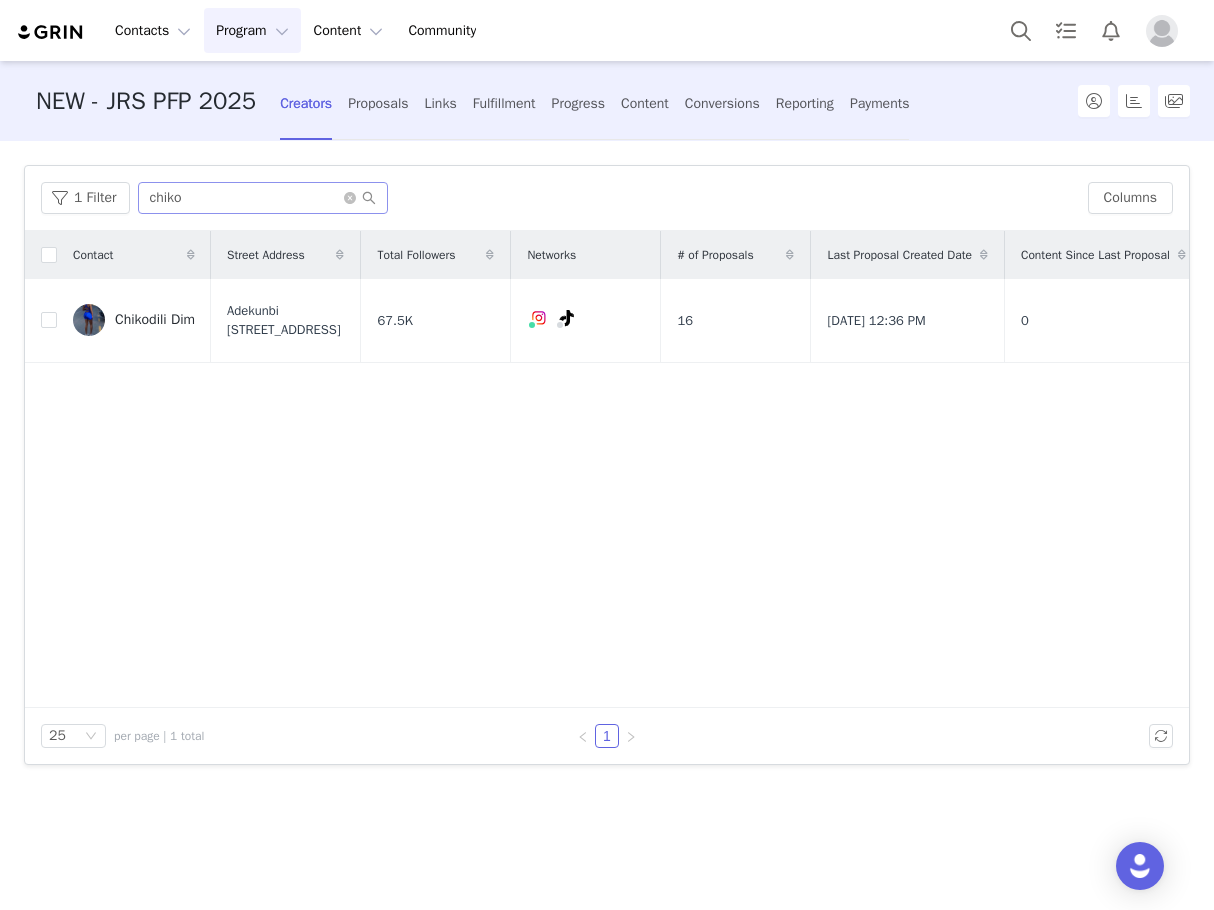 type 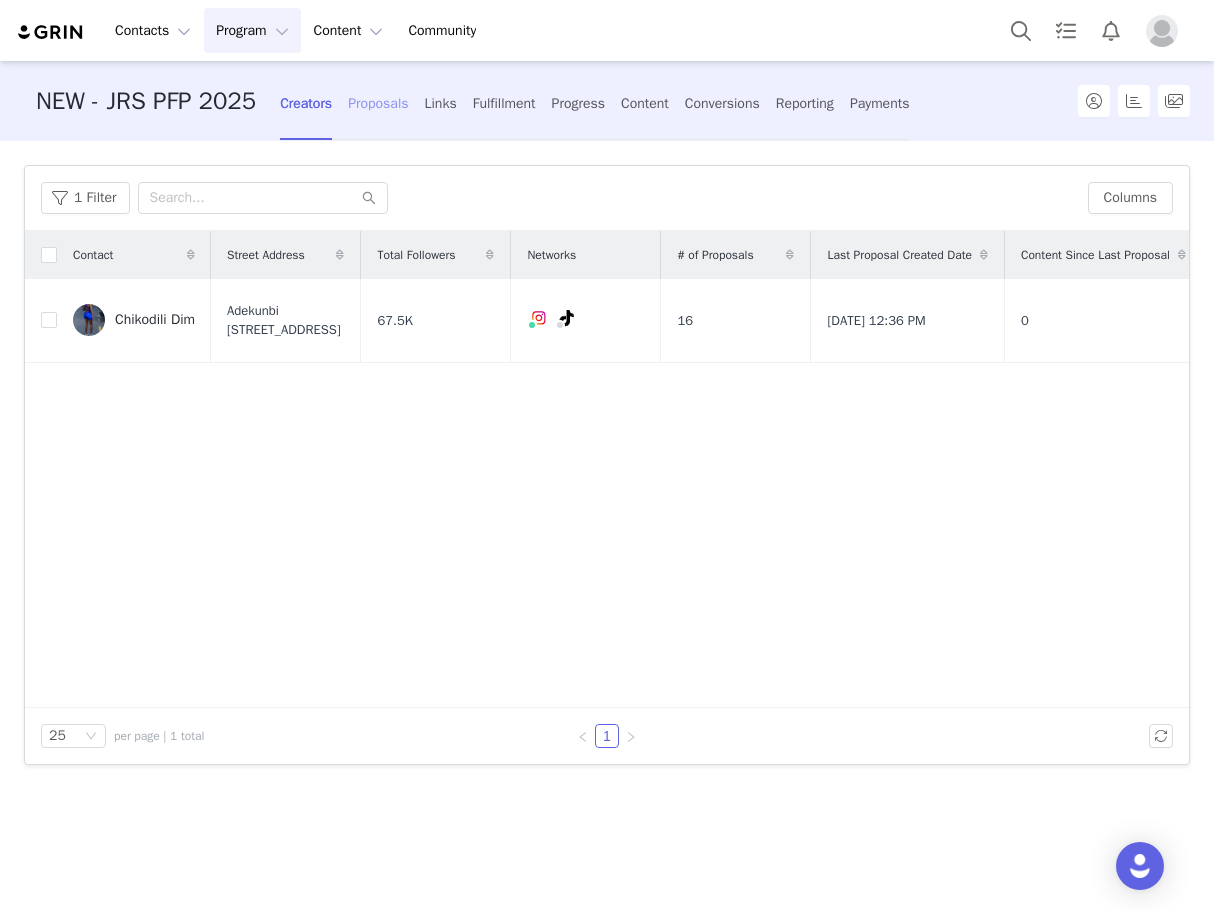 click on "Proposals" at bounding box center [378, 103] 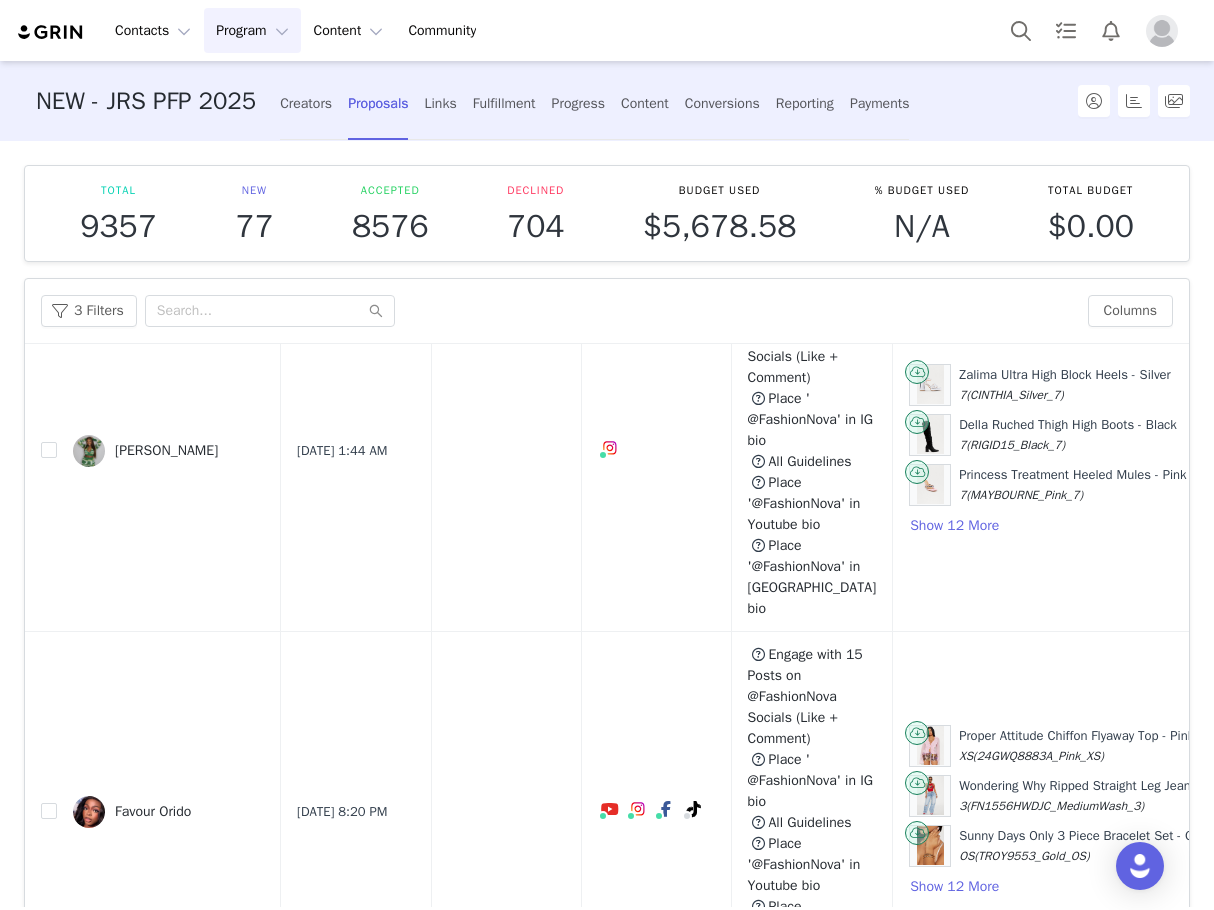 scroll, scrollTop: 4700, scrollLeft: 0, axis: vertical 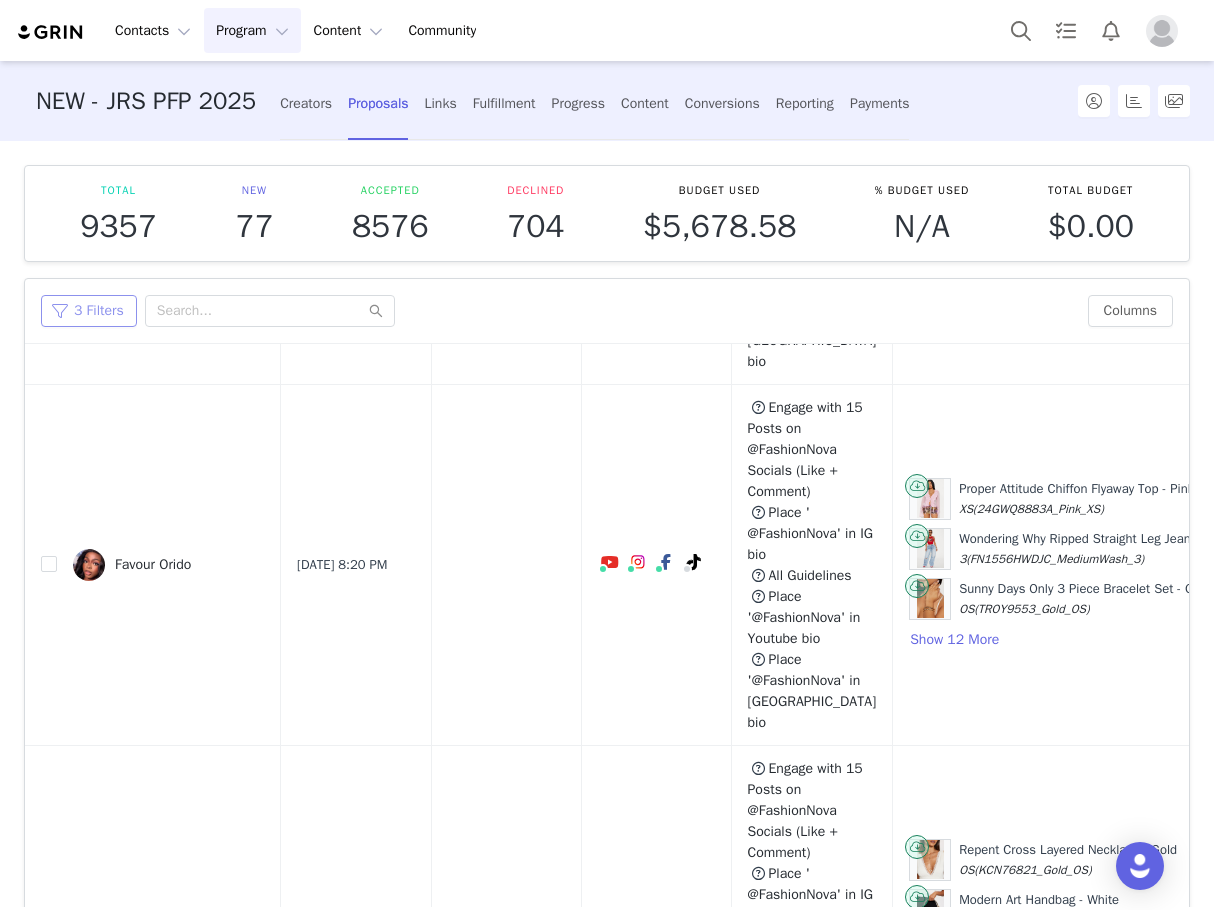 click on "3 Filters" at bounding box center (89, 311) 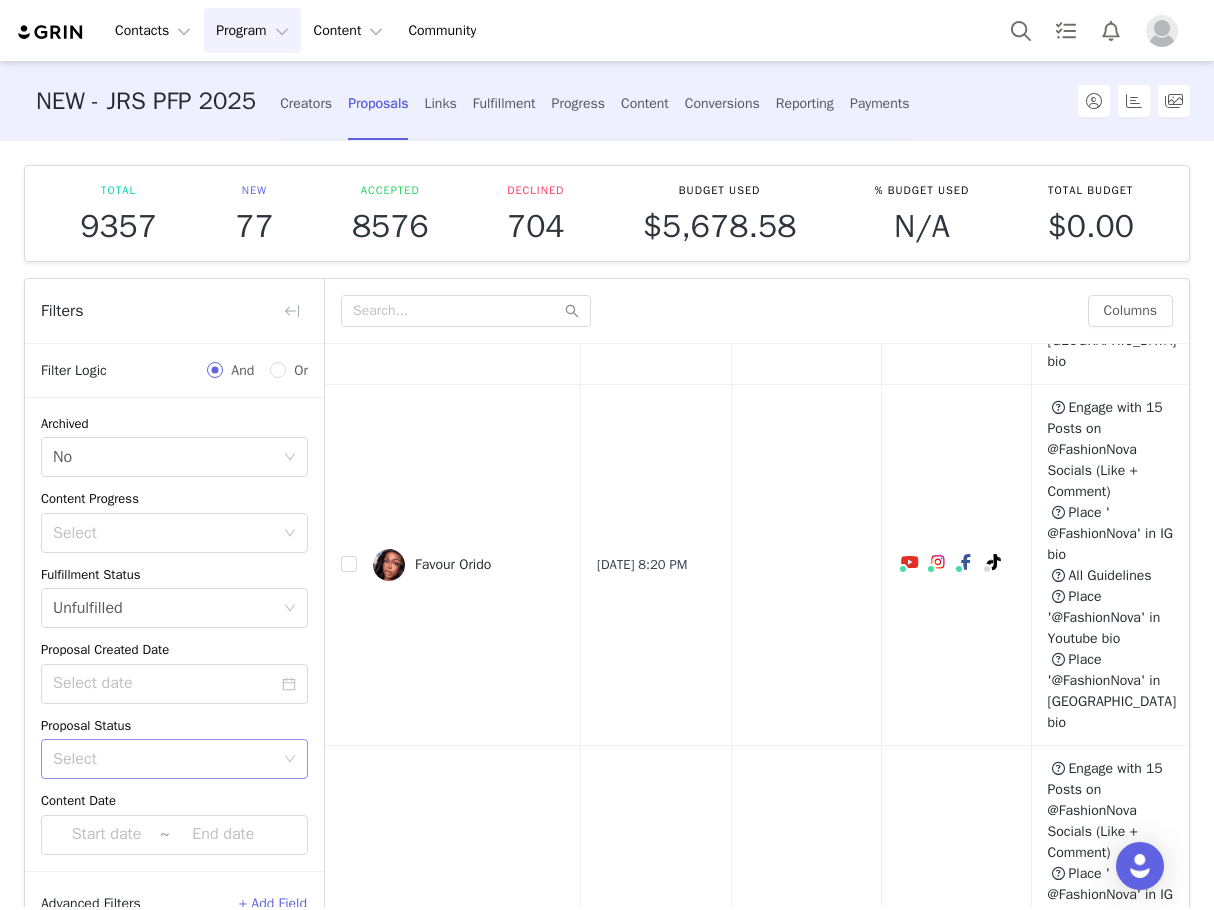 click on "Select" at bounding box center [163, 759] 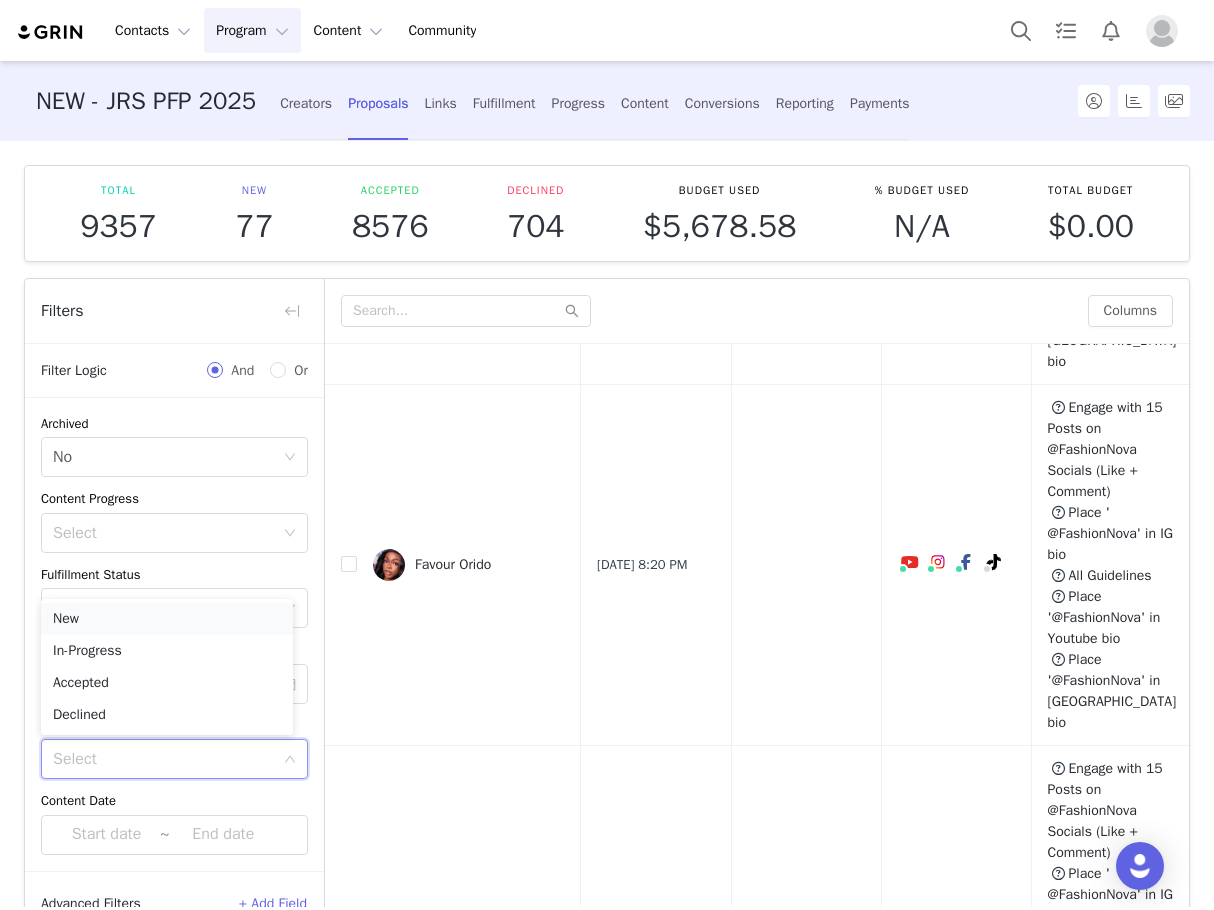 click on "New" at bounding box center (167, 619) 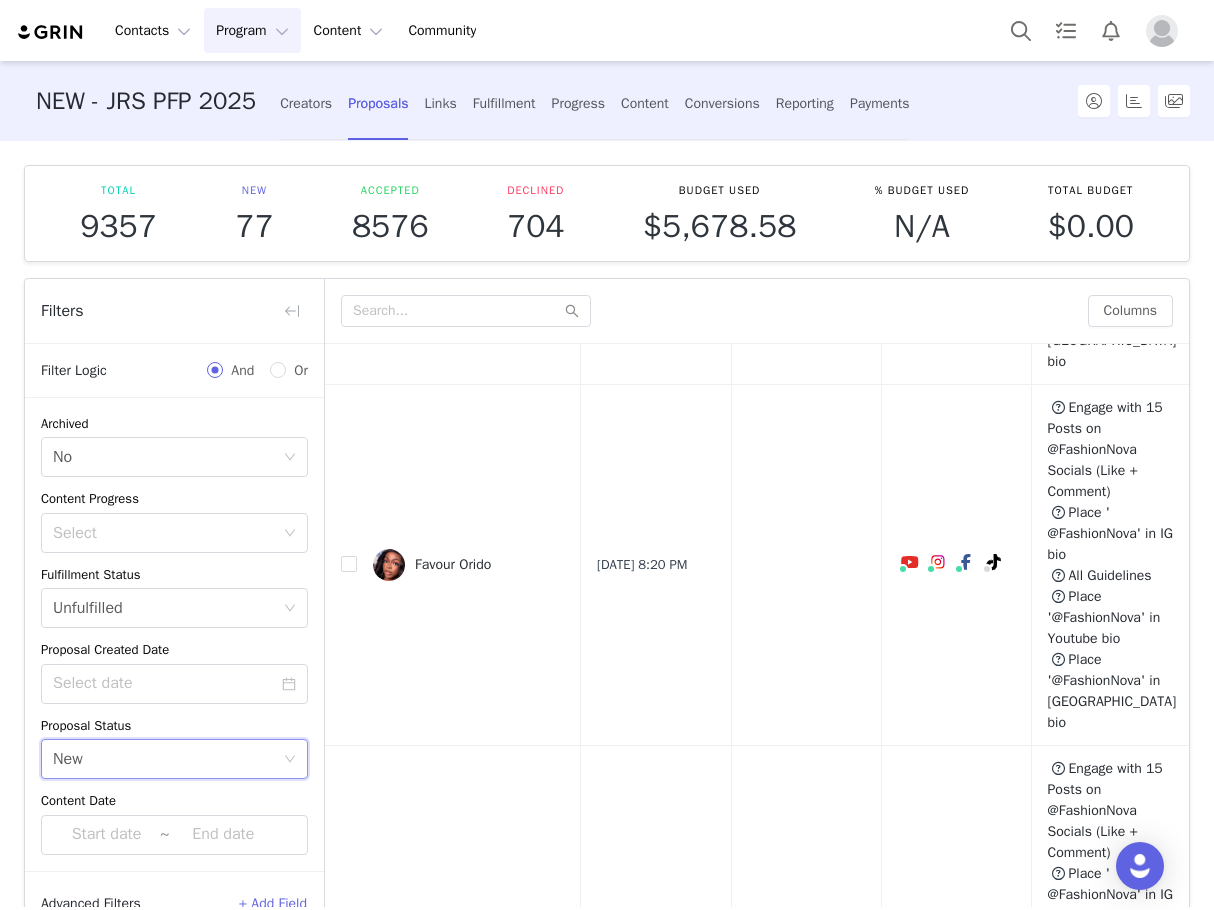 scroll, scrollTop: 166, scrollLeft: 0, axis: vertical 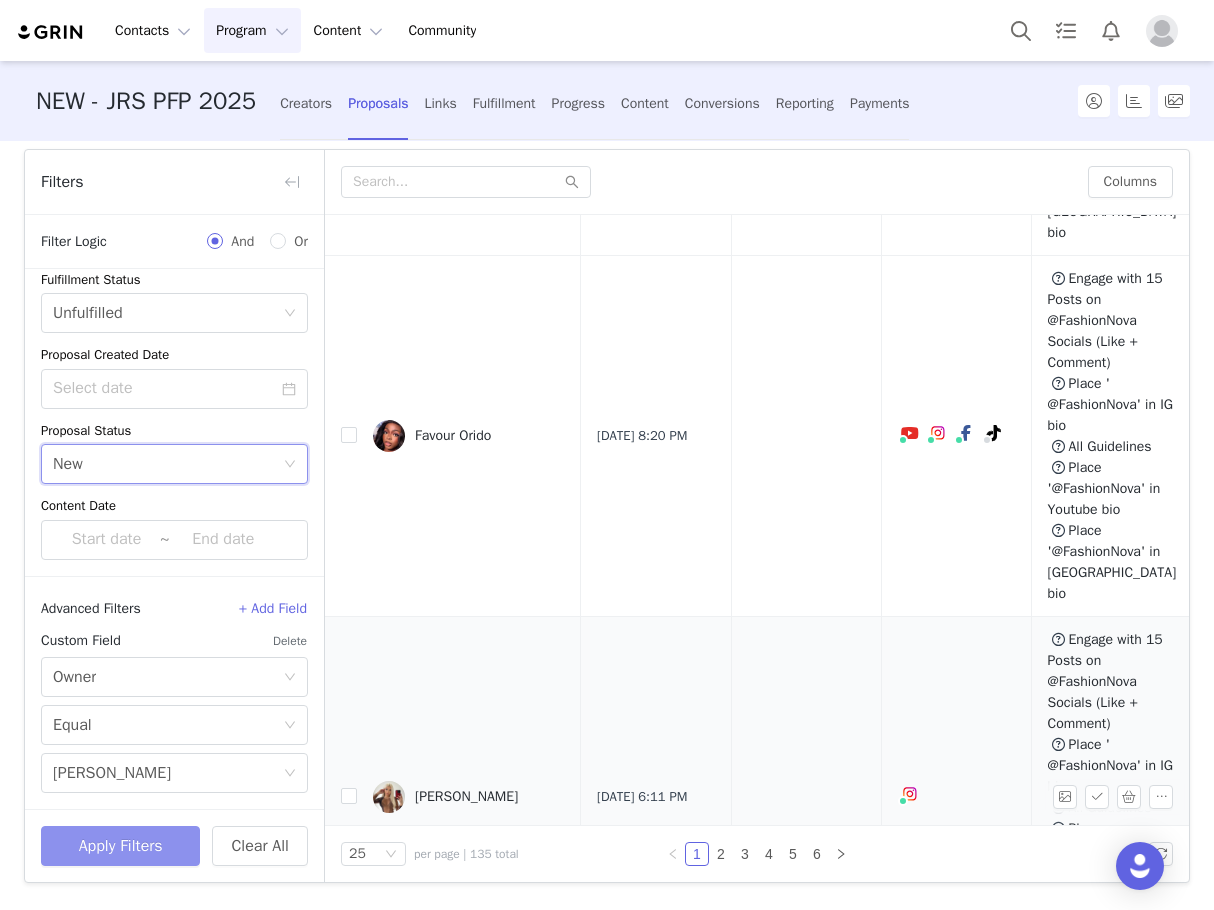 drag, startPoint x: 130, startPoint y: 845, endPoint x: 338, endPoint y: 598, distance: 322.9133 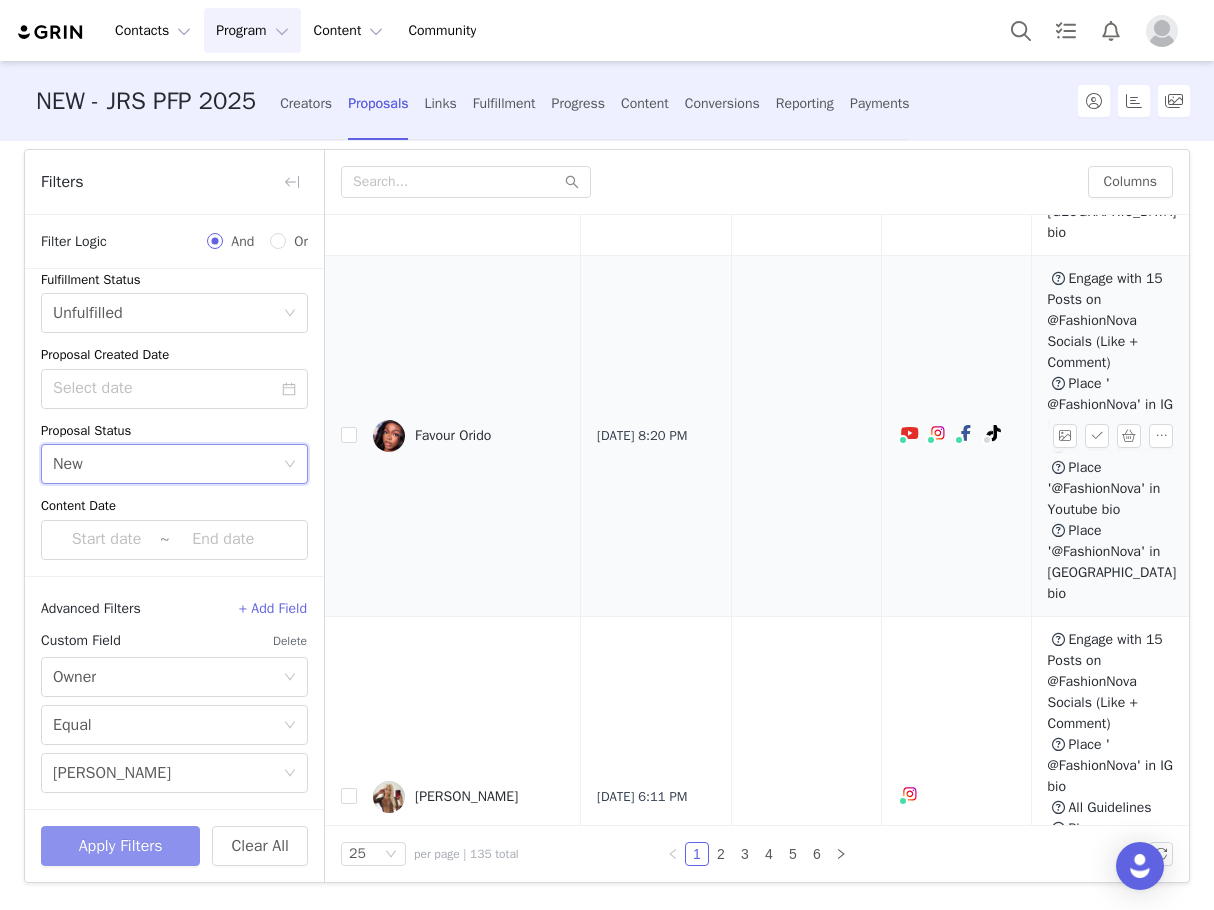 scroll, scrollTop: 0, scrollLeft: 0, axis: both 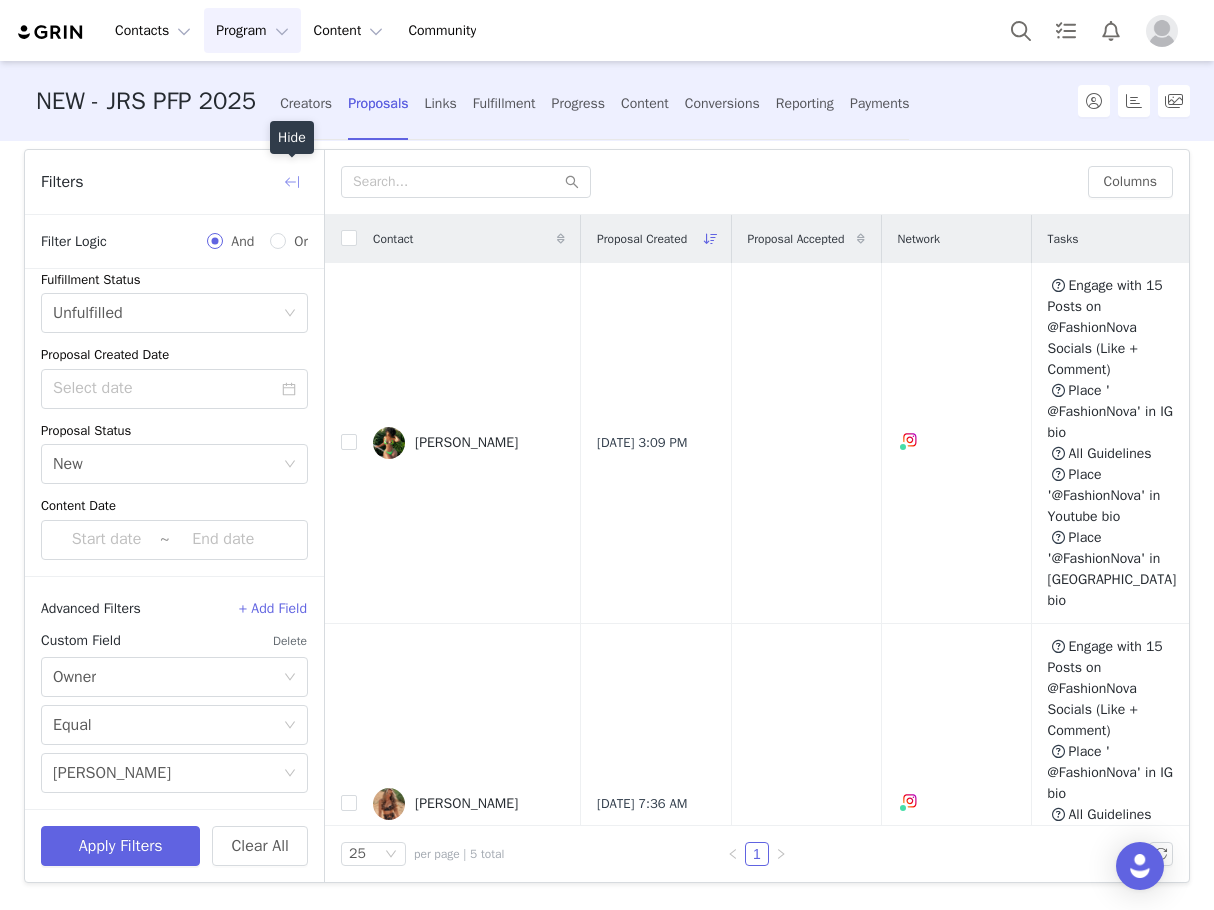 click at bounding box center [292, 182] 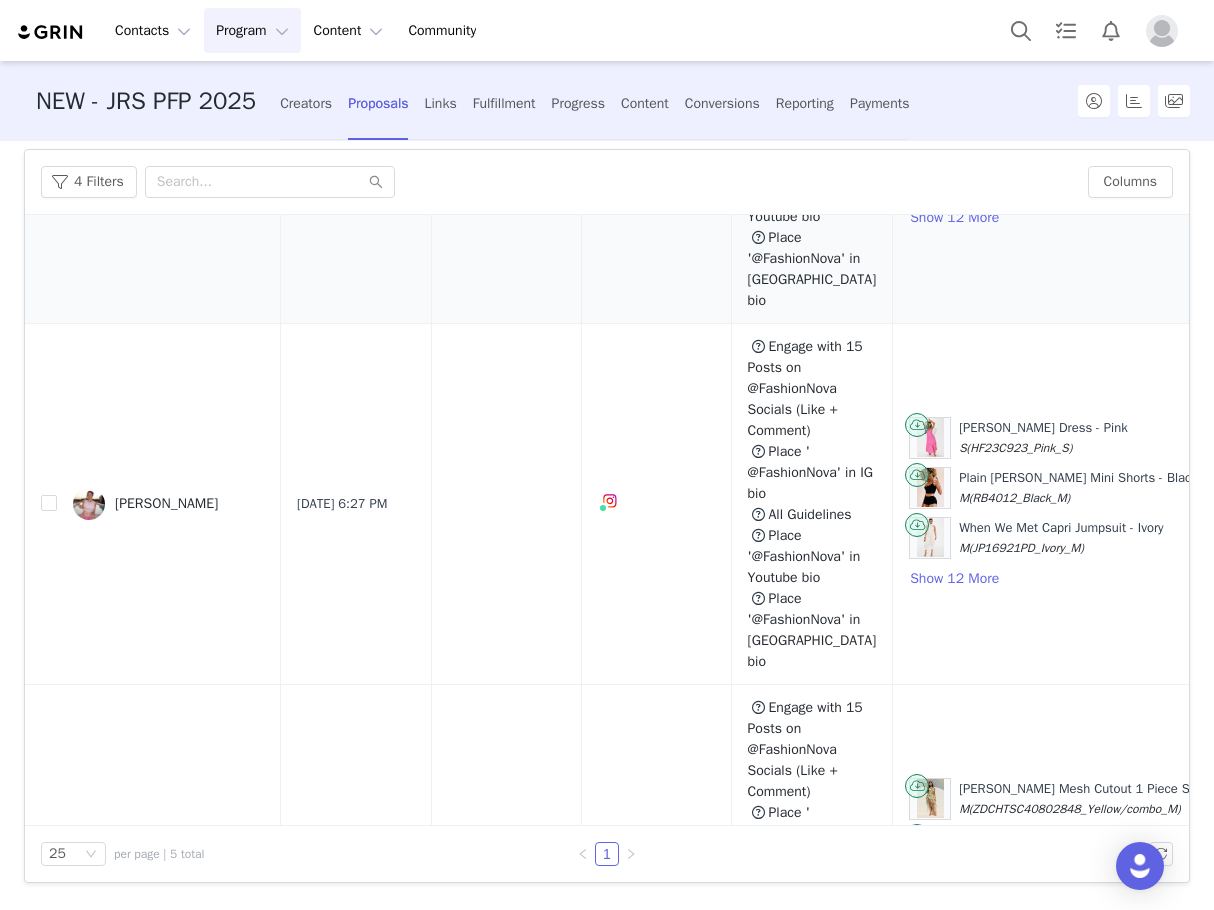 scroll, scrollTop: 1152, scrollLeft: 0, axis: vertical 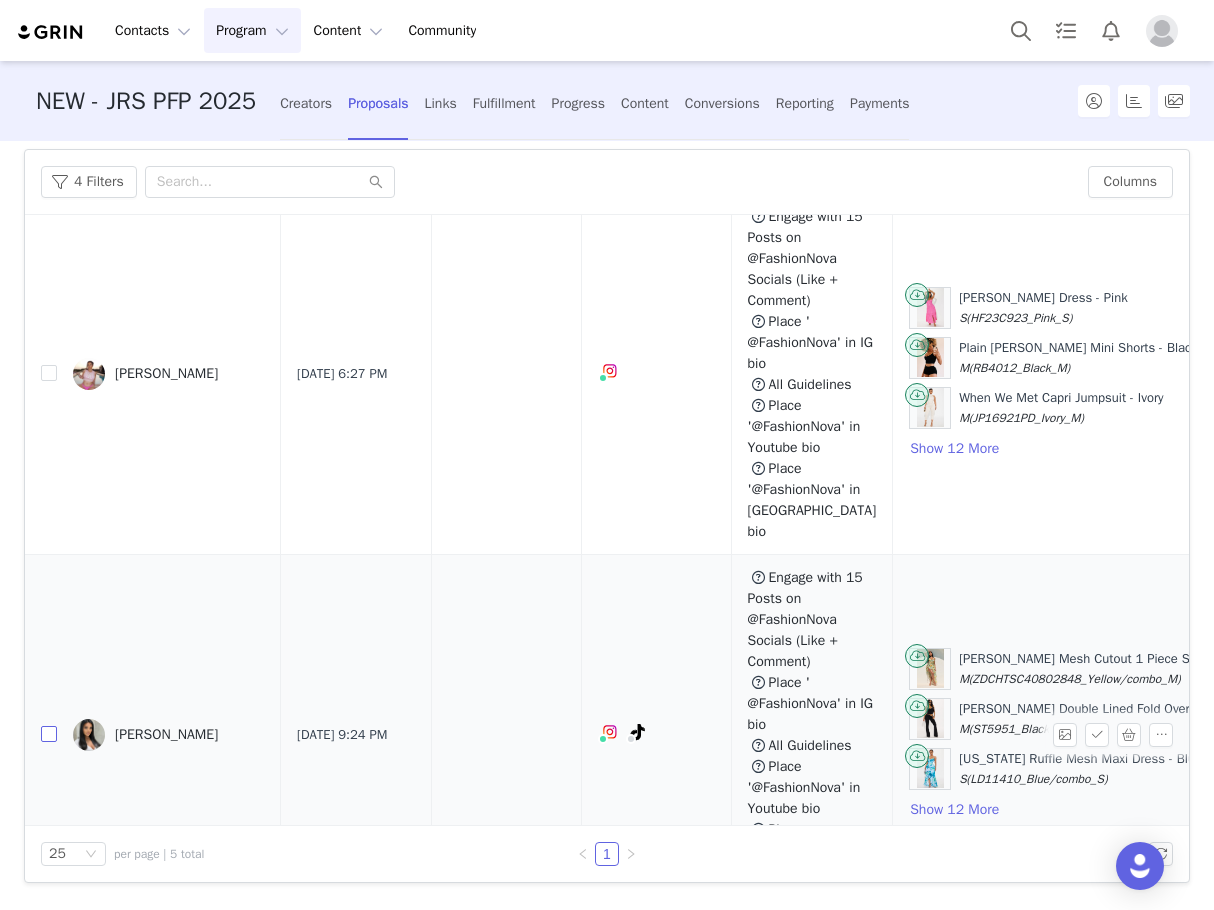 click at bounding box center (49, 734) 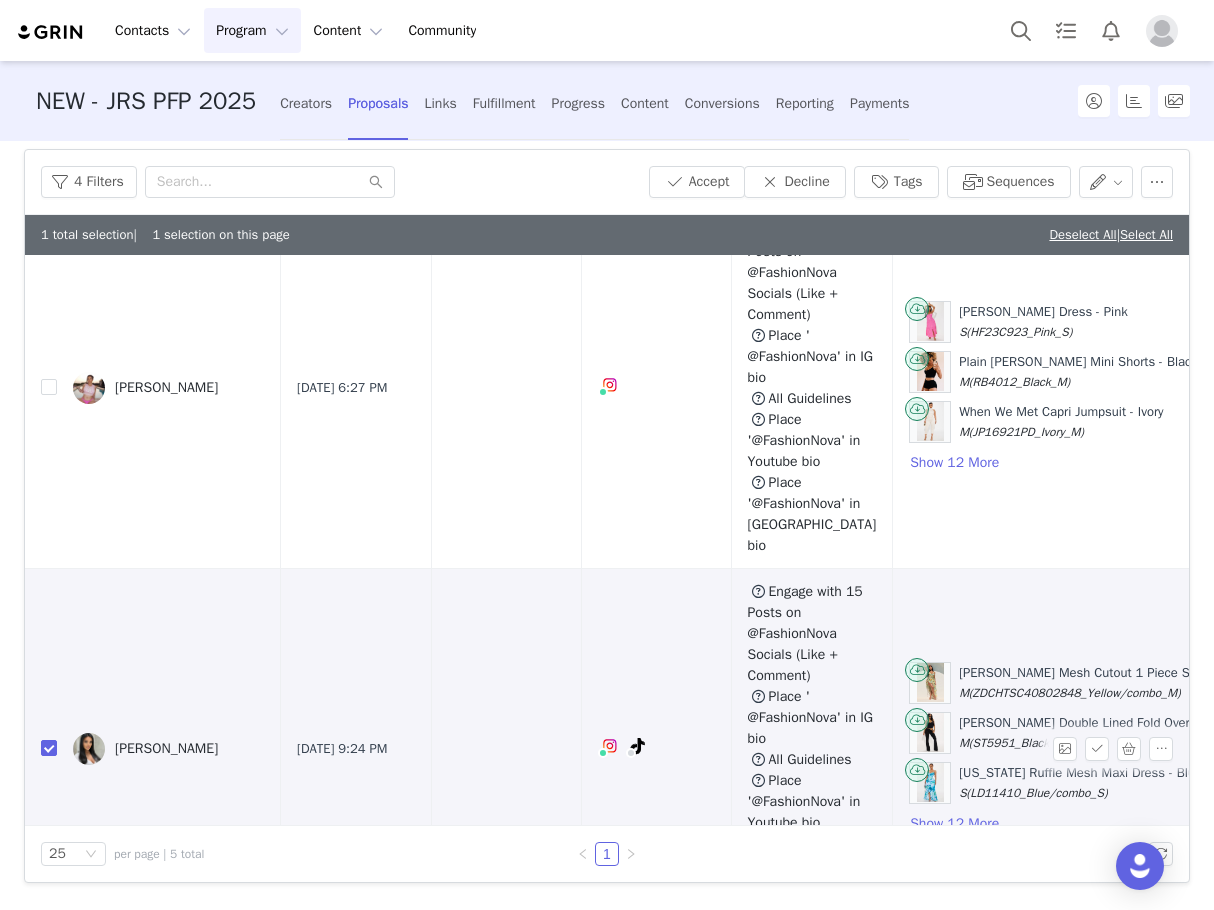 scroll, scrollTop: 1192, scrollLeft: 0, axis: vertical 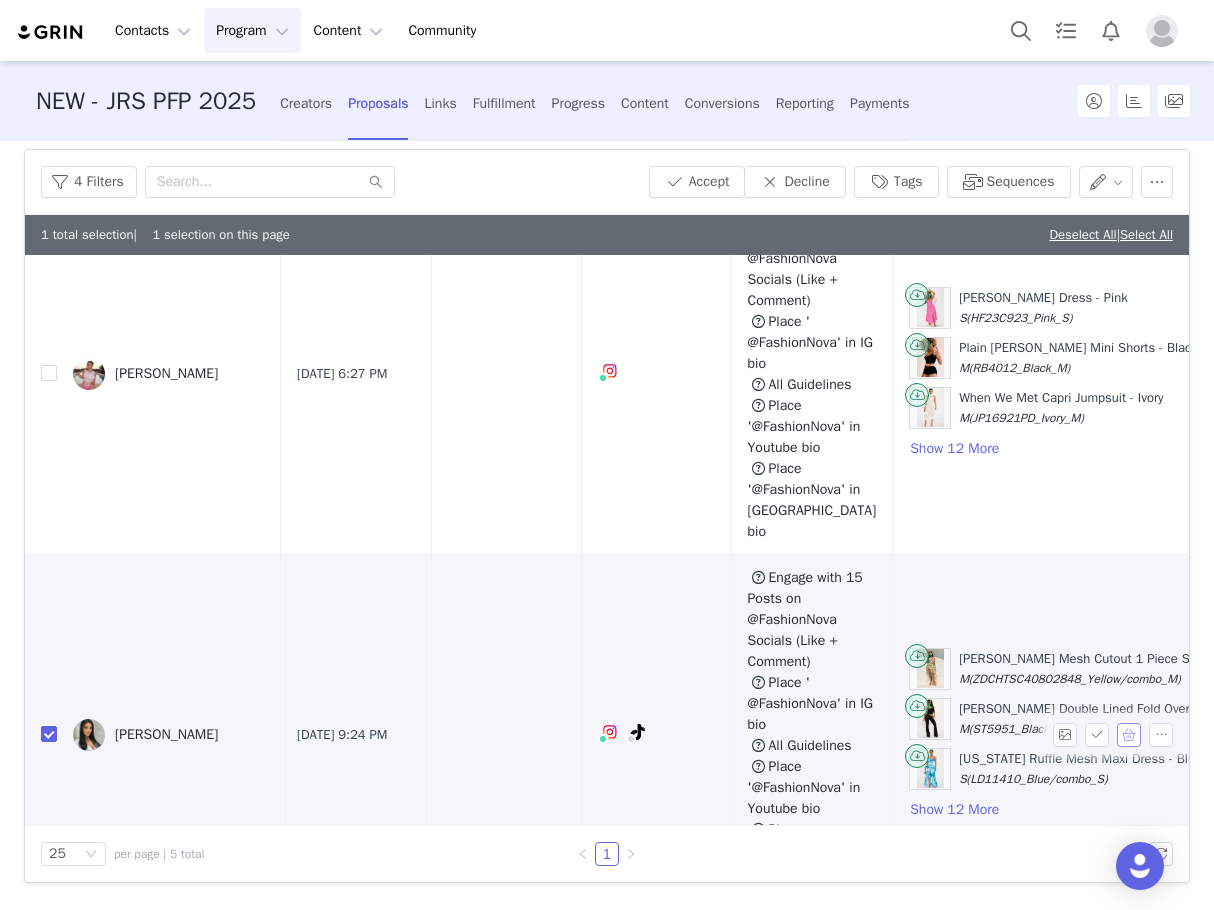 click at bounding box center (1129, 735) 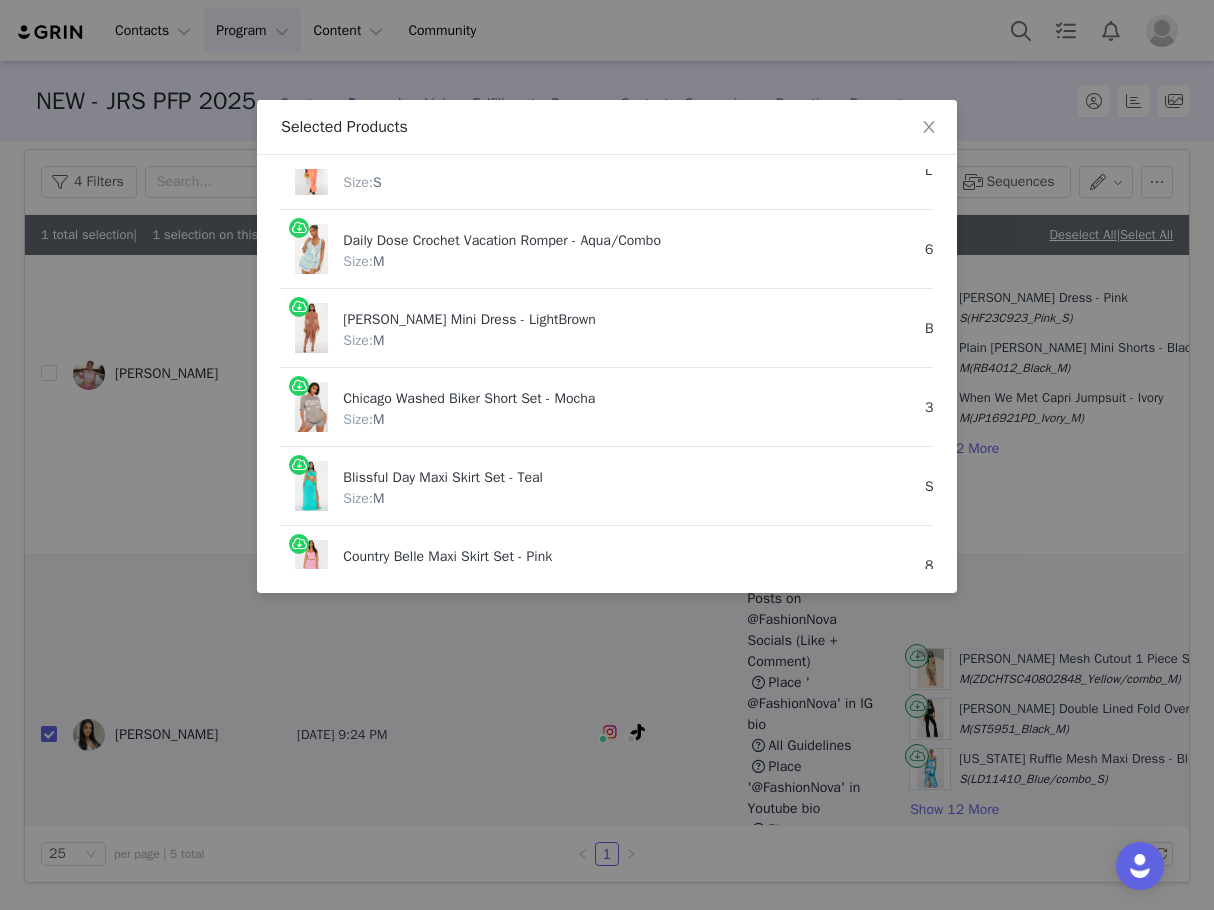 scroll, scrollTop: 886, scrollLeft: 0, axis: vertical 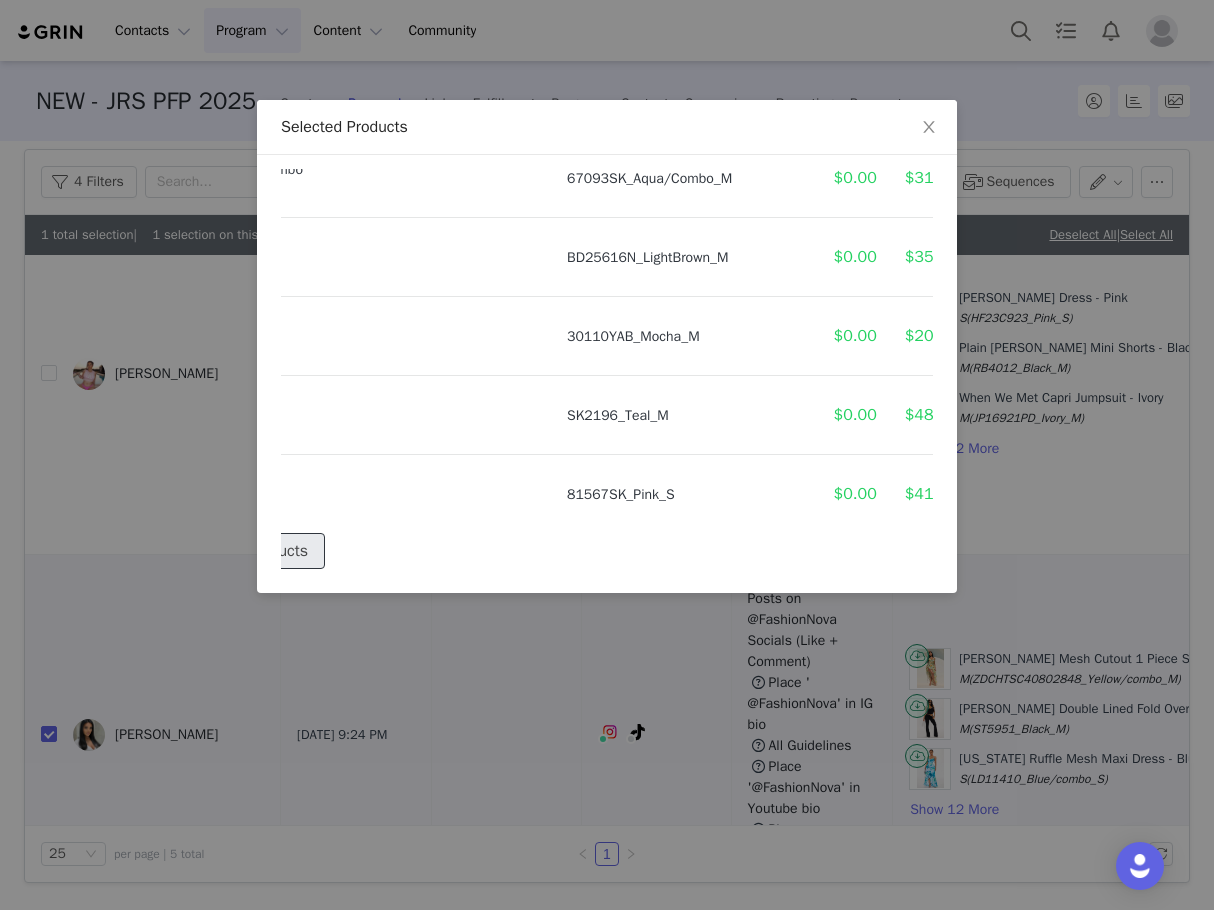 click on "Change Products" at bounding box center (249, 551) 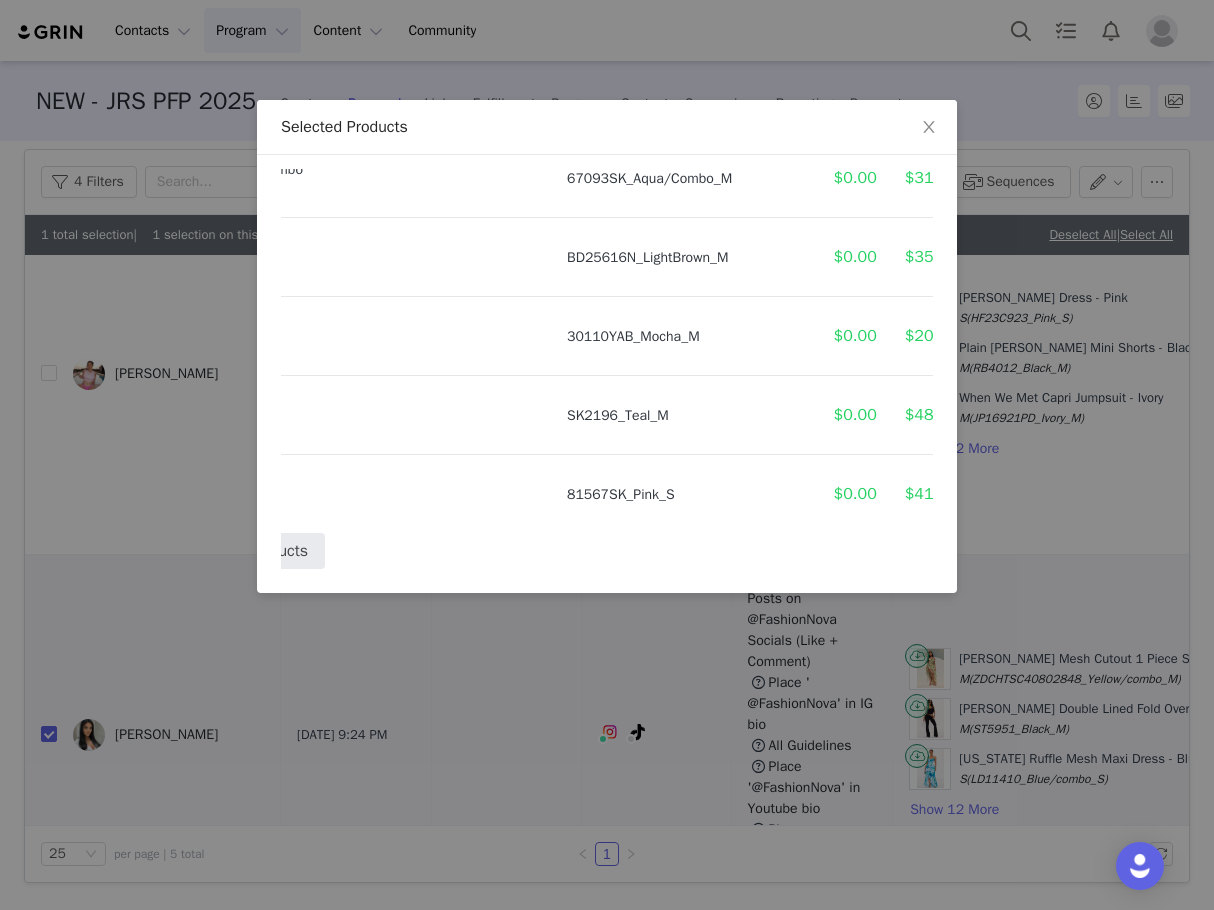 select on "26093260" 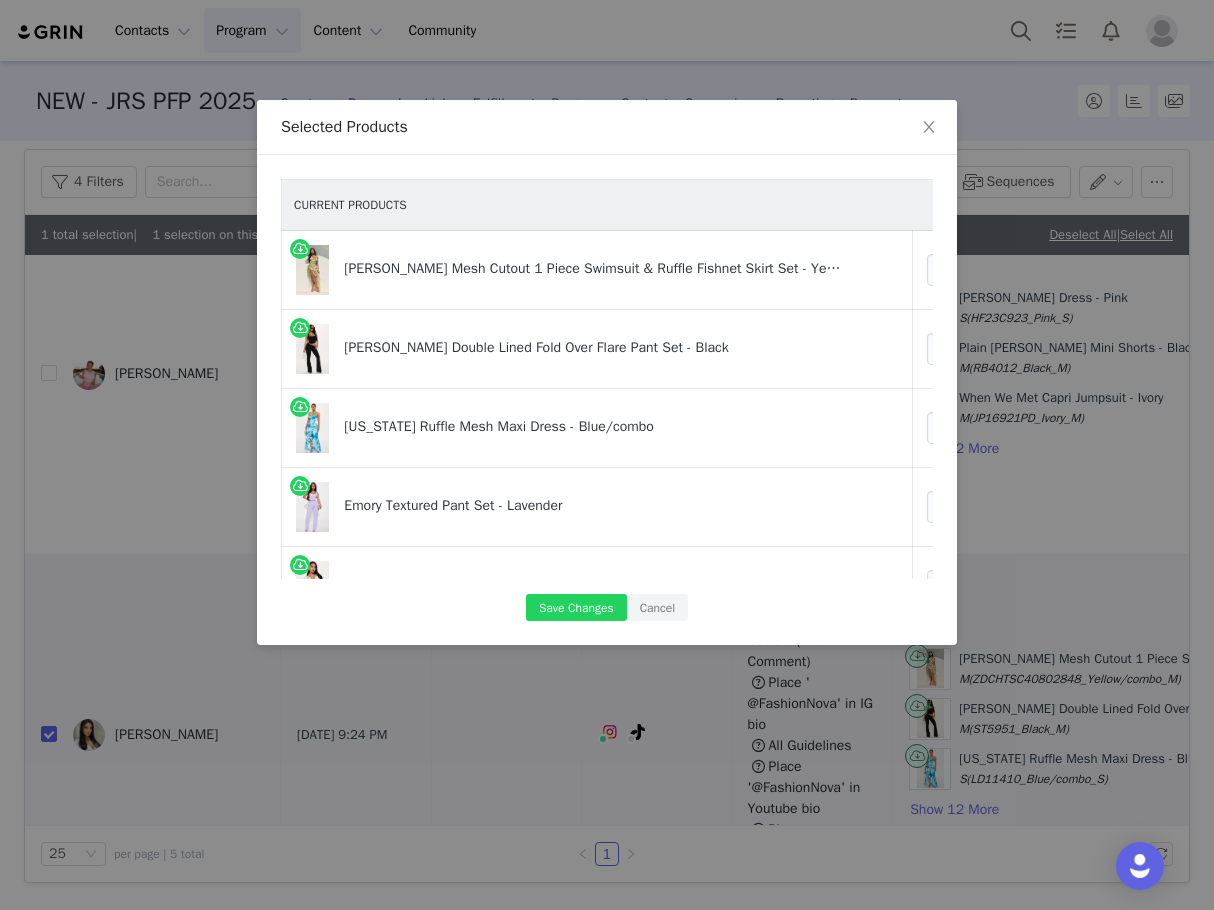 scroll, scrollTop: 0, scrollLeft: 258, axis: horizontal 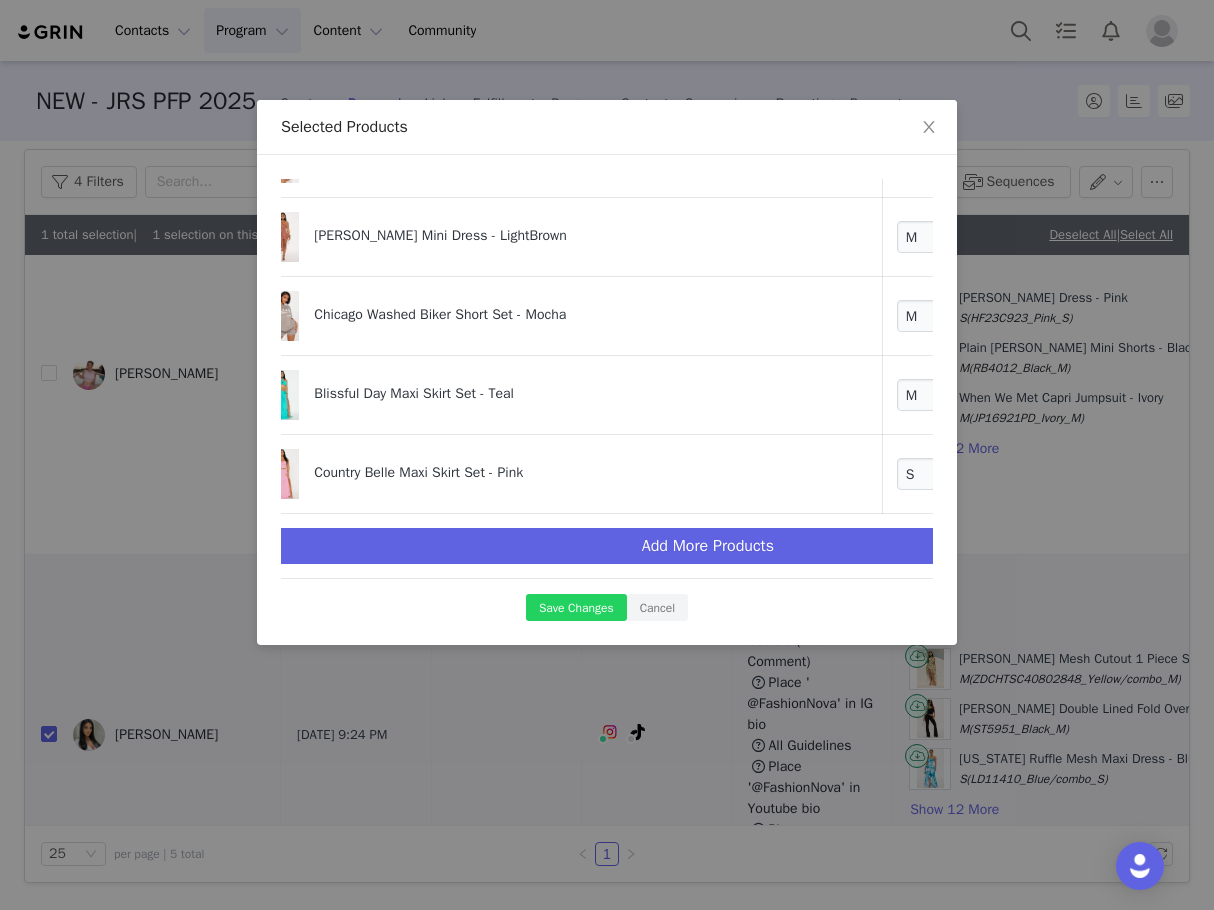 click on "Country Belle Maxi Skirt Set - Pink" at bounding box center [563, 466] 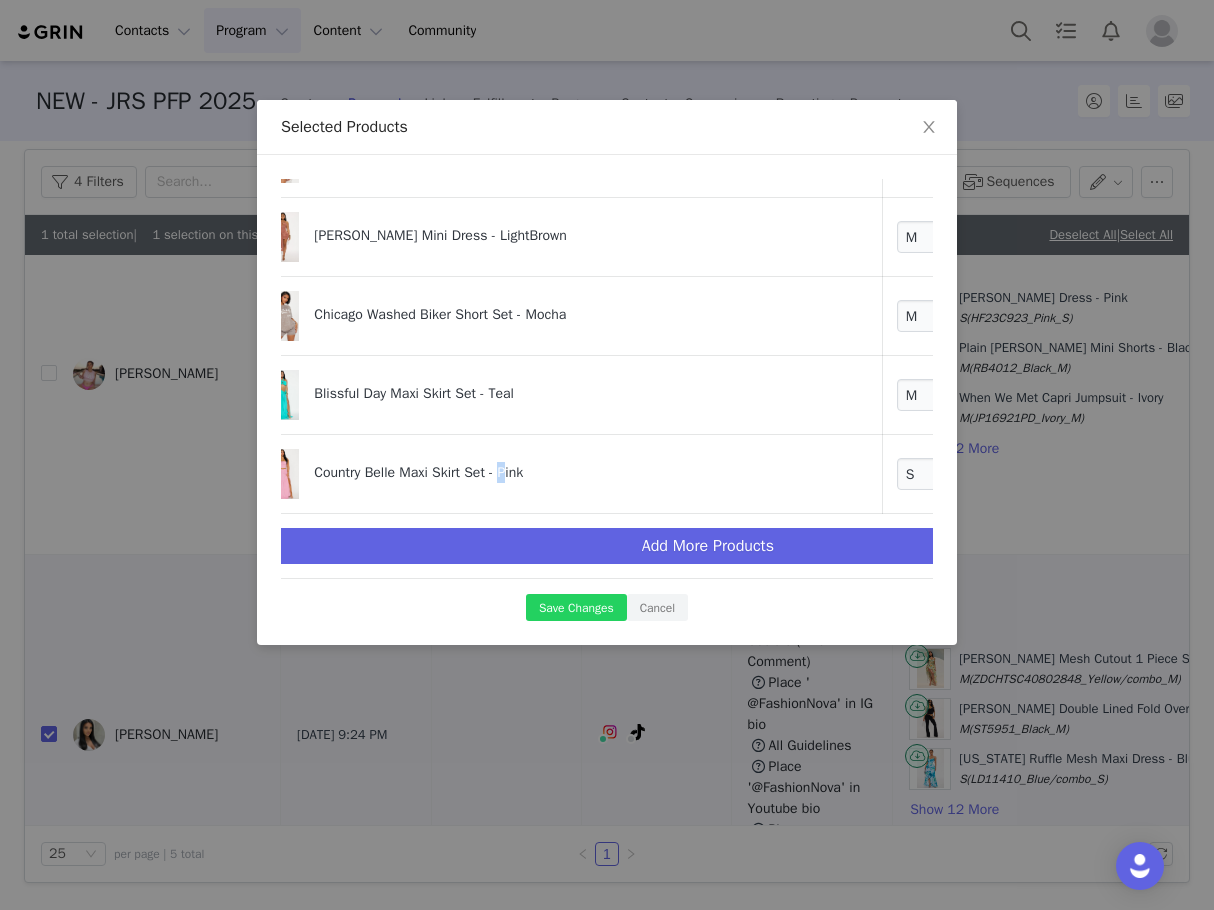 click on "Country Belle Maxi Skirt Set - Pink" at bounding box center [563, 466] 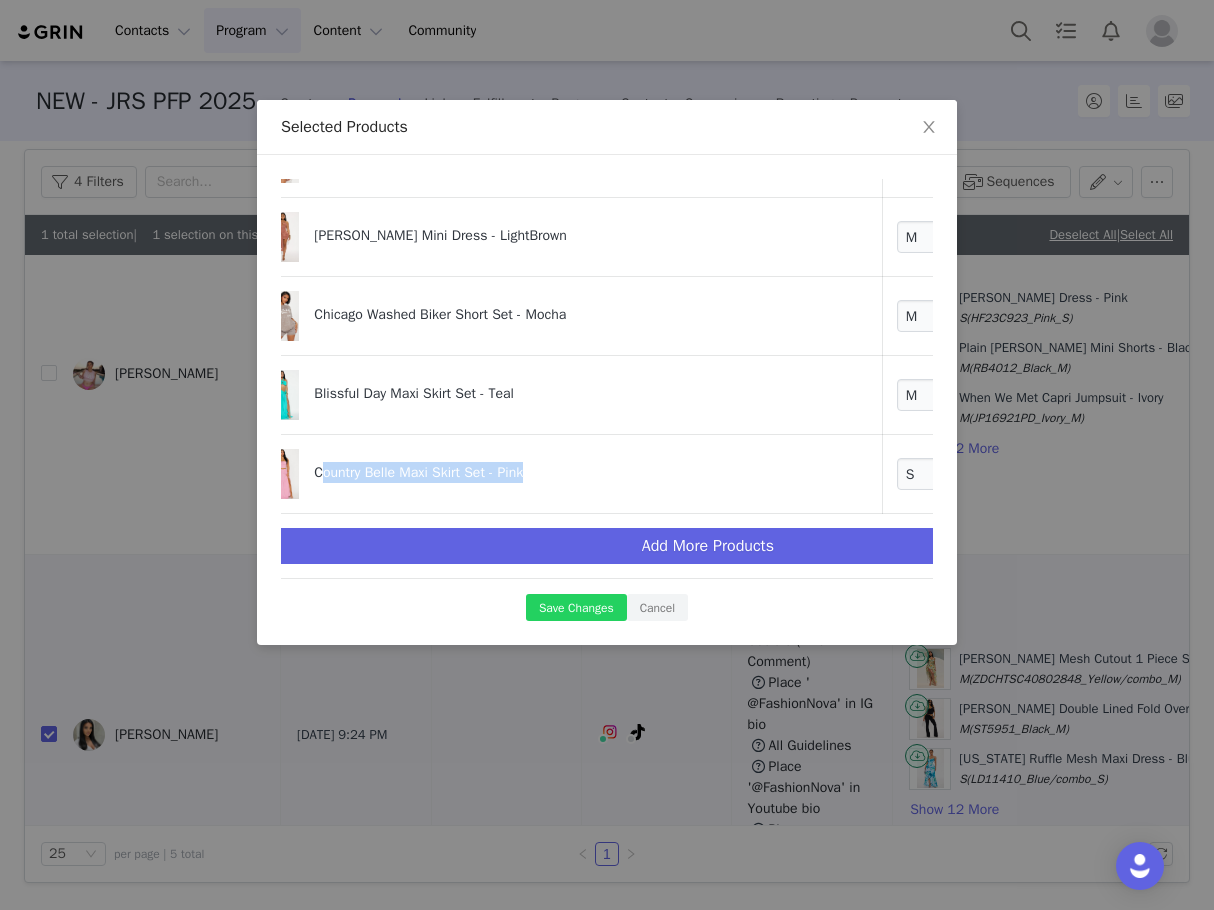 click on "Country Belle Maxi Skirt Set - Pink" at bounding box center [563, 466] 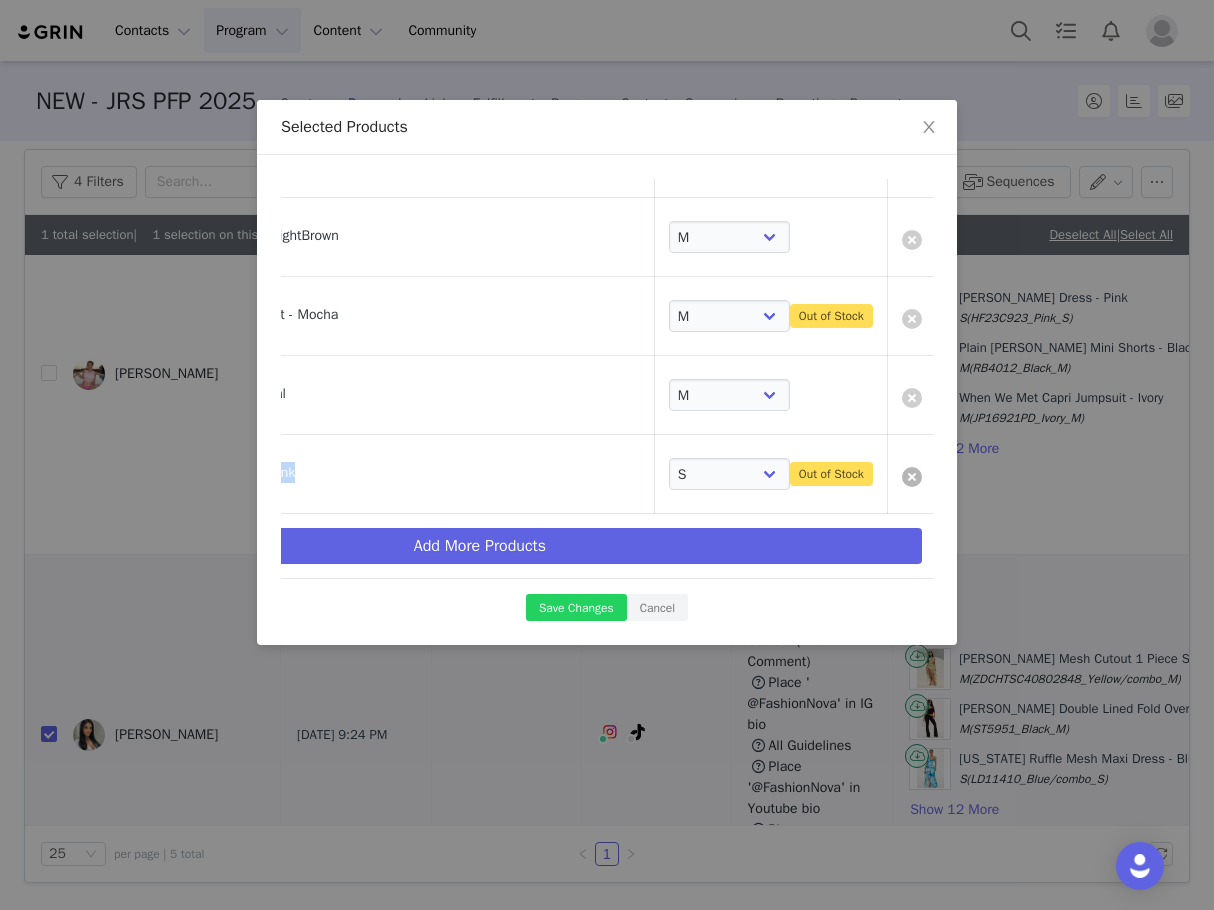 click at bounding box center [912, 477] 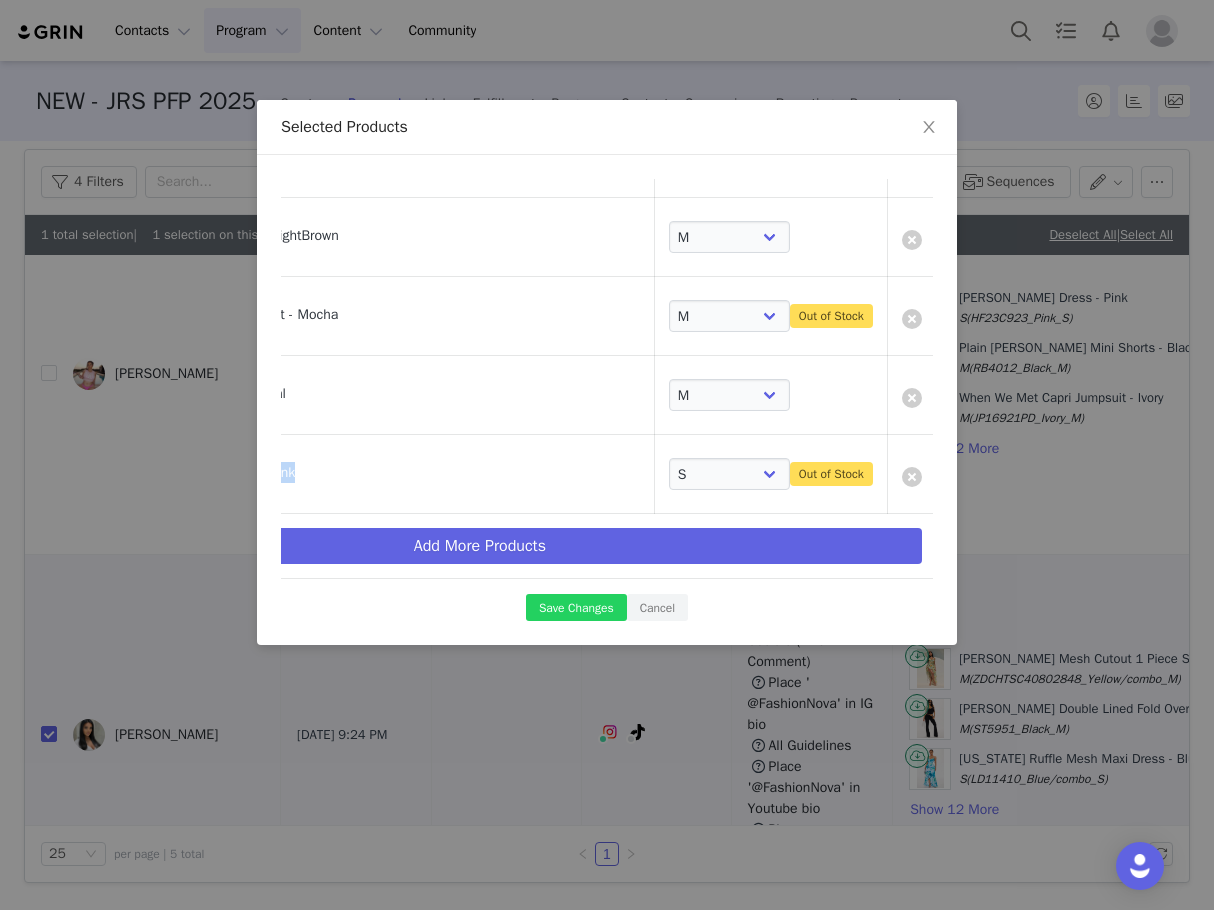 scroll, scrollTop: 838, scrollLeft: 258, axis: both 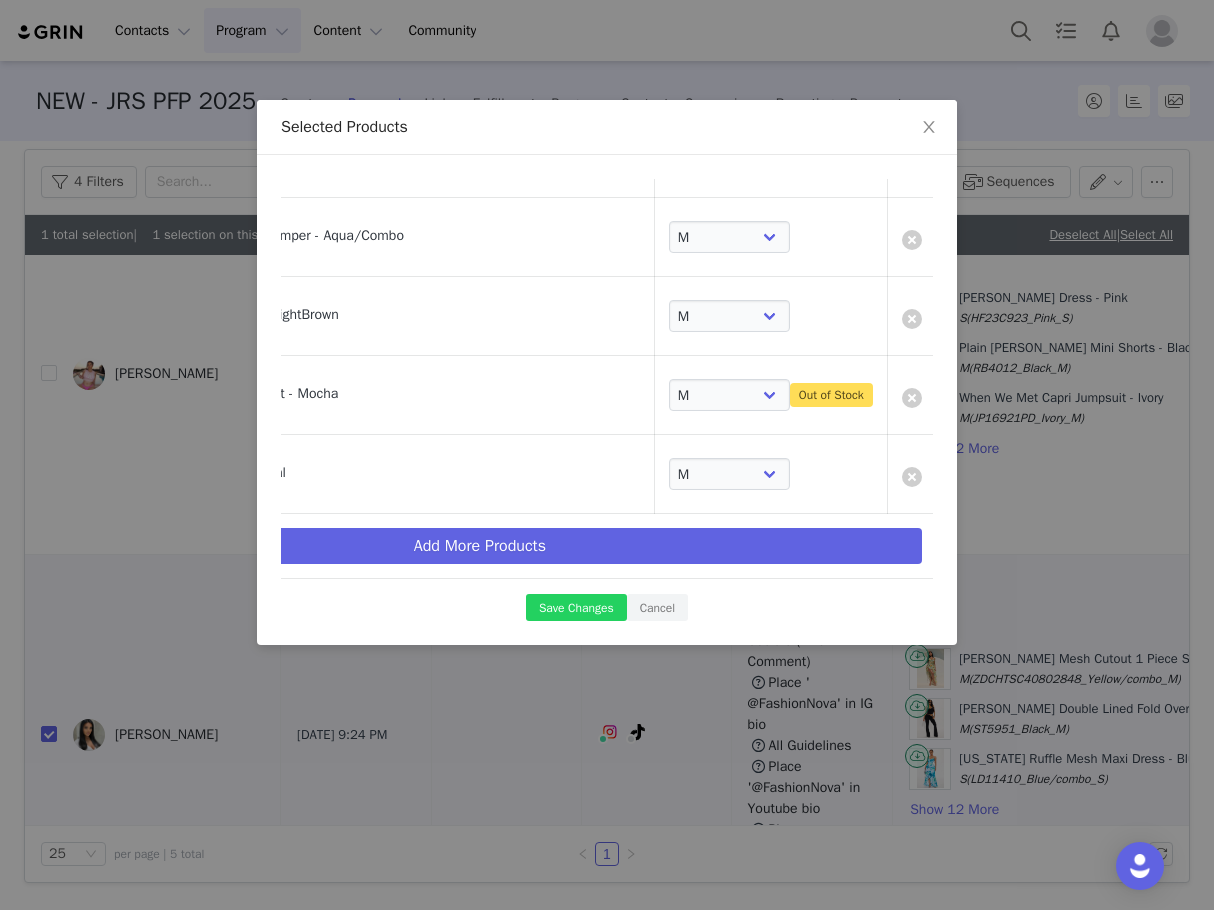 click on "Chicago Washed Biker Short Set - Mocha" at bounding box center [335, 387] 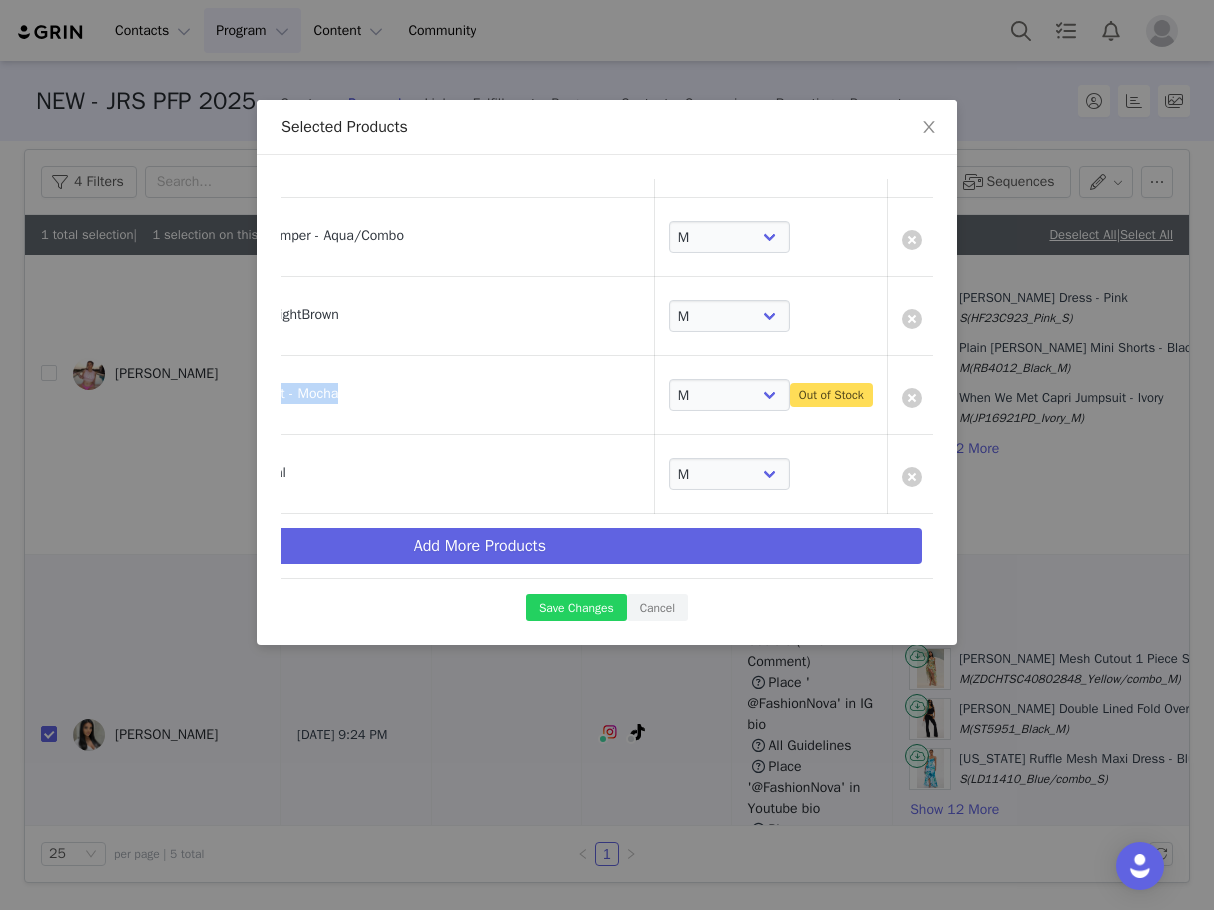 click on "Chicago Washed Biker Short Set - Mocha" at bounding box center [335, 387] 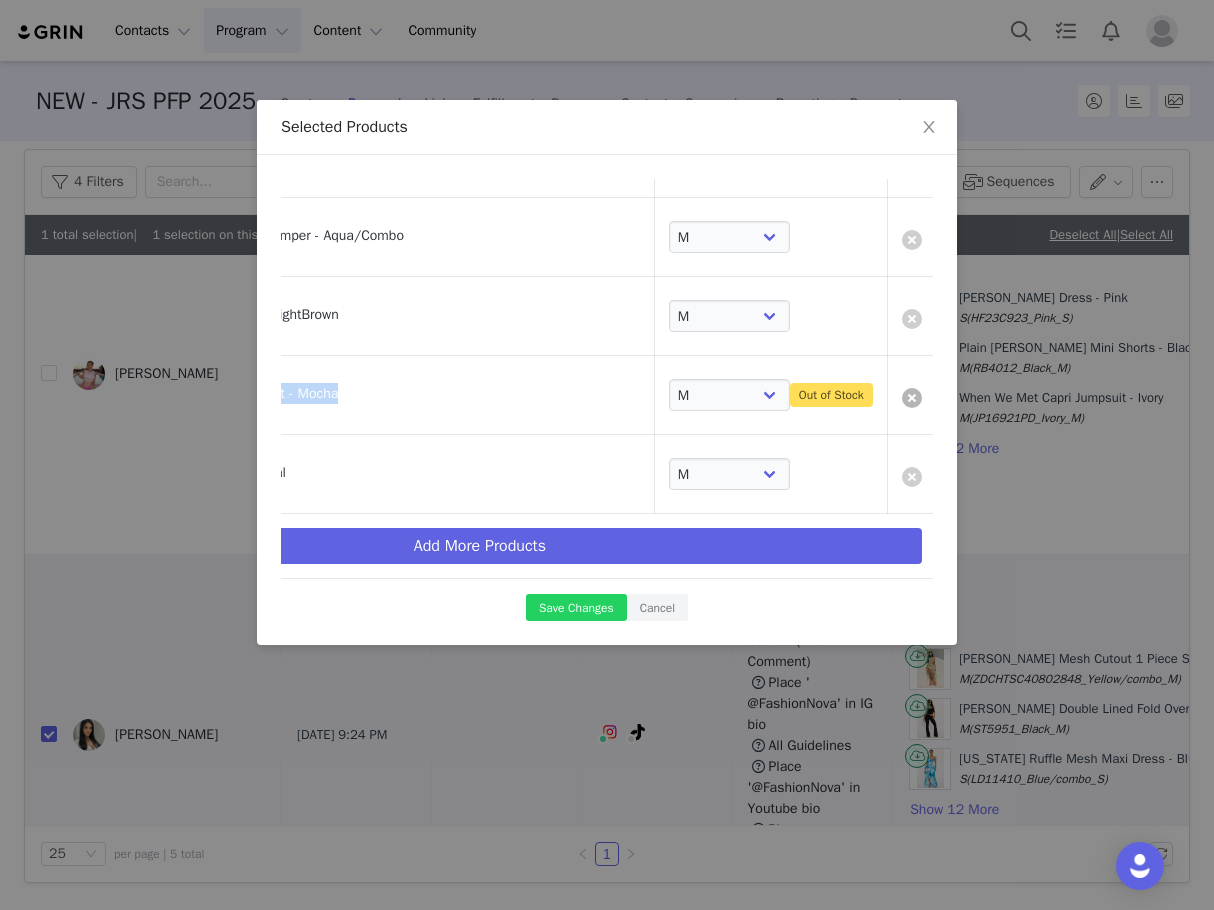 click at bounding box center [912, 398] 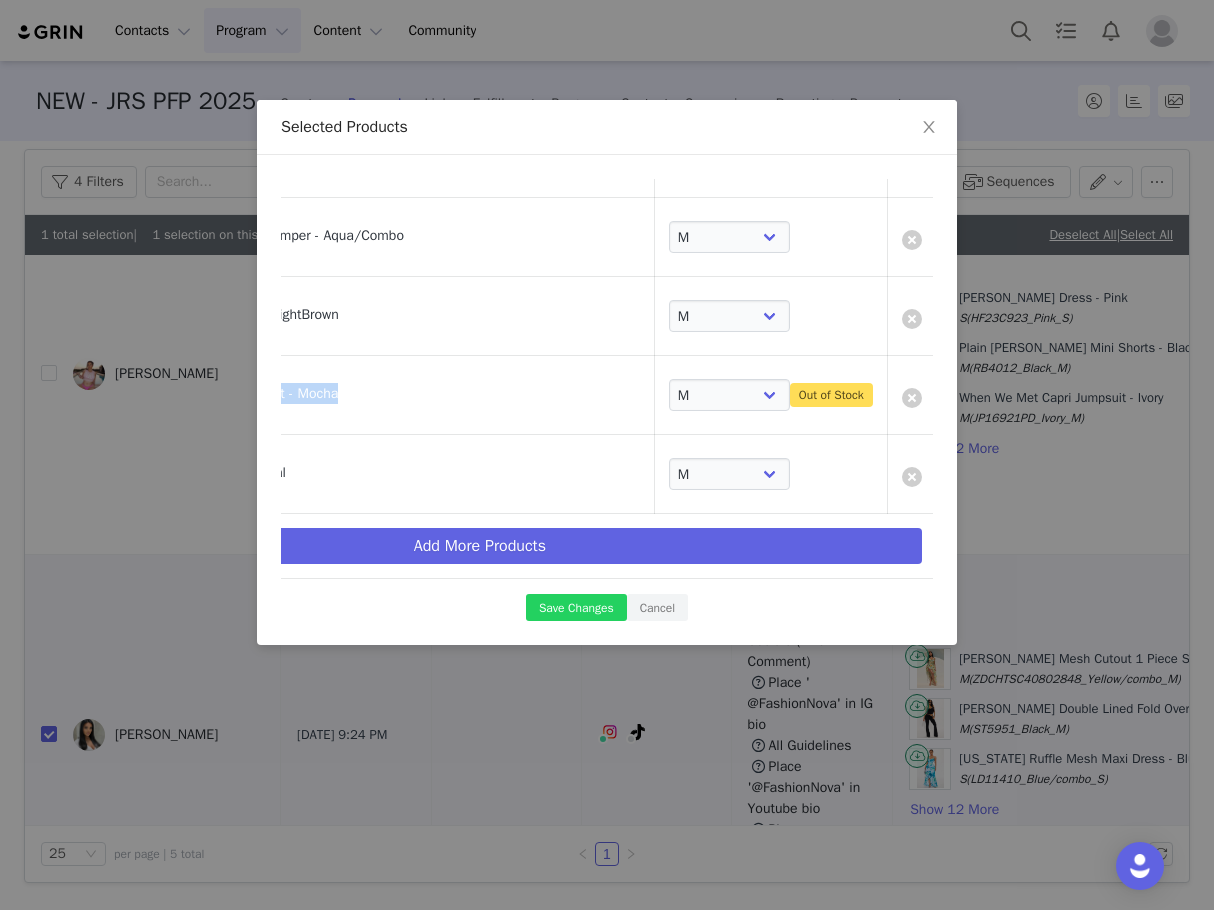 scroll, scrollTop: 759, scrollLeft: 258, axis: both 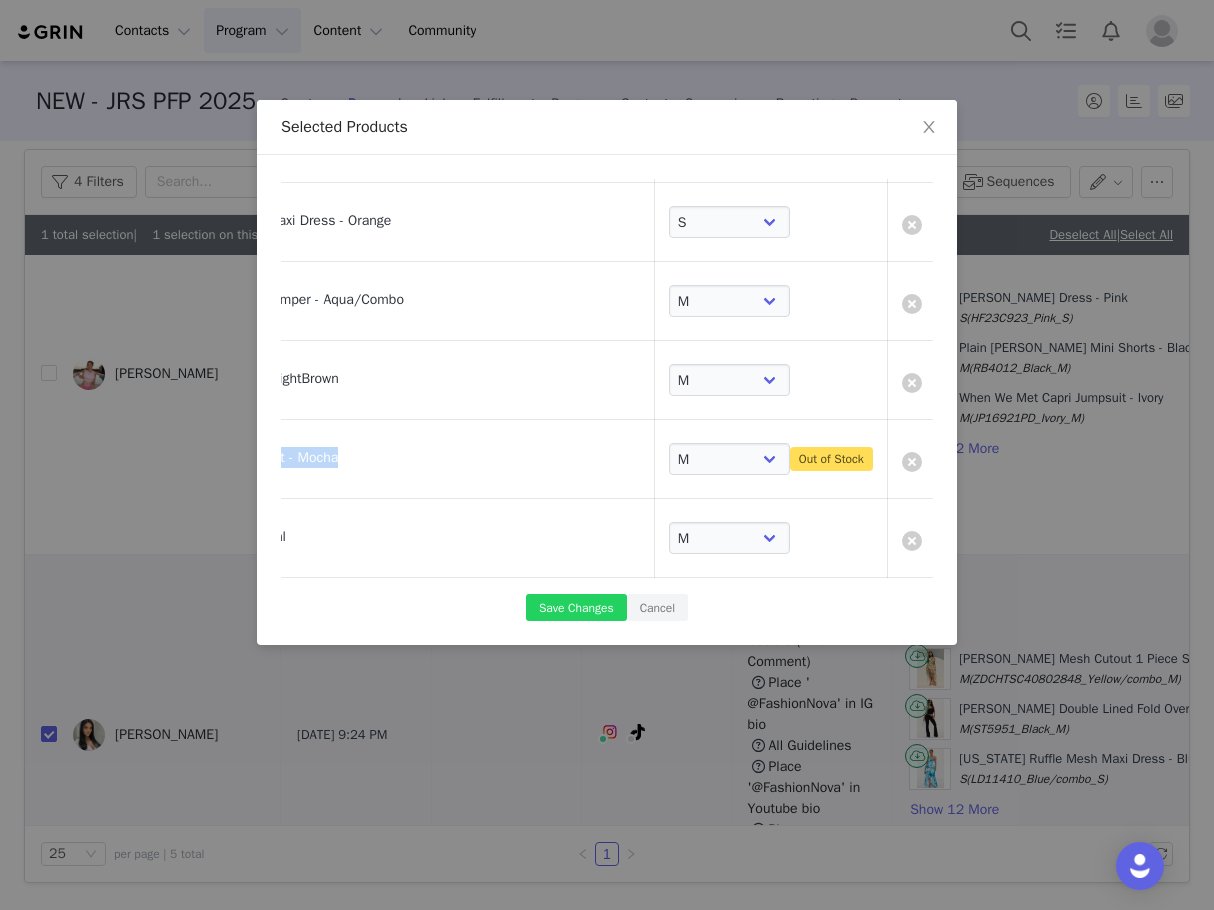 select on "27127298" 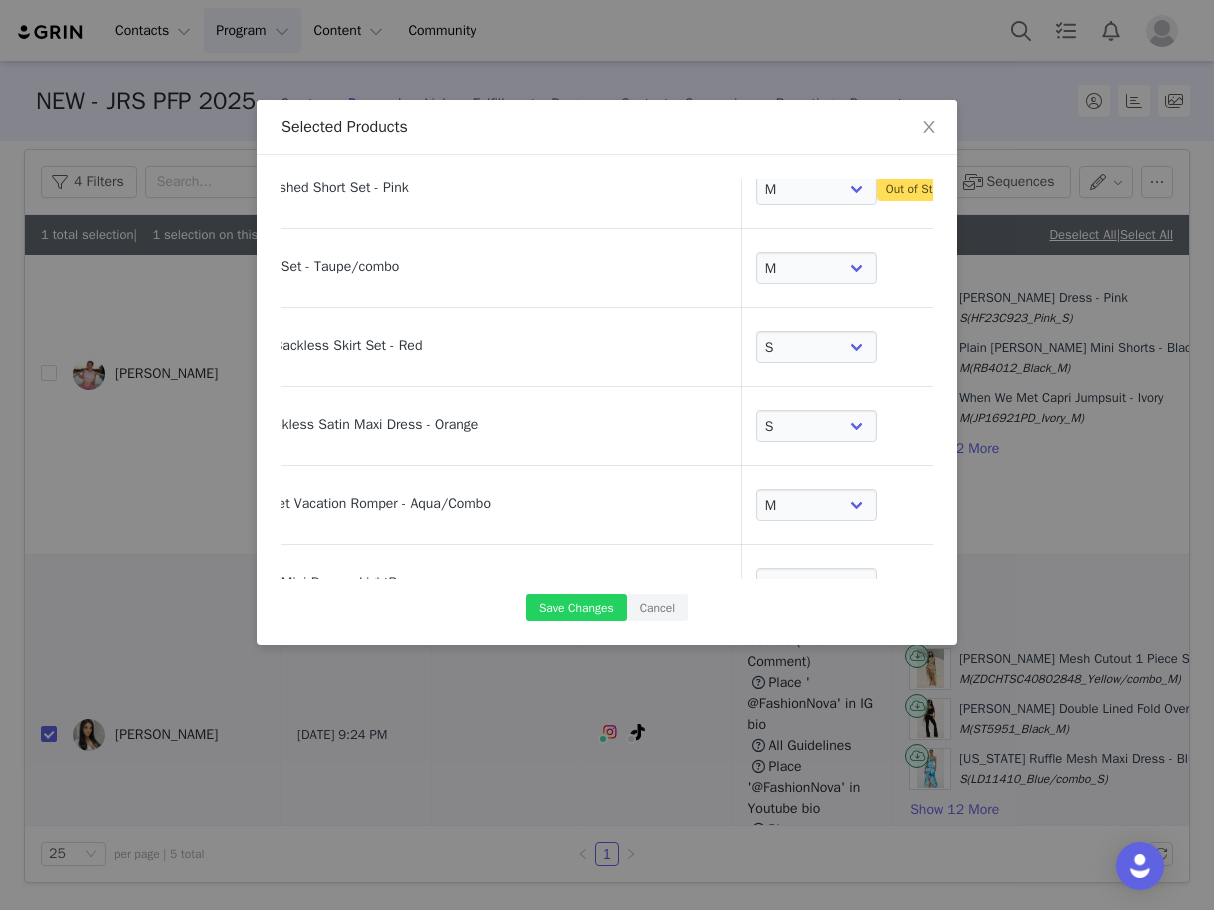scroll, scrollTop: 359, scrollLeft: 171, axis: both 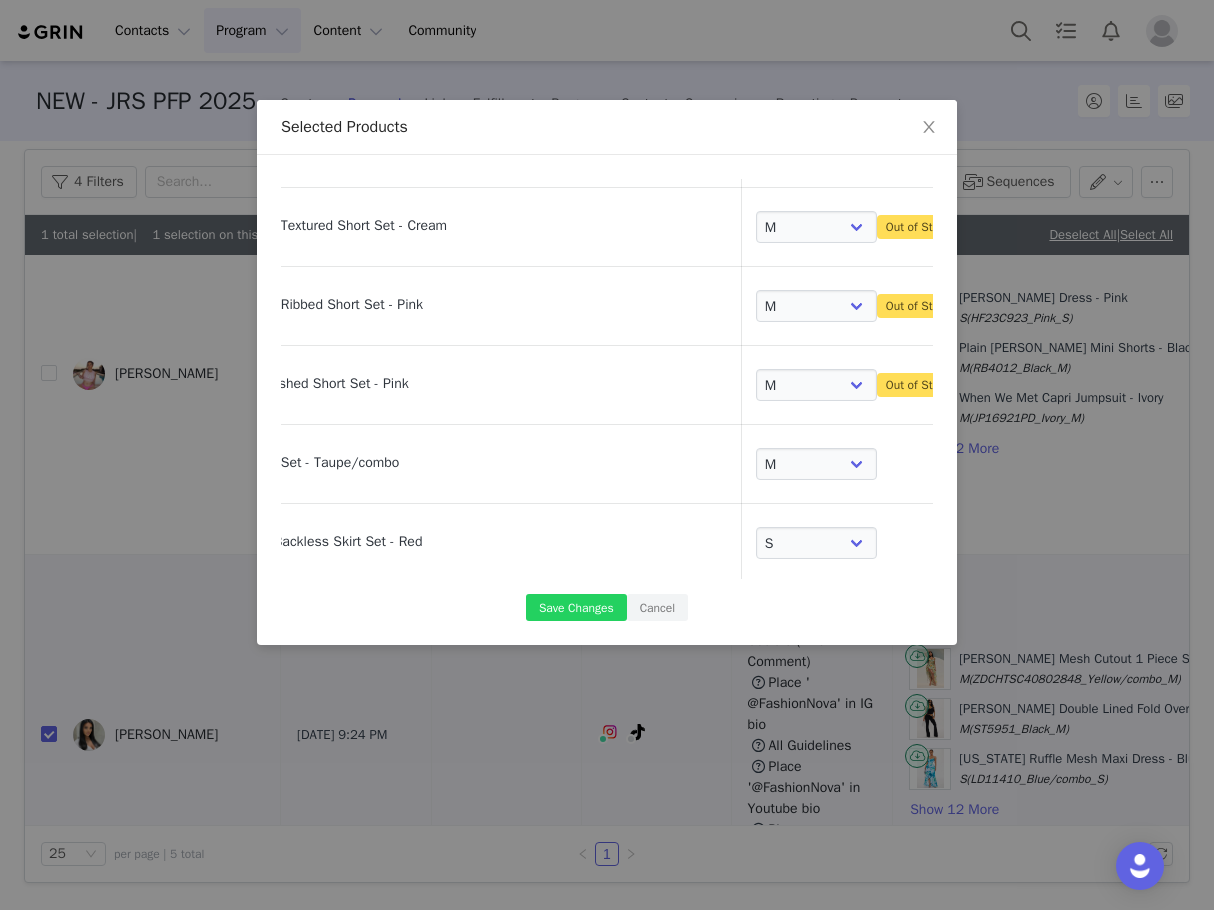 click on "Unforgettable Washed Short Set - Pink" at bounding box center (422, 377) 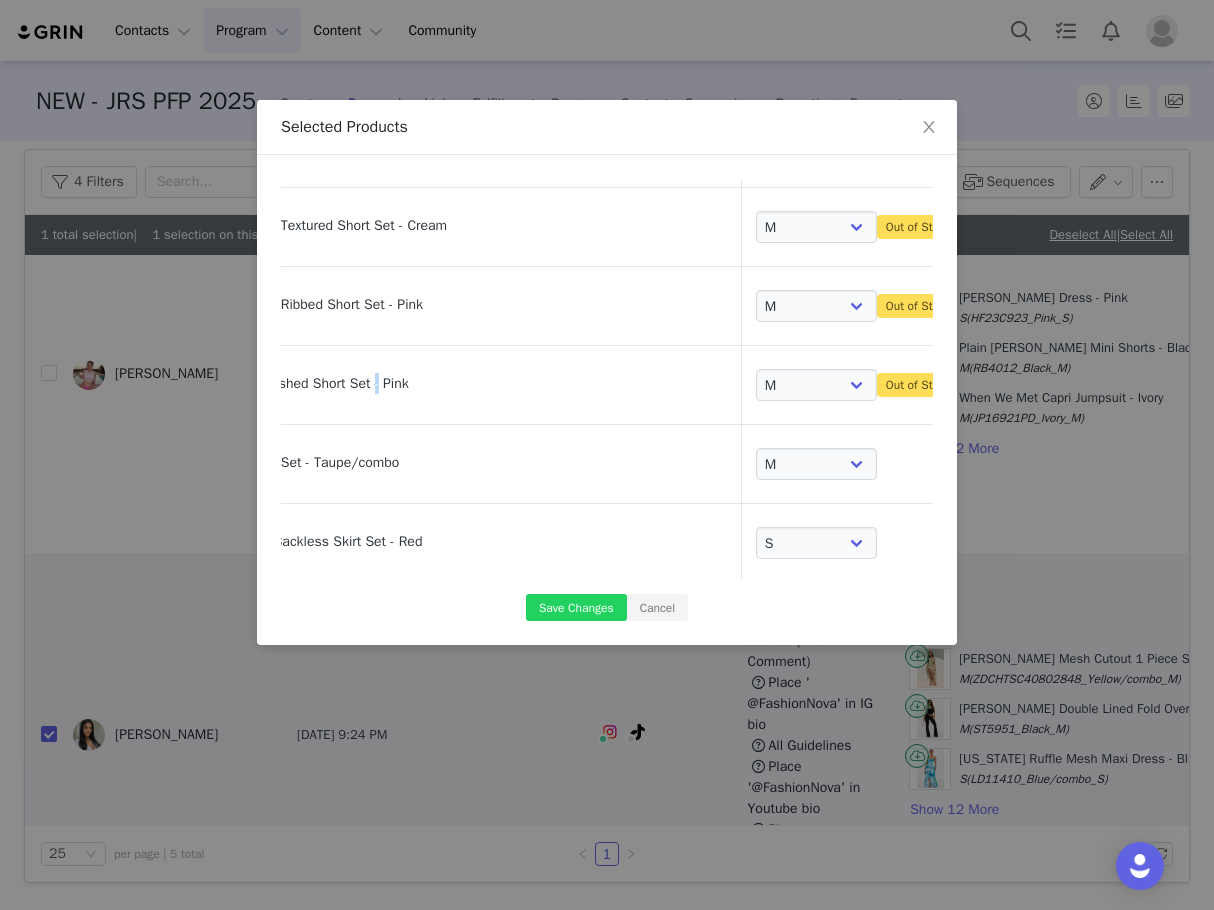 click on "Unforgettable Washed Short Set - Pink" at bounding box center [422, 377] 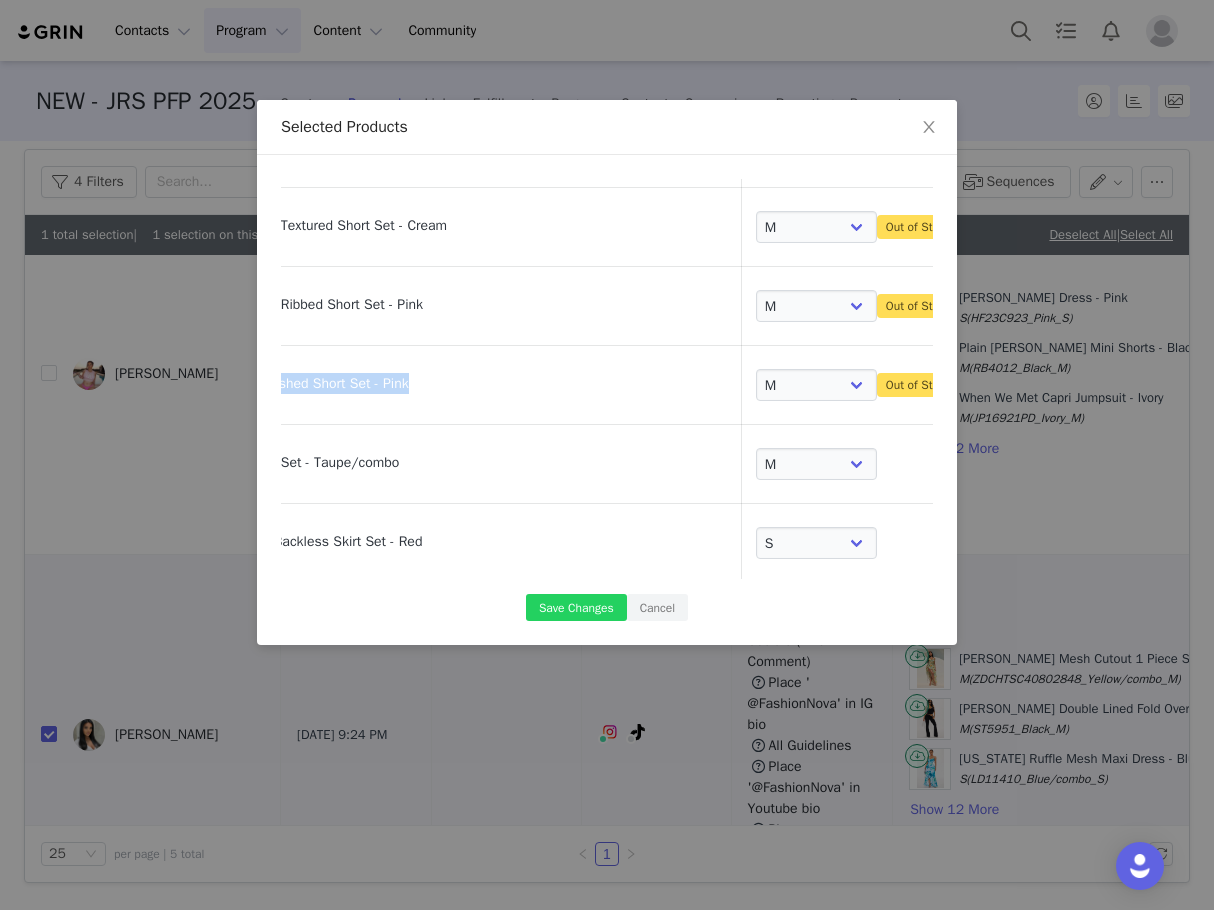 click on "Unforgettable Washed Short Set - Pink" at bounding box center (422, 377) 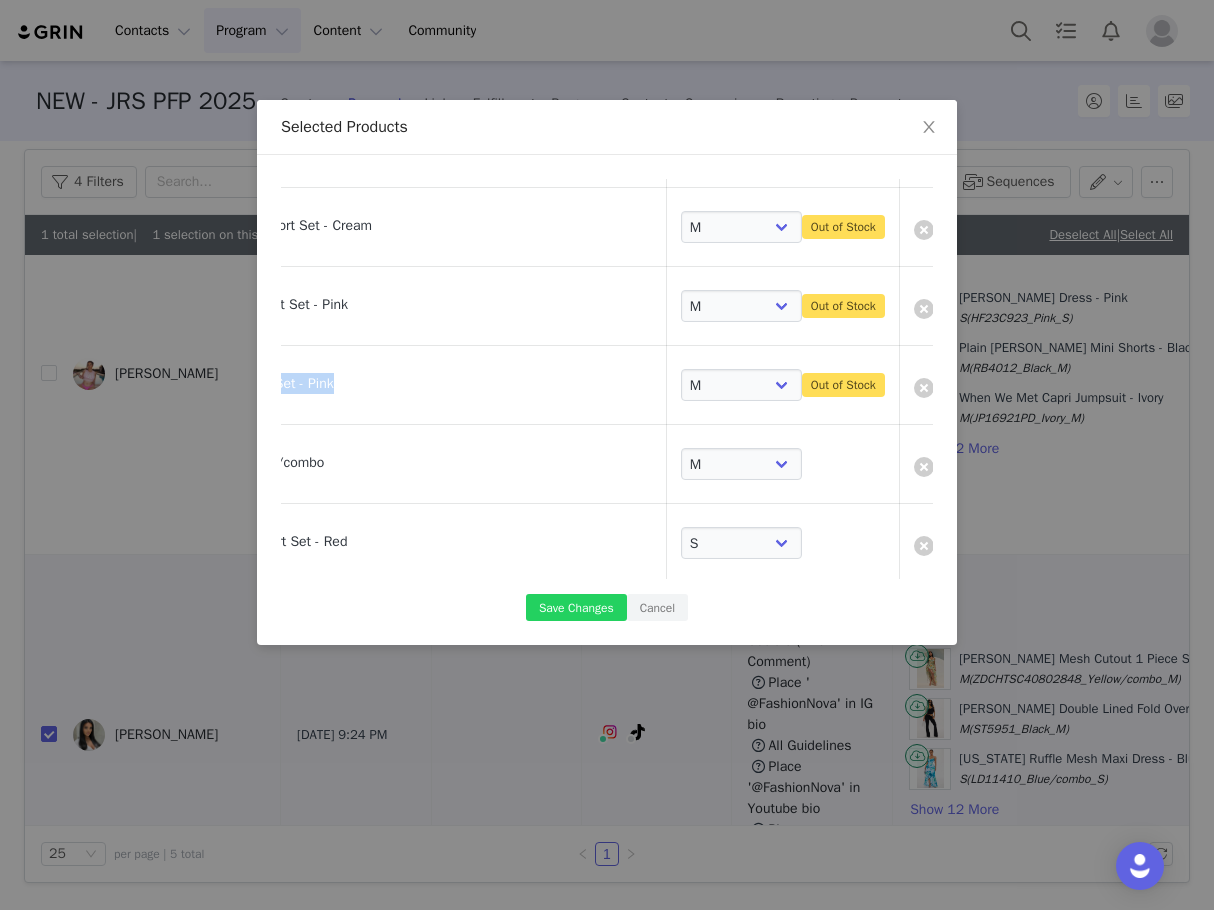 scroll, scrollTop: 359, scrollLeft: 252, axis: both 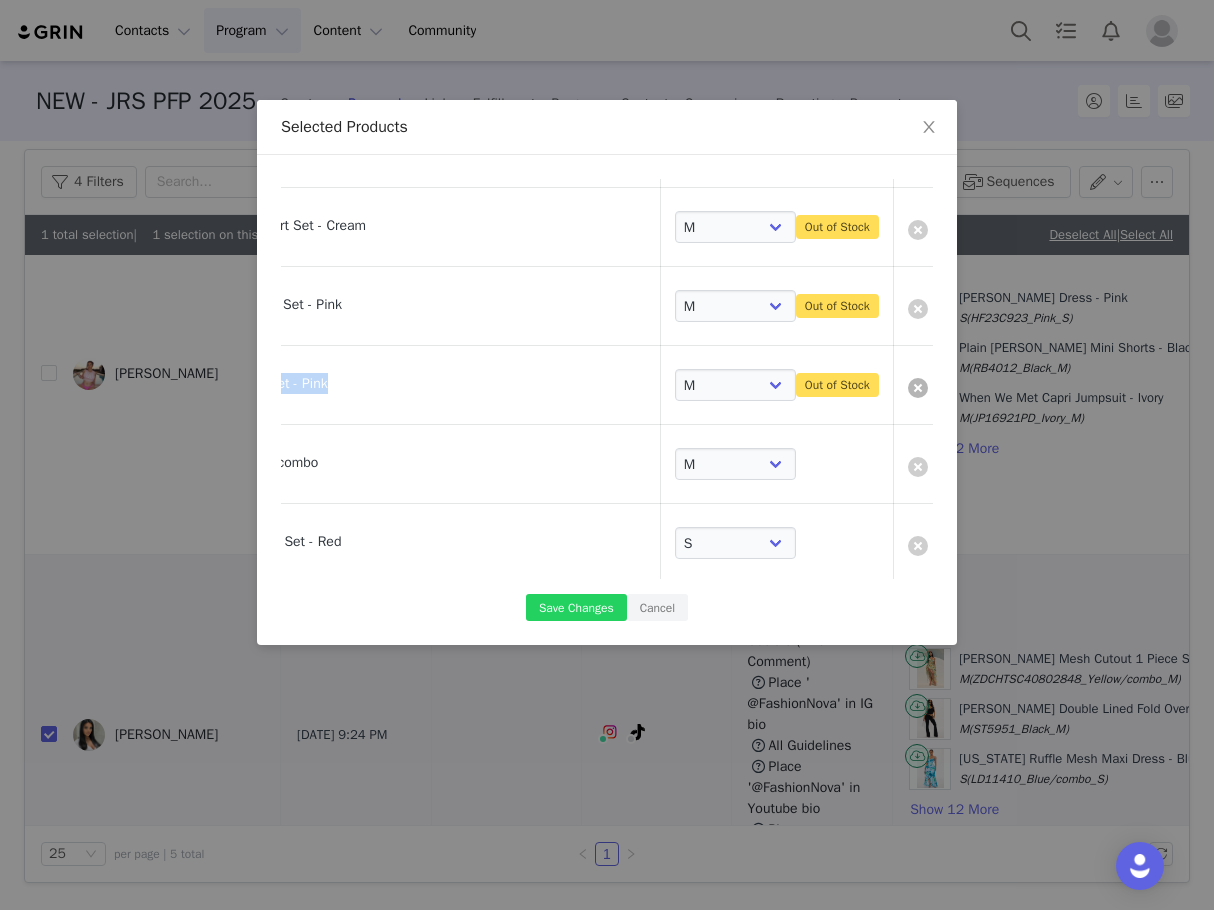 click at bounding box center [918, 388] 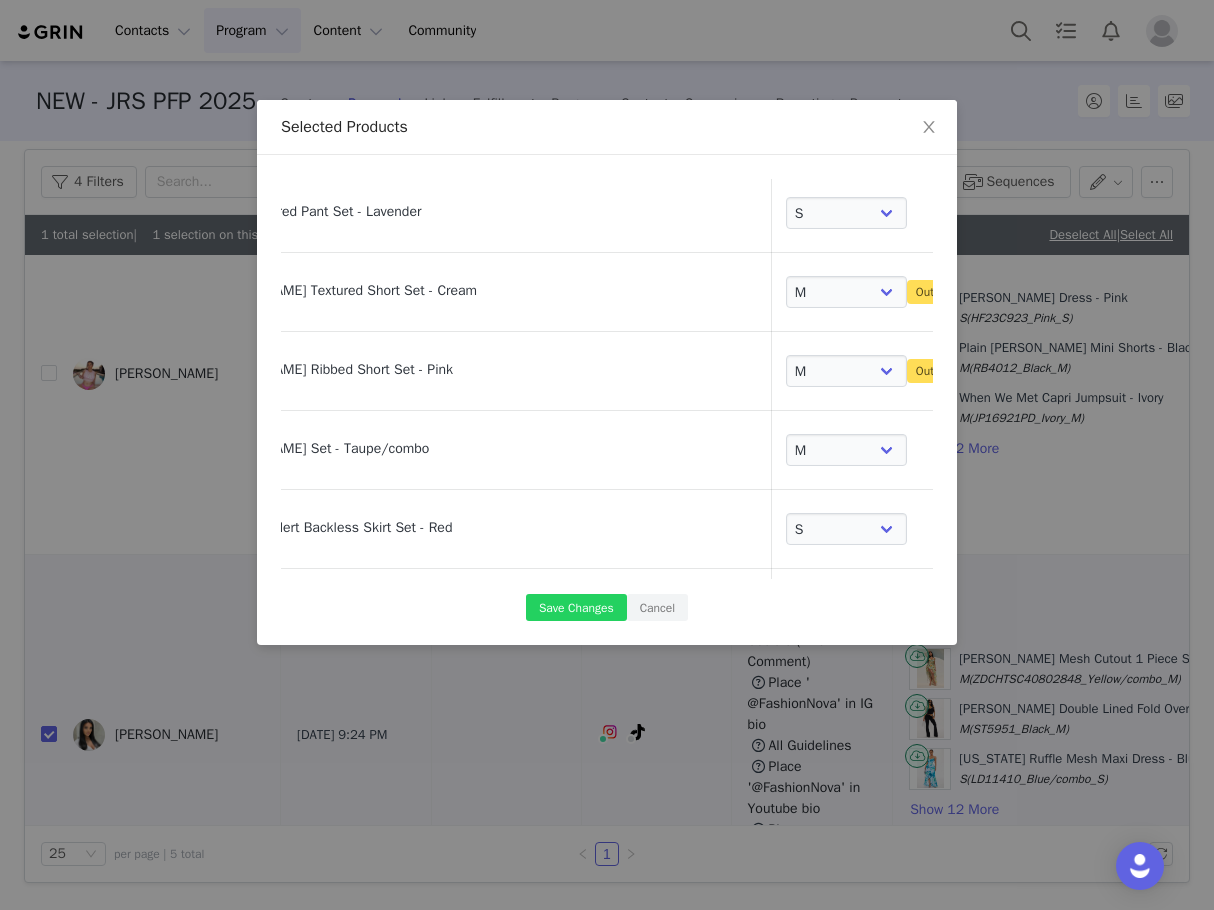 scroll, scrollTop: 259, scrollLeft: 141, axis: both 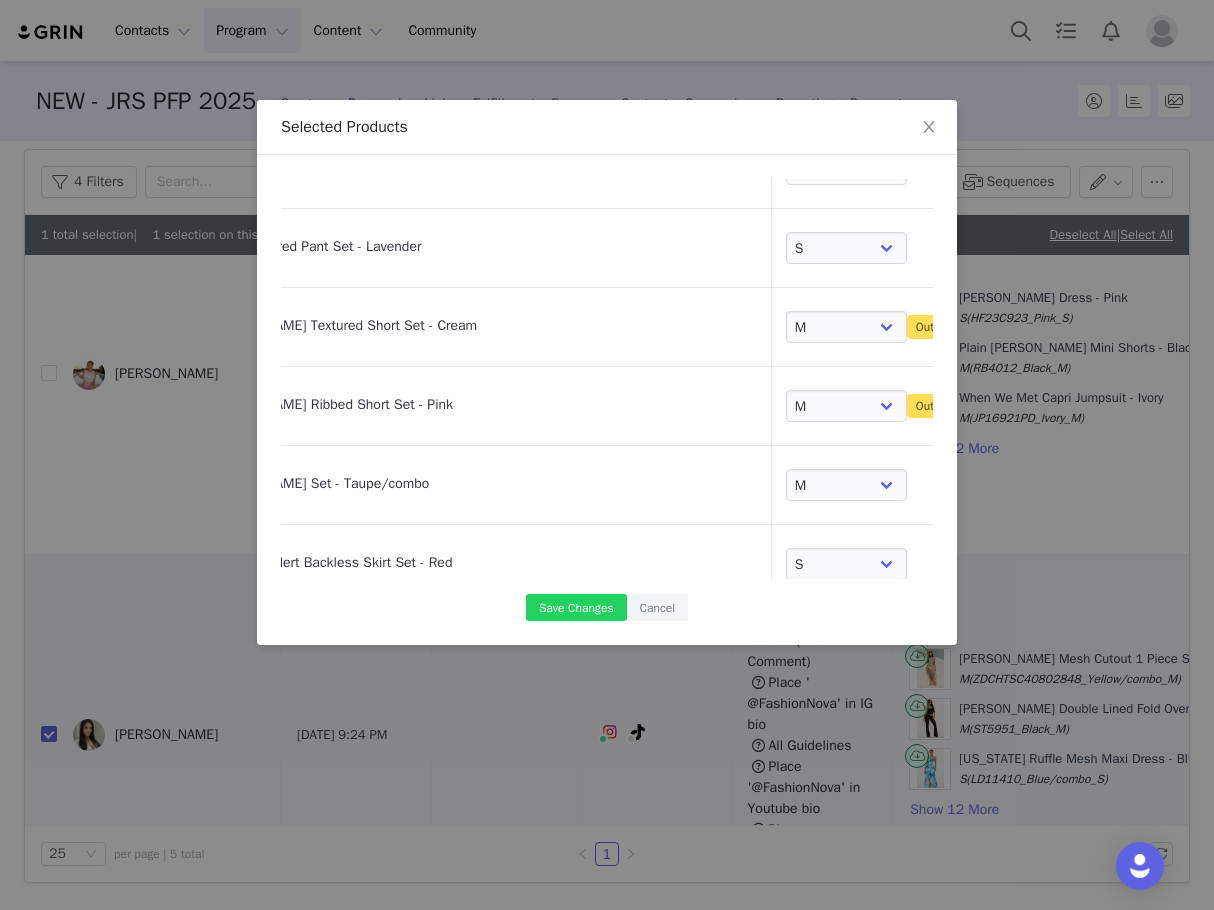 click on "Yessica Ribbed Short Set - Pink" at bounding box center [452, 398] 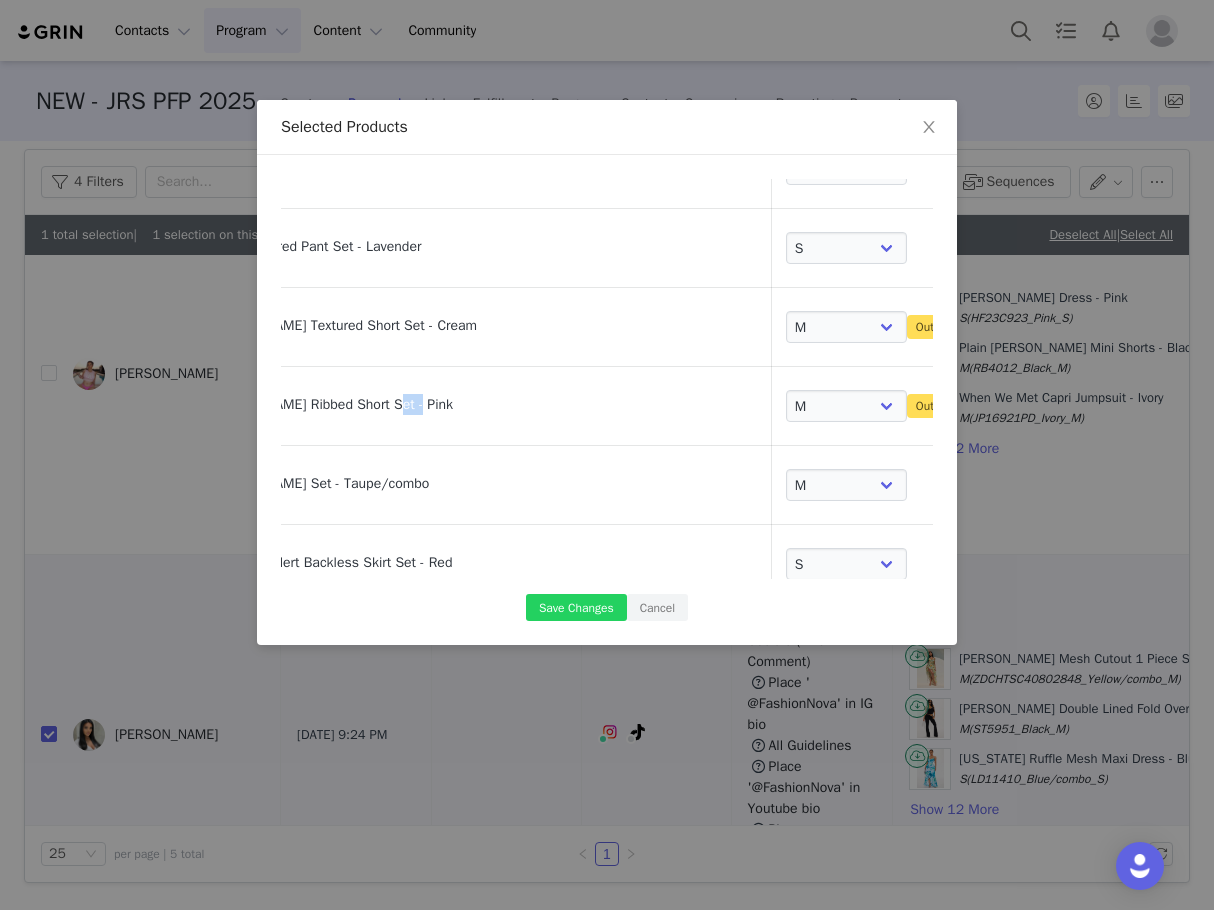 click on "Yessica Ribbed Short Set - Pink" at bounding box center (452, 398) 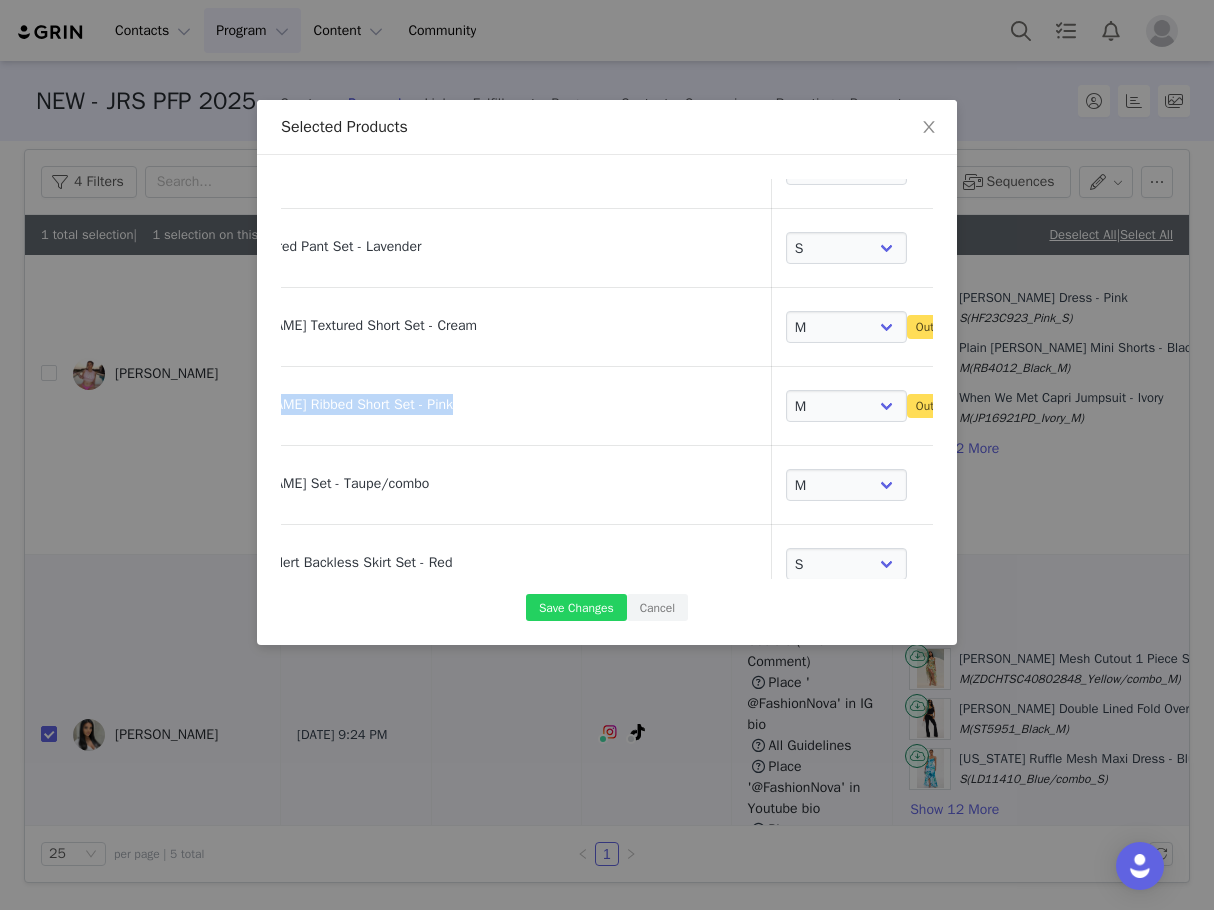 click on "Yessica Ribbed Short Set - Pink" at bounding box center [452, 398] 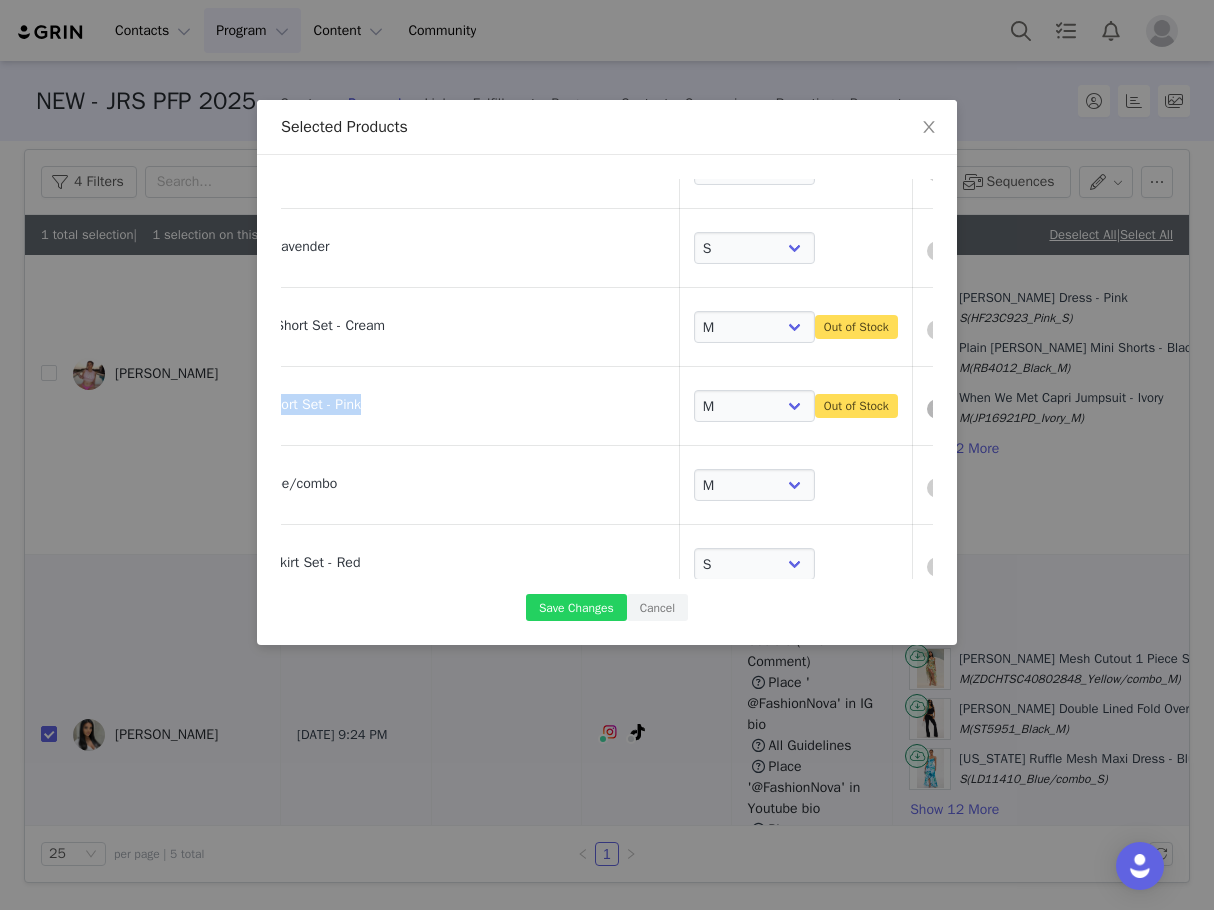 scroll, scrollTop: 259, scrollLeft: 243, axis: both 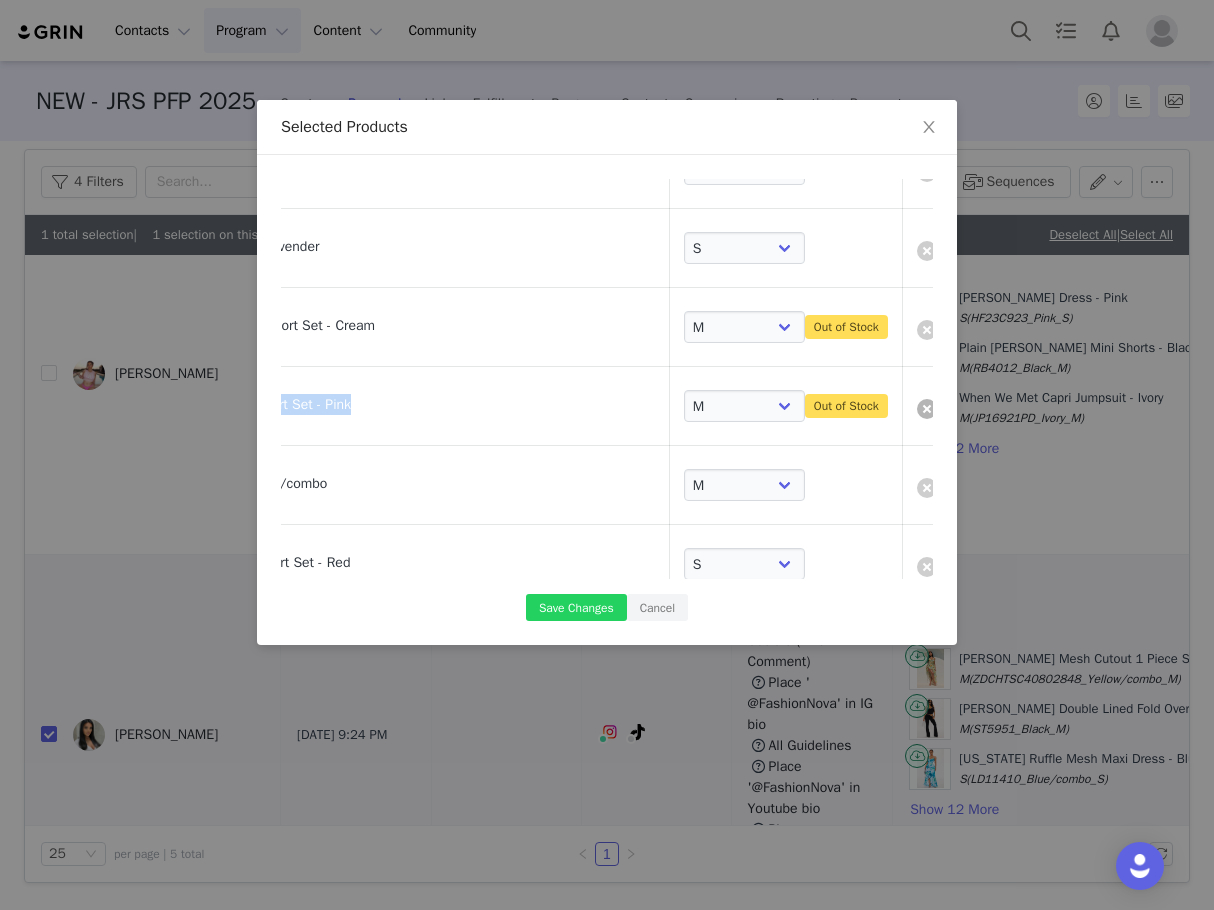 click at bounding box center (927, 409) 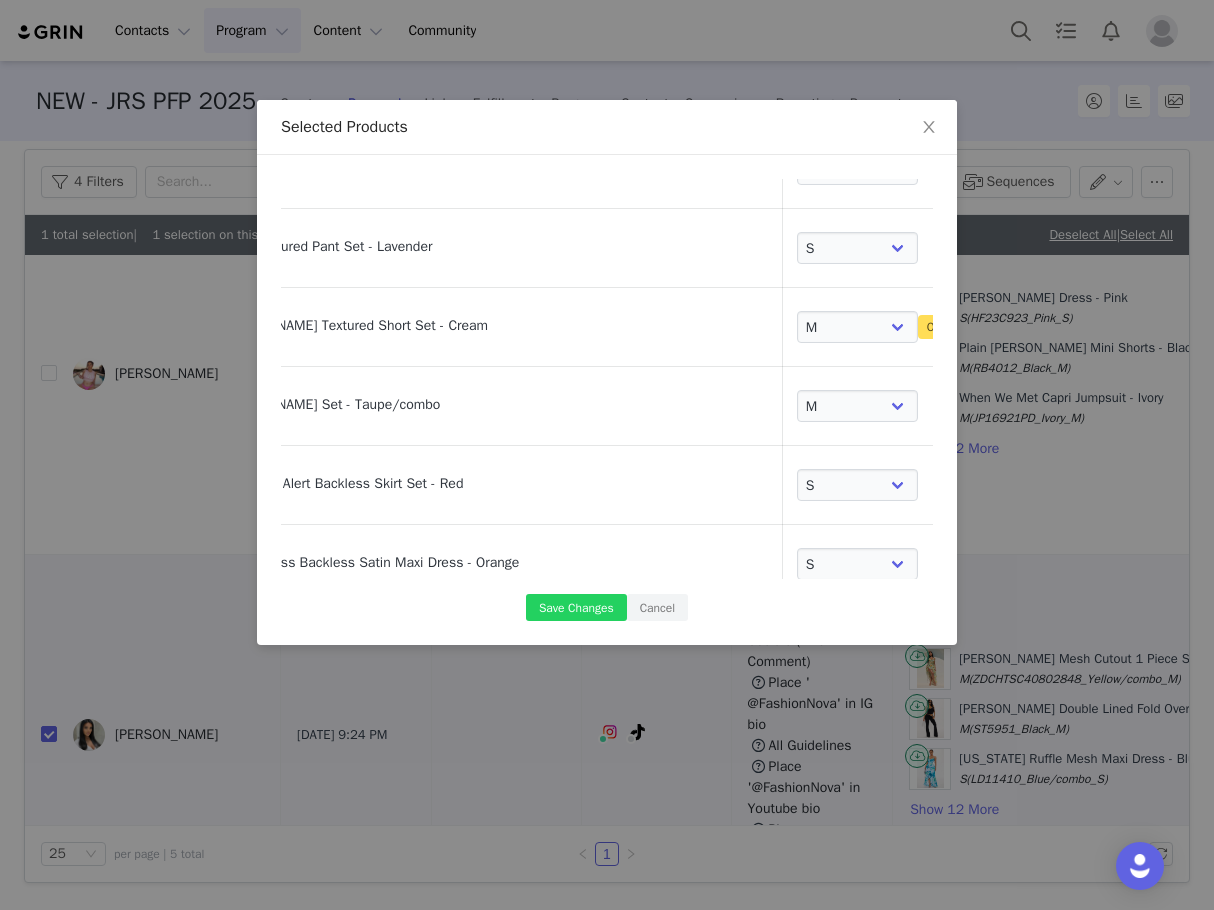 scroll, scrollTop: 259, scrollLeft: 113, axis: both 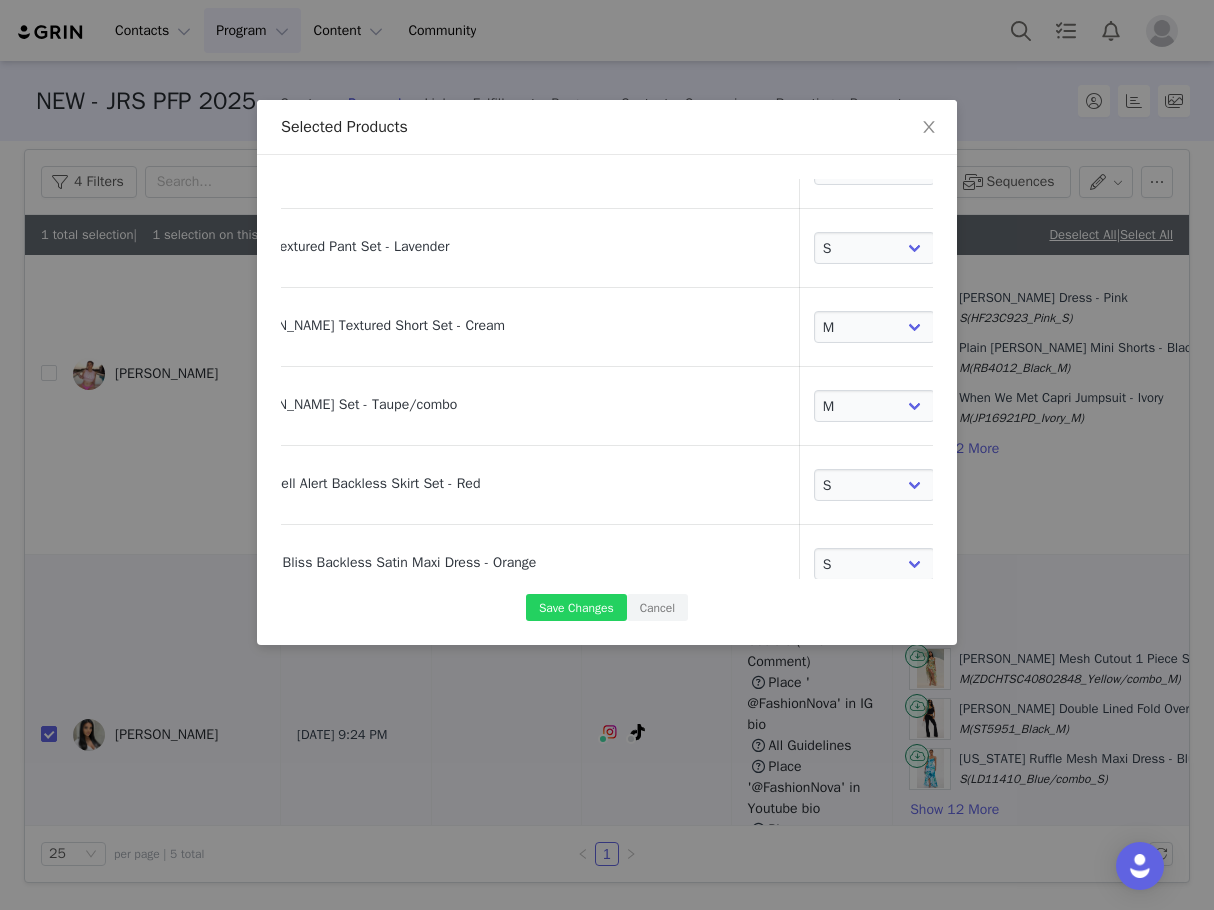 click on "Bethany Textured Short Set - Cream" at bounding box center [480, 319] 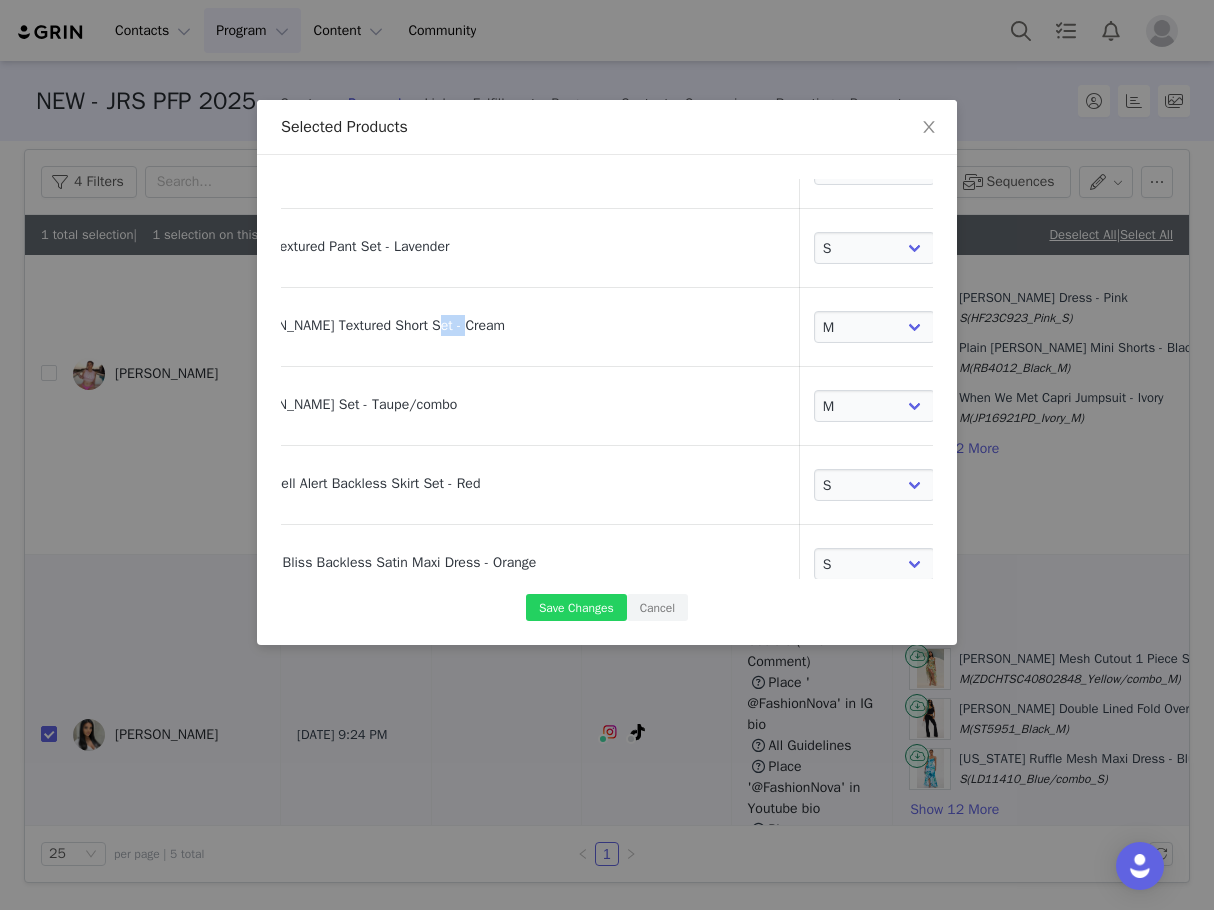 click on "Bethany Textured Short Set - Cream" at bounding box center (480, 319) 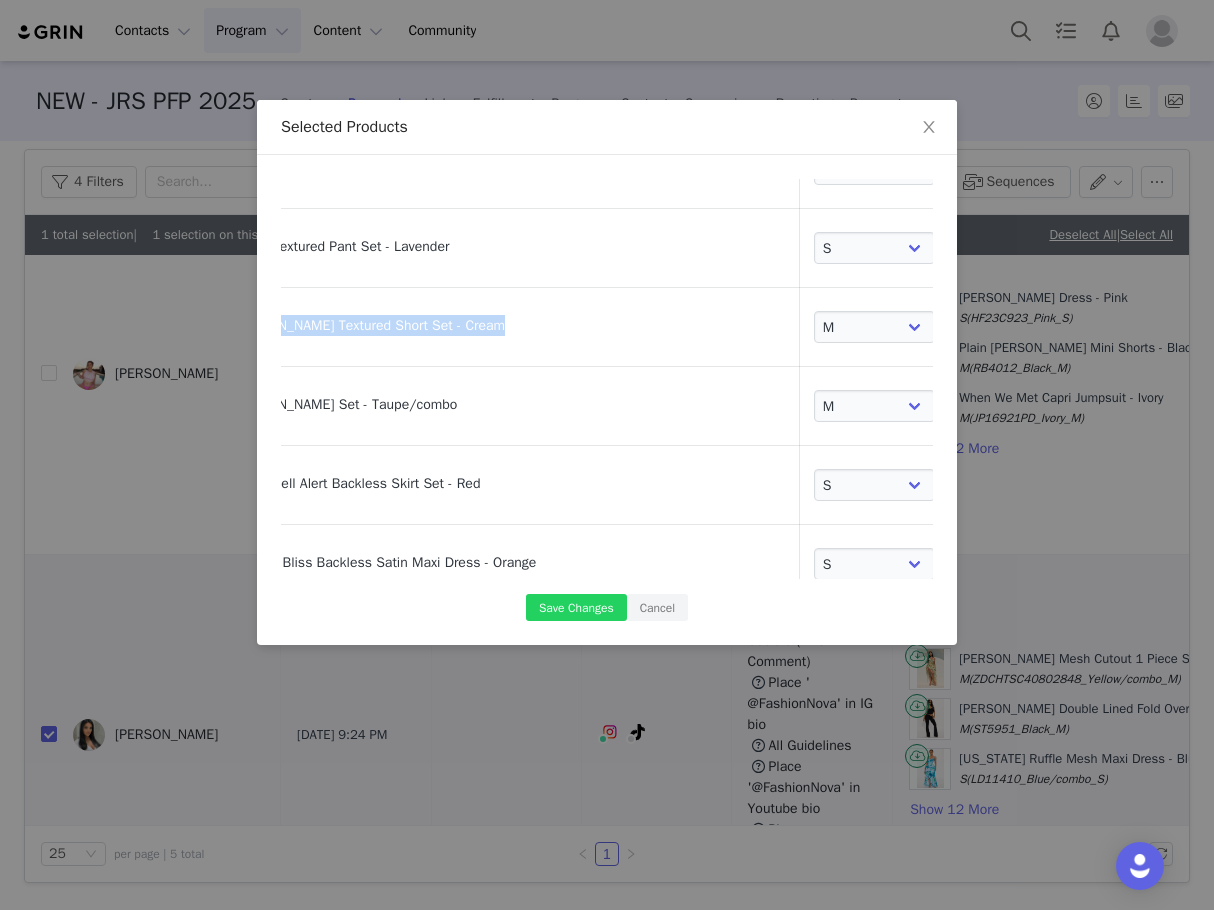 click on "Bethany Textured Short Set - Cream" at bounding box center [480, 319] 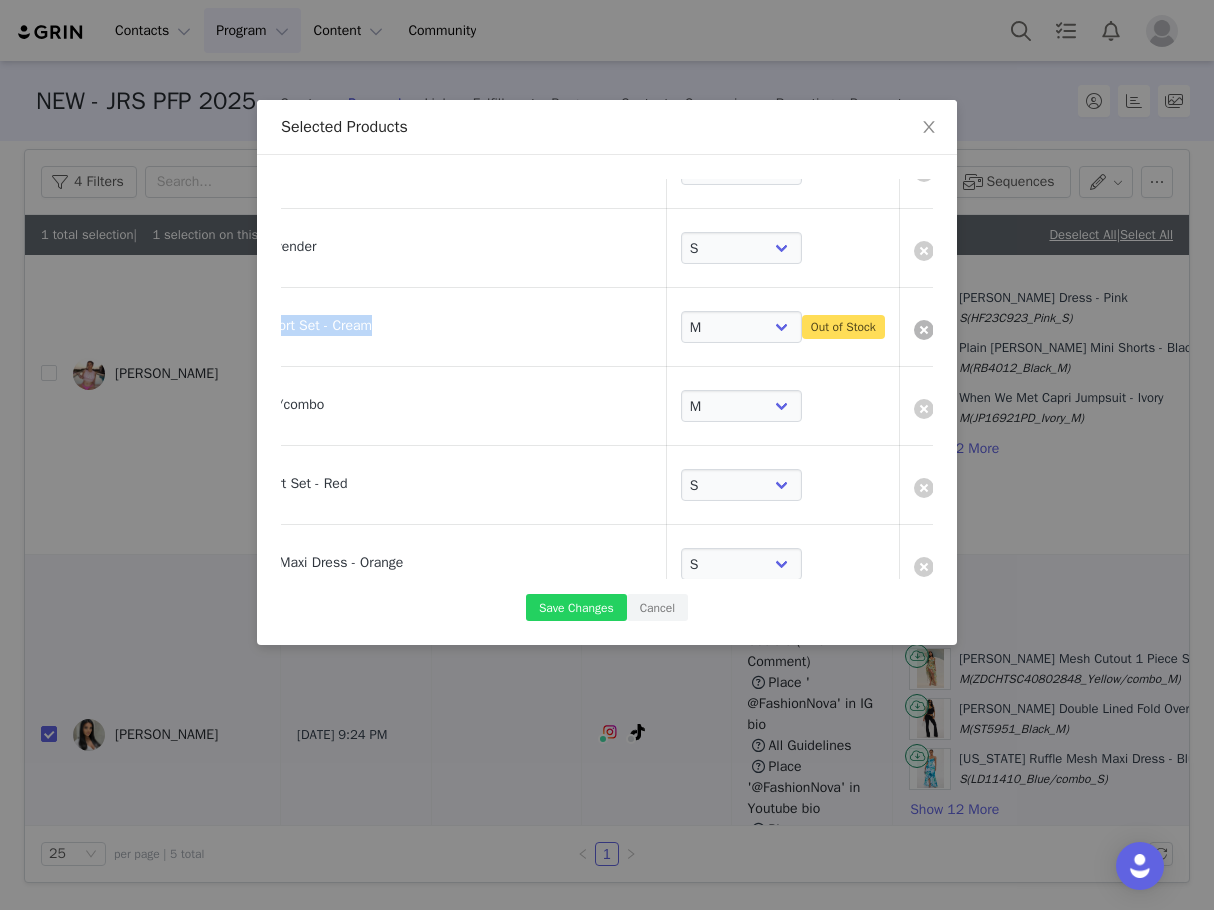 click at bounding box center [924, 330] 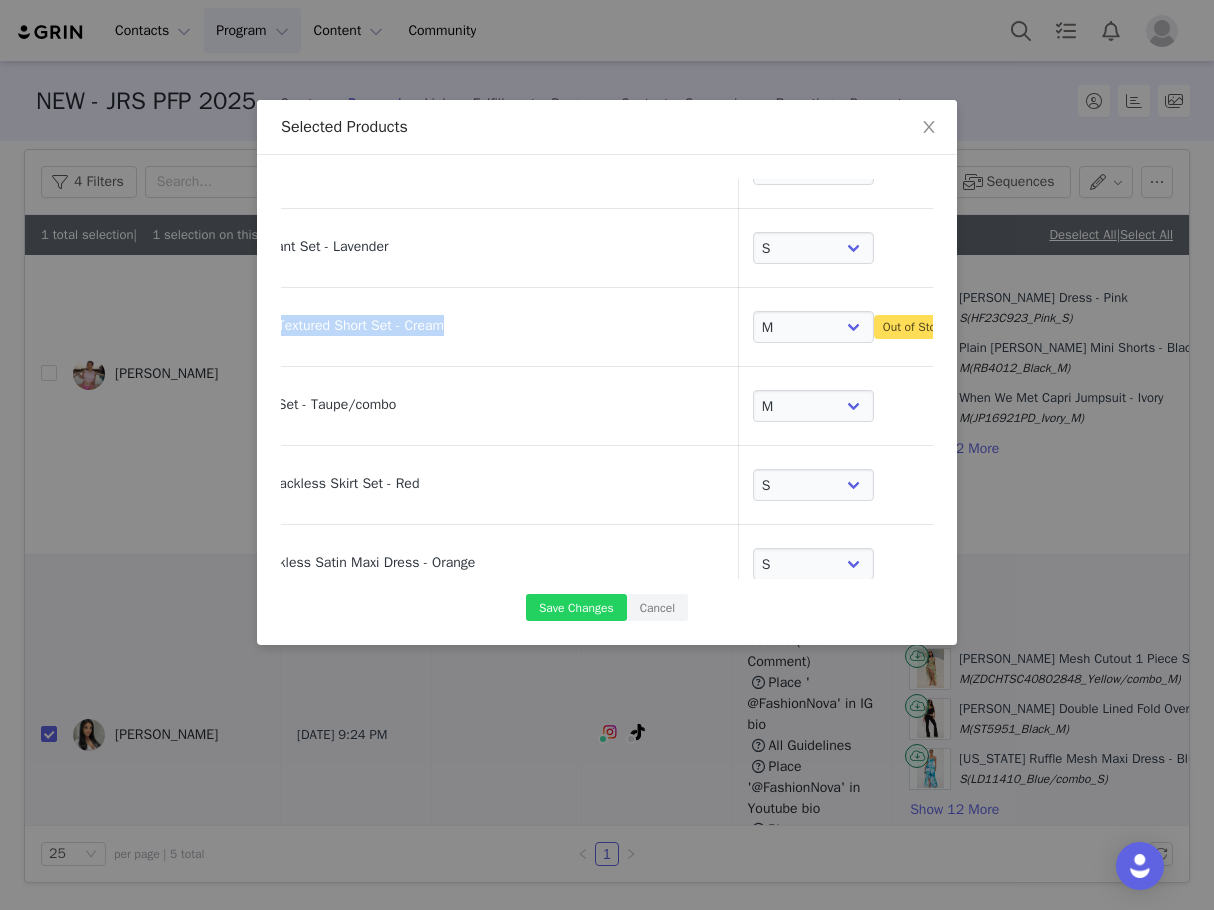 select on "22698804" 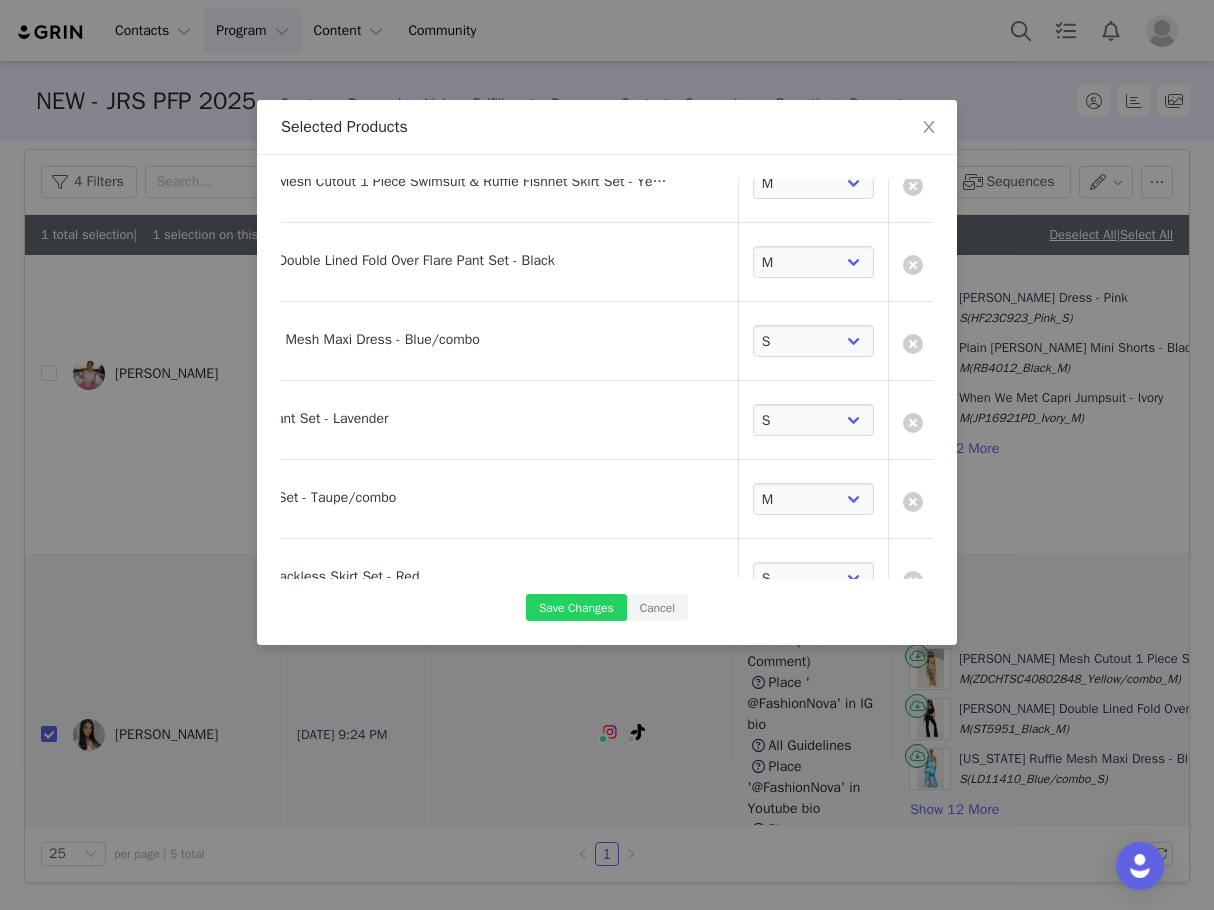 scroll, scrollTop: 522, scrollLeft: 174, axis: both 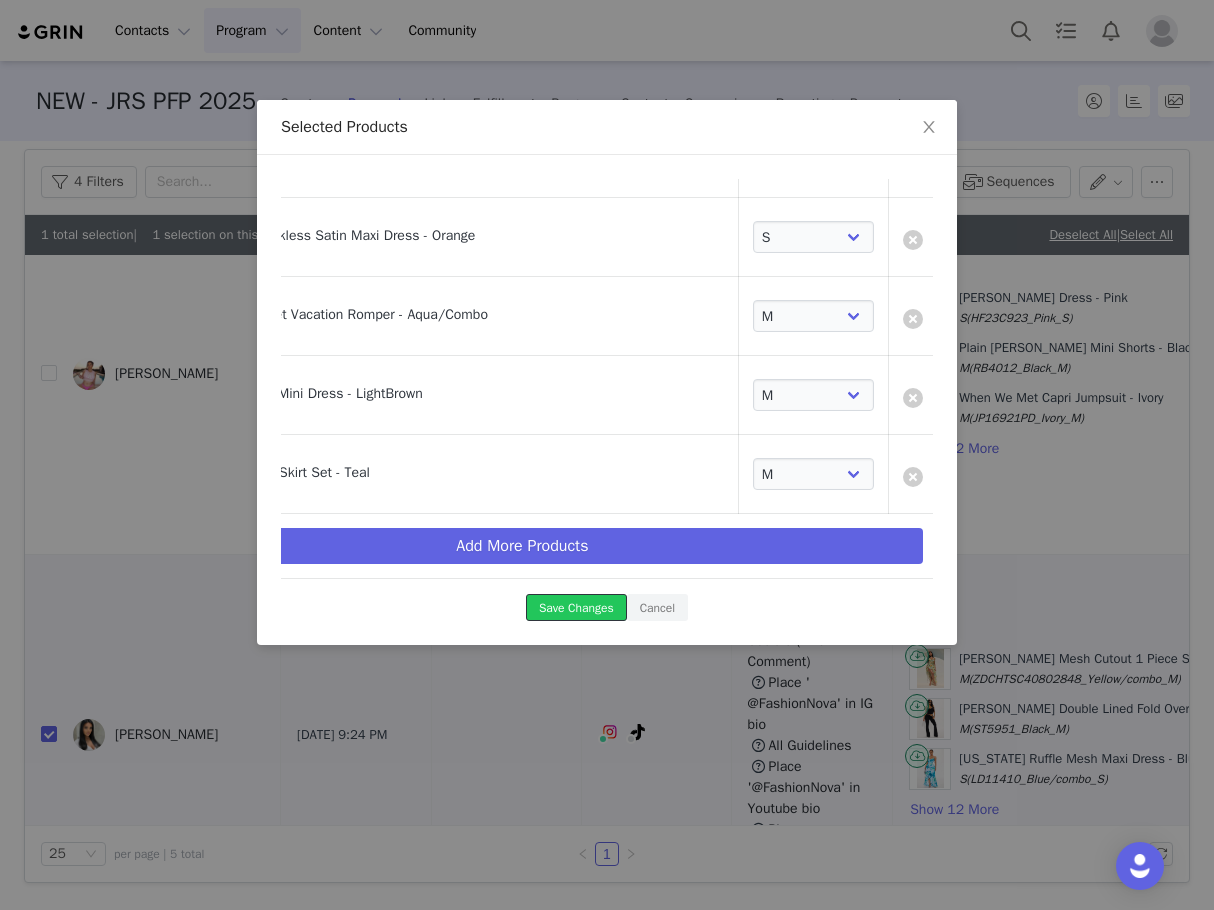 click on "Save Changes" at bounding box center (576, 607) 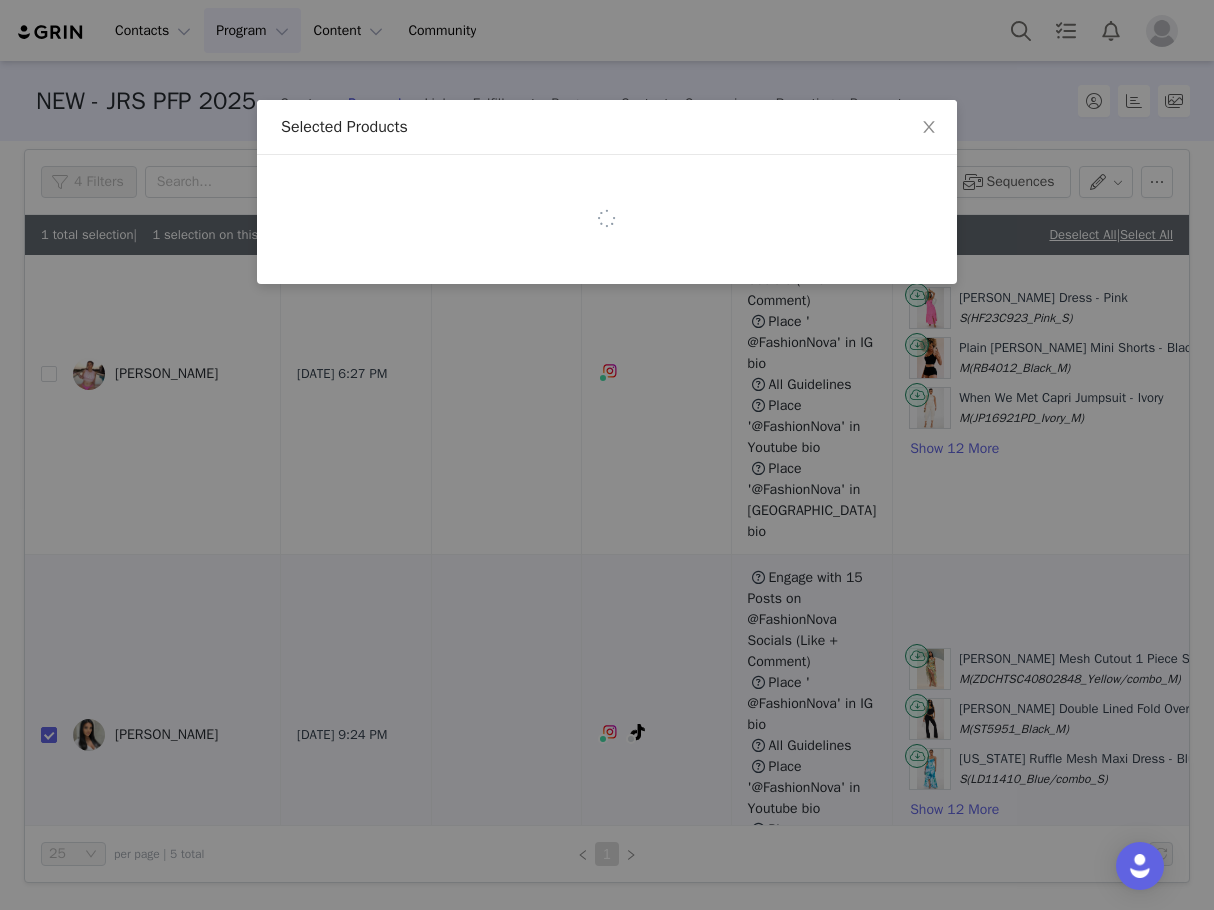 scroll, scrollTop: 90, scrollLeft: 0, axis: vertical 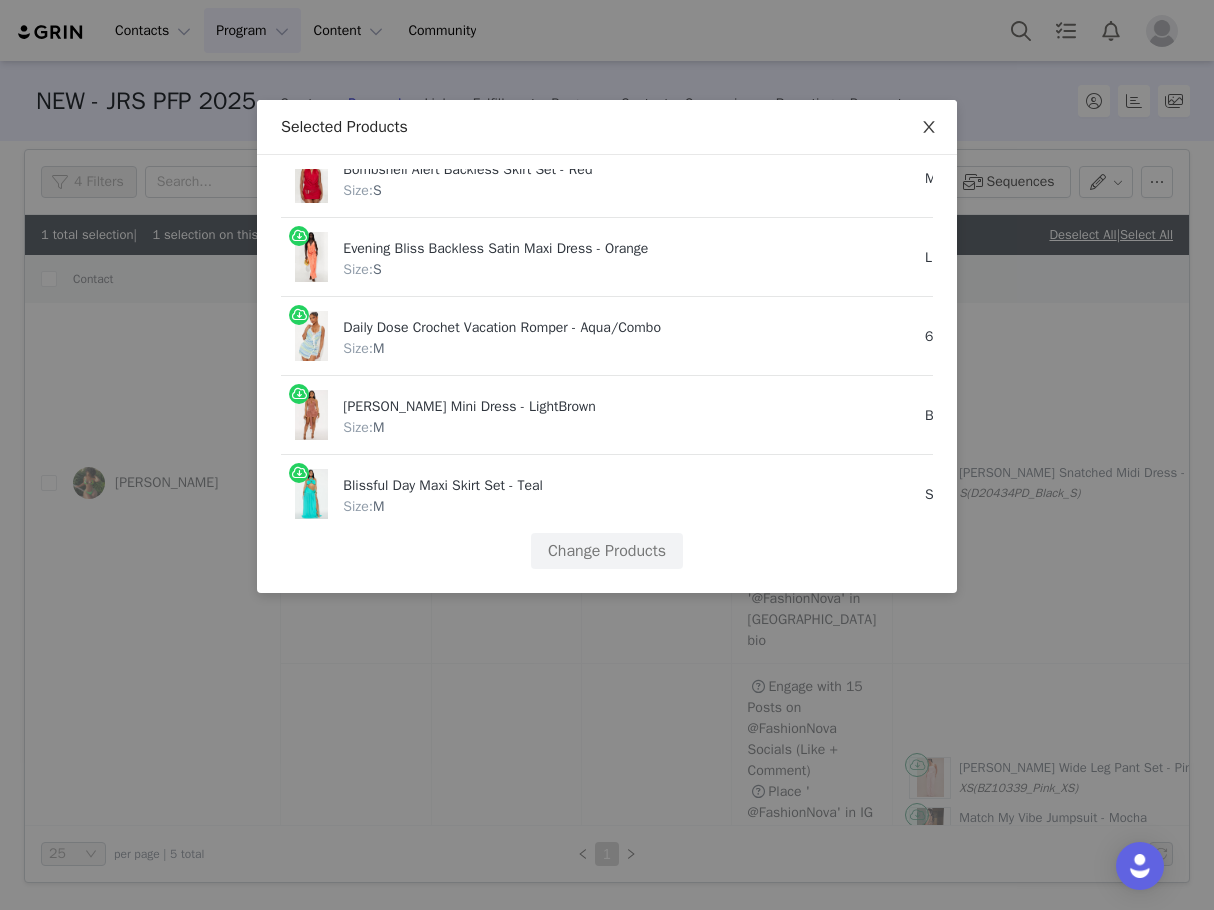 click at bounding box center [929, 128] 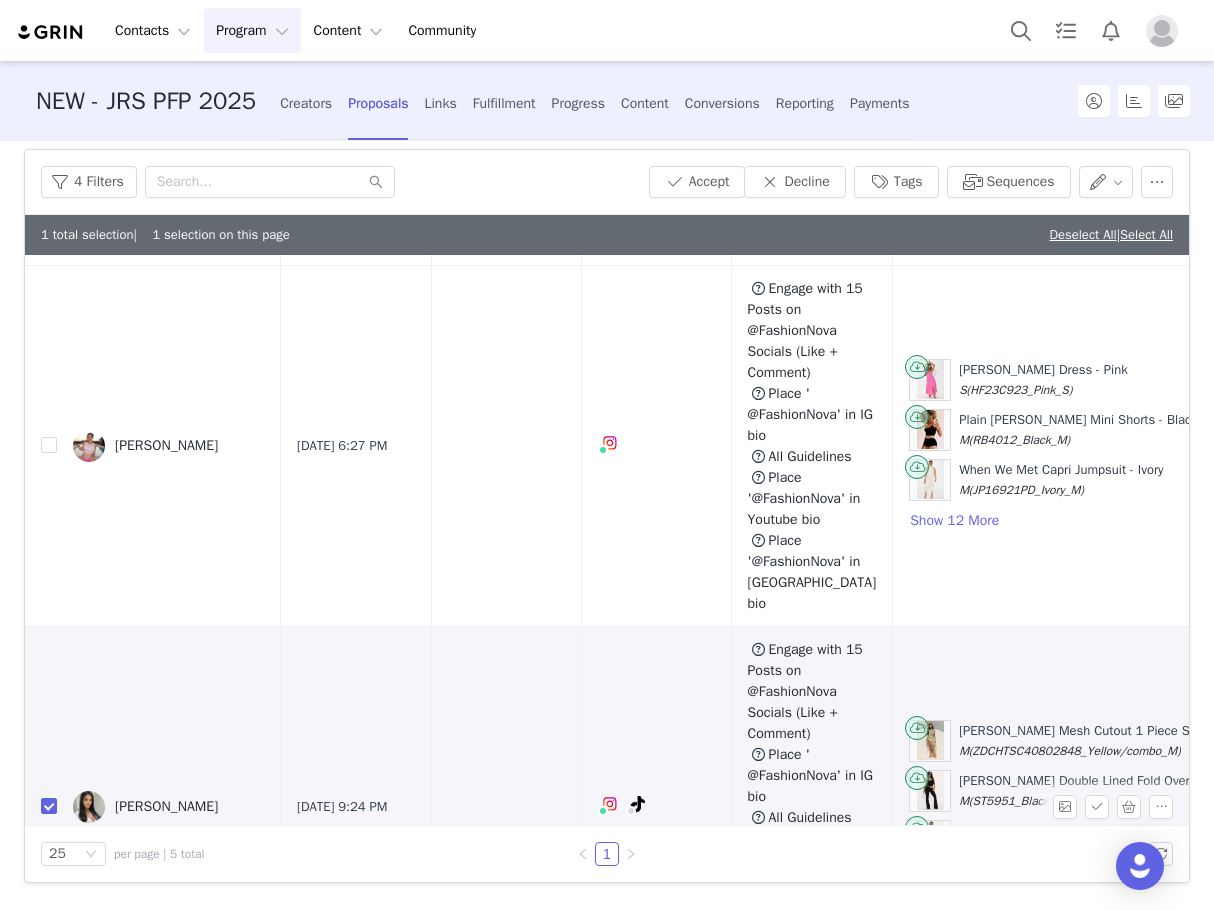 scroll, scrollTop: 1192, scrollLeft: 0, axis: vertical 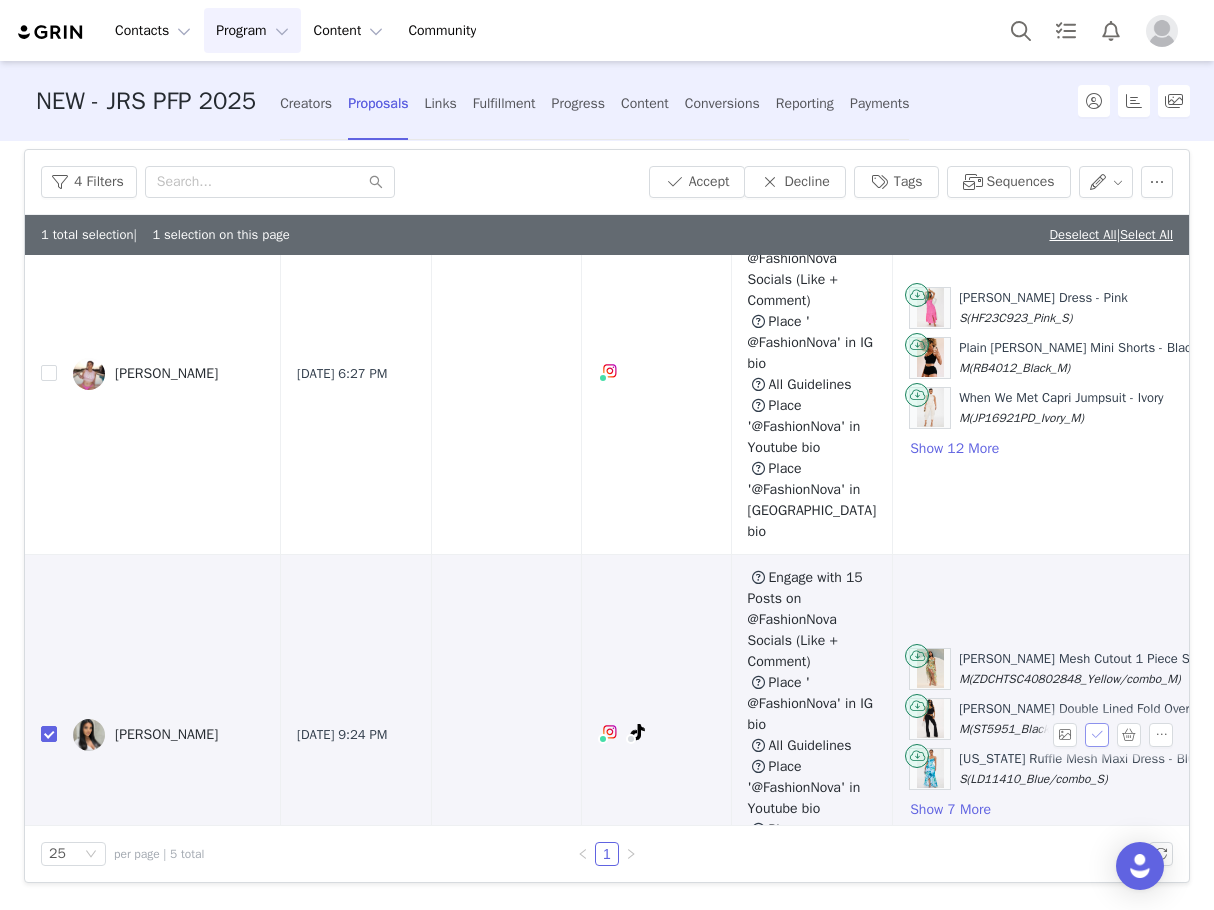click at bounding box center [1097, 735] 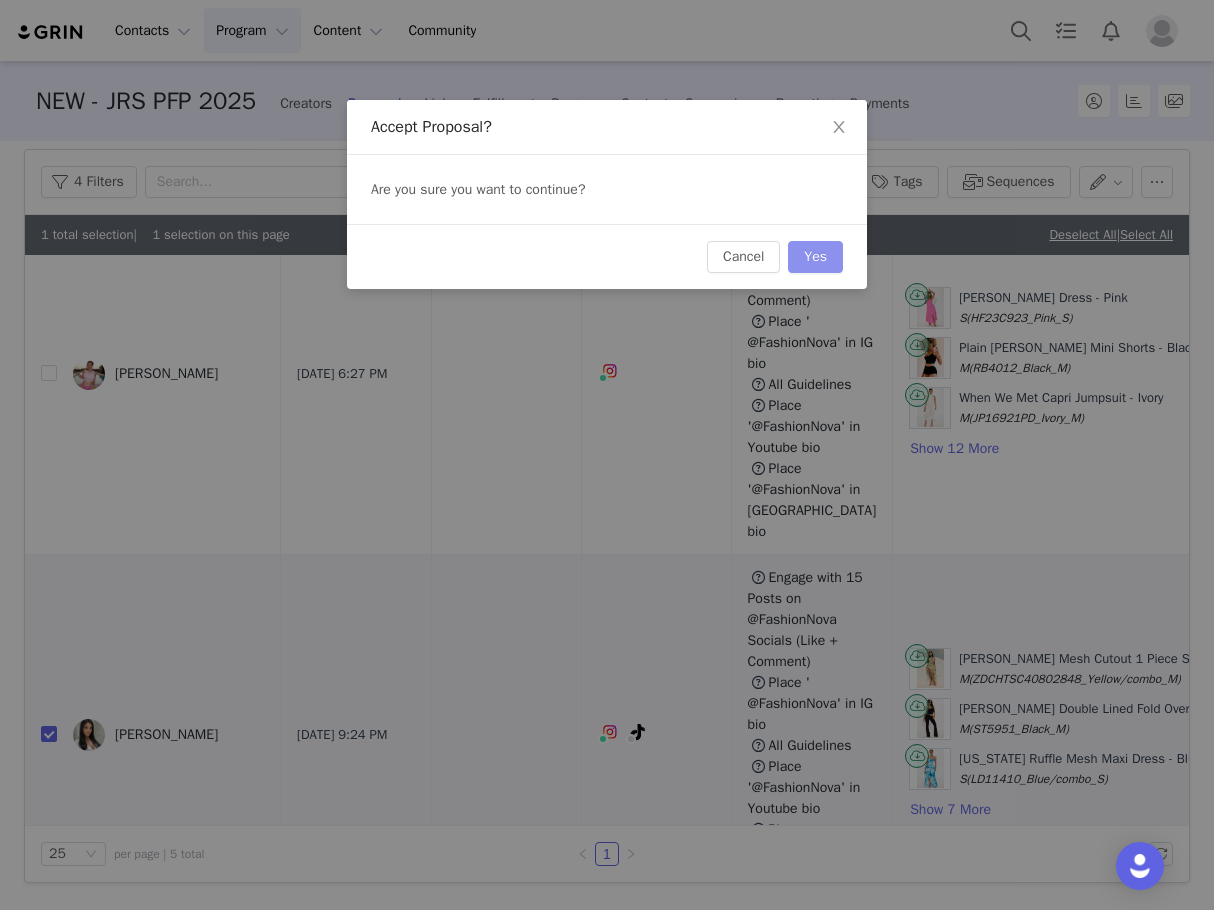 click on "Yes" at bounding box center [815, 257] 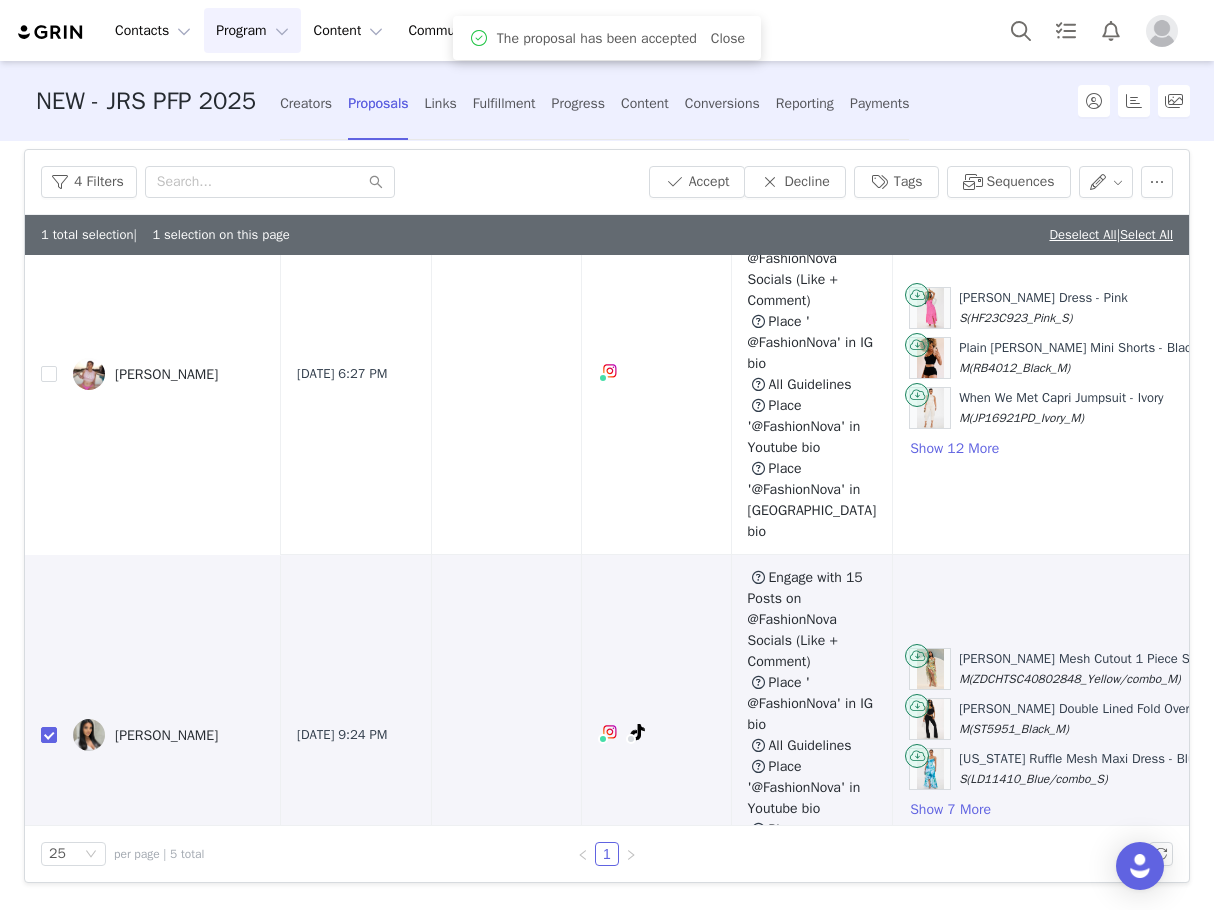 scroll, scrollTop: 90, scrollLeft: 0, axis: vertical 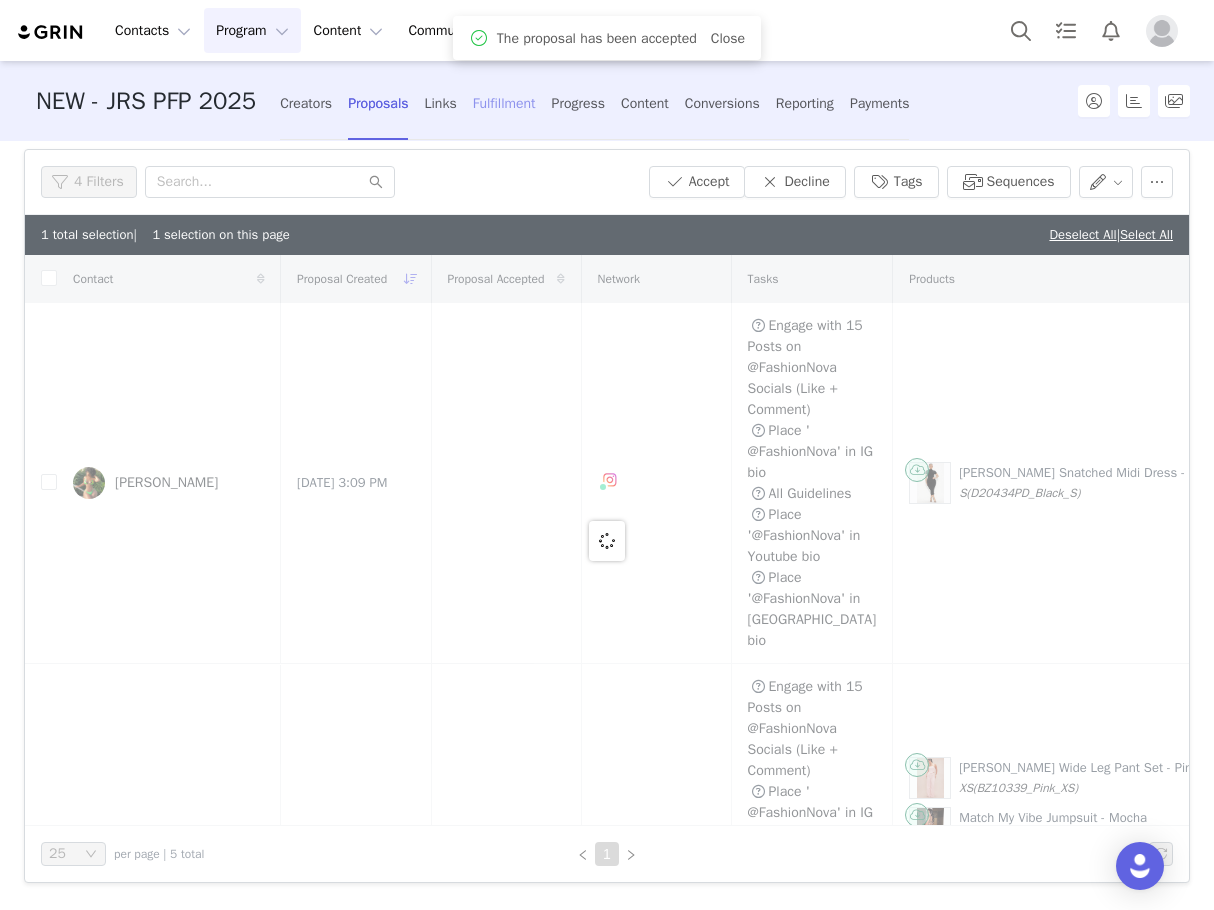click on "Fulfillment" at bounding box center (504, 103) 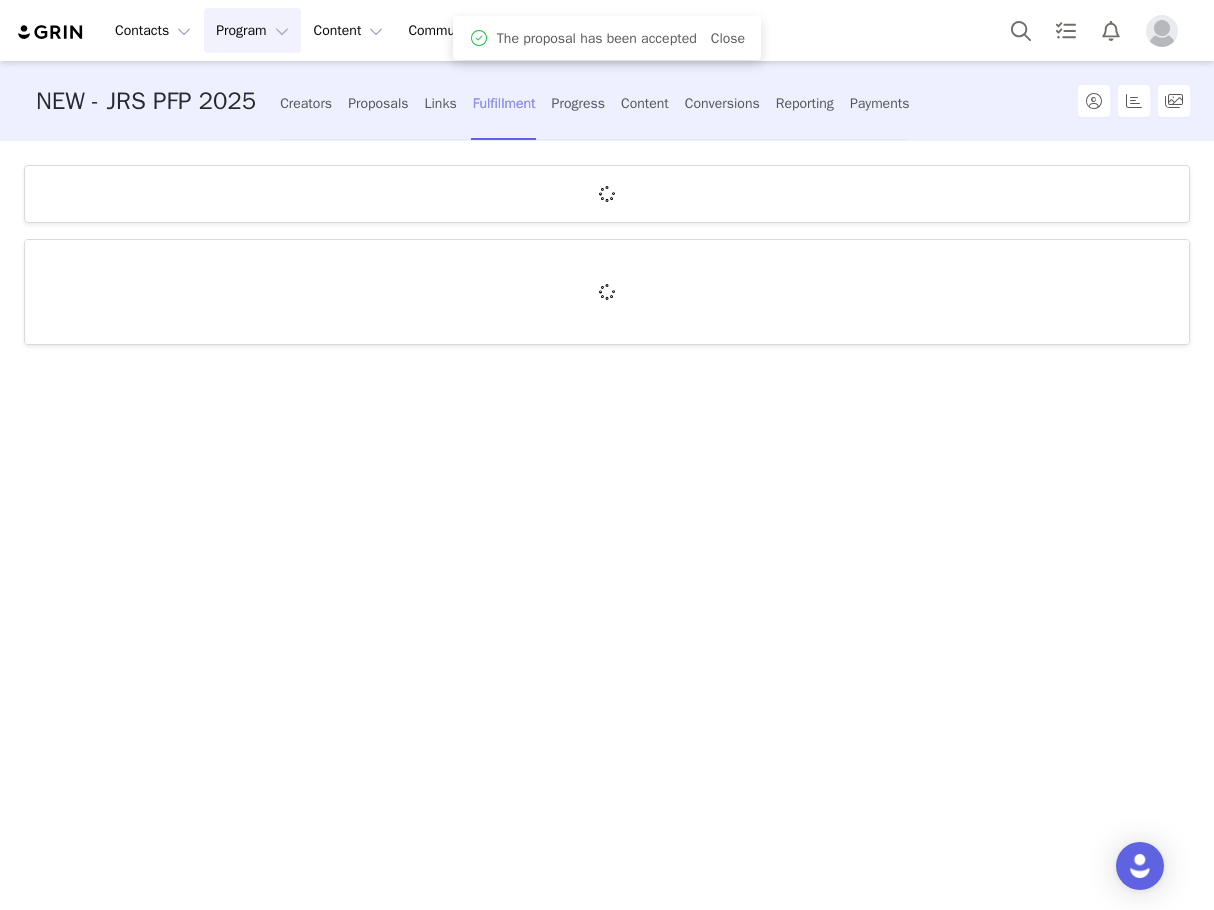 scroll, scrollTop: 0, scrollLeft: 0, axis: both 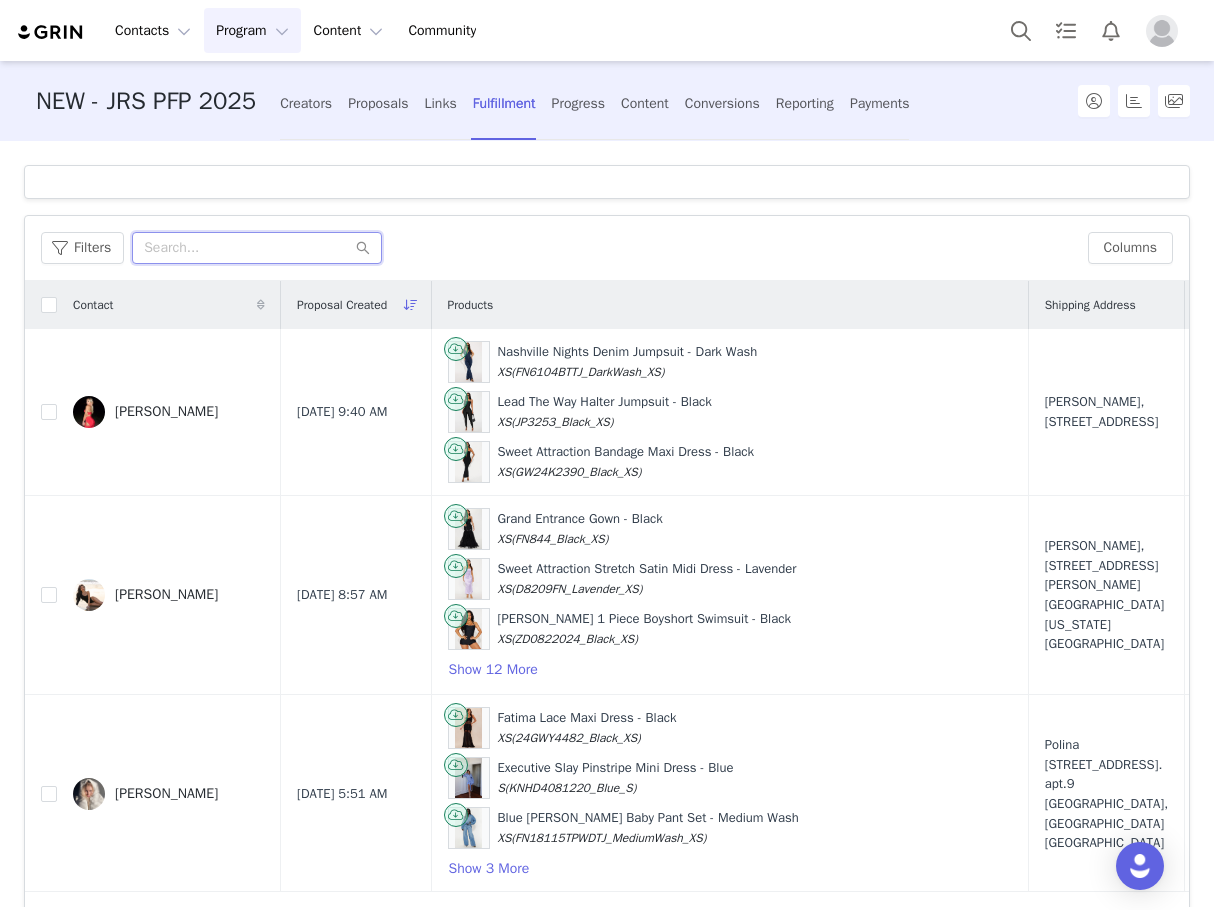 click at bounding box center [257, 248] 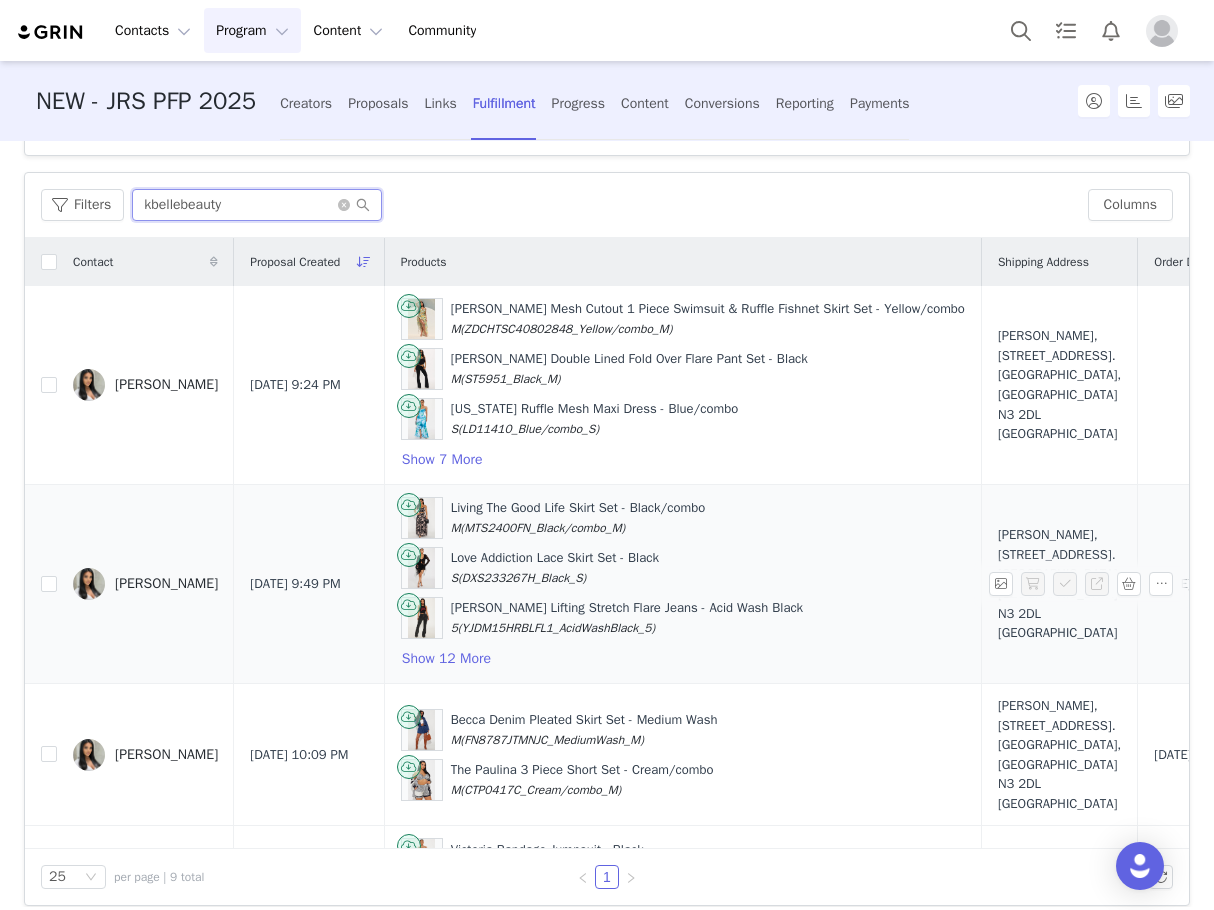 scroll, scrollTop: 66, scrollLeft: 0, axis: vertical 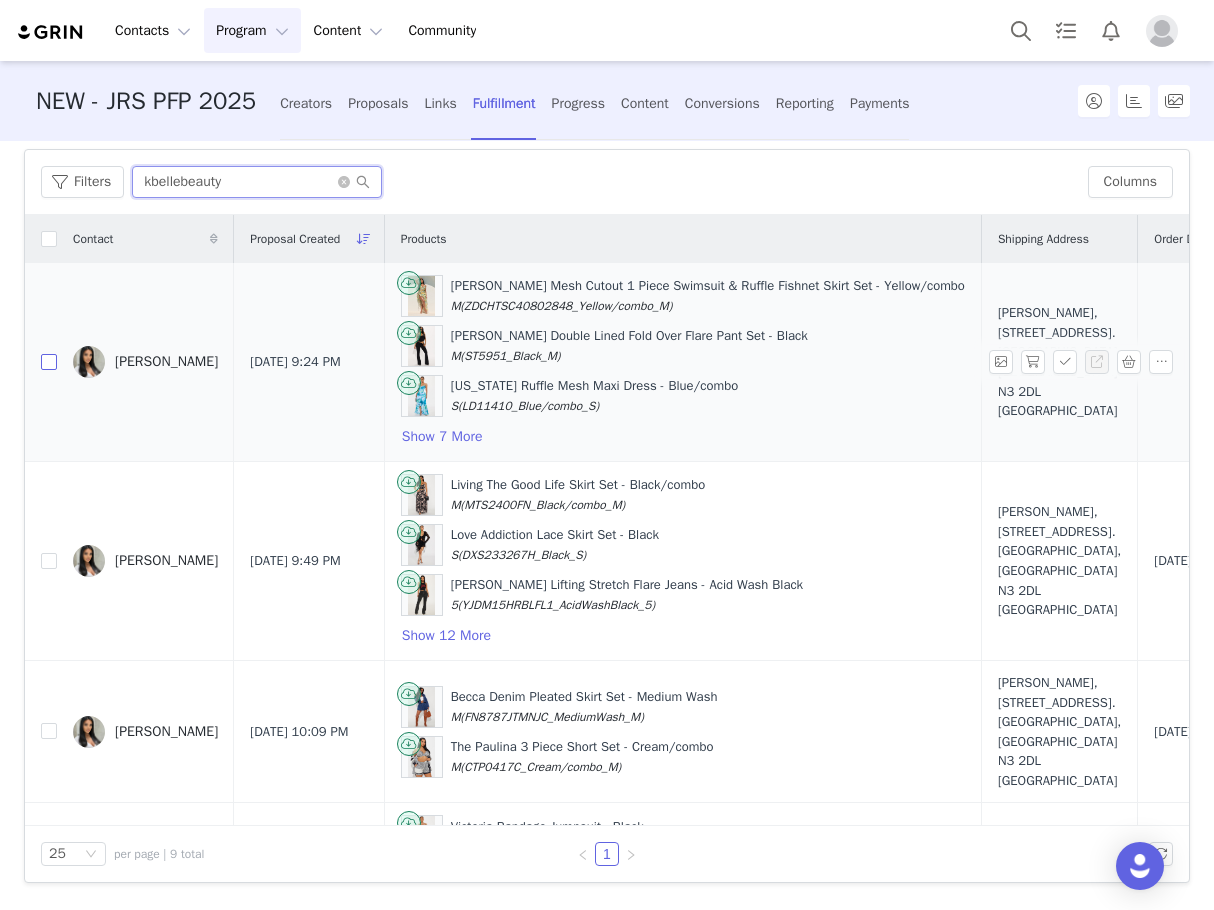 type on "kbellebeauty" 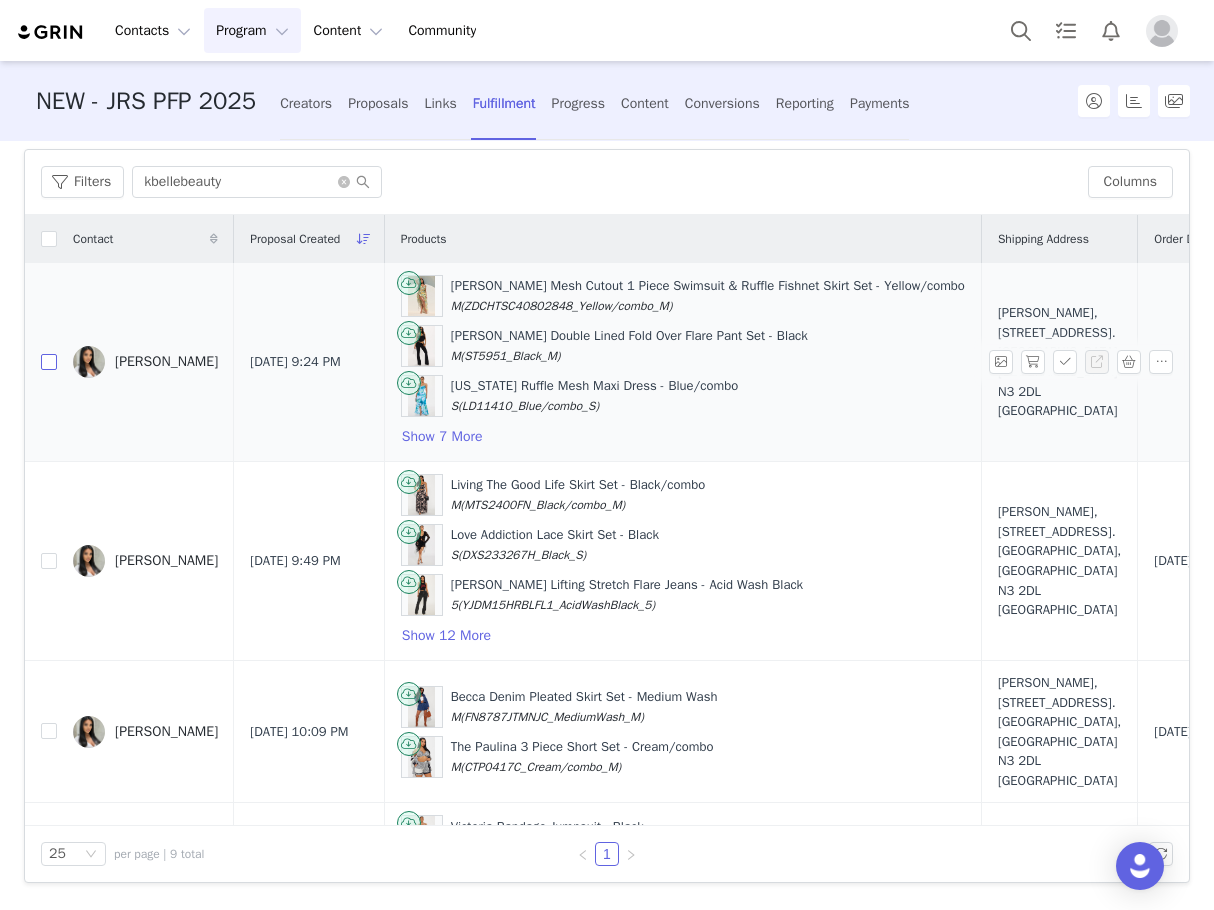 click at bounding box center (49, 362) 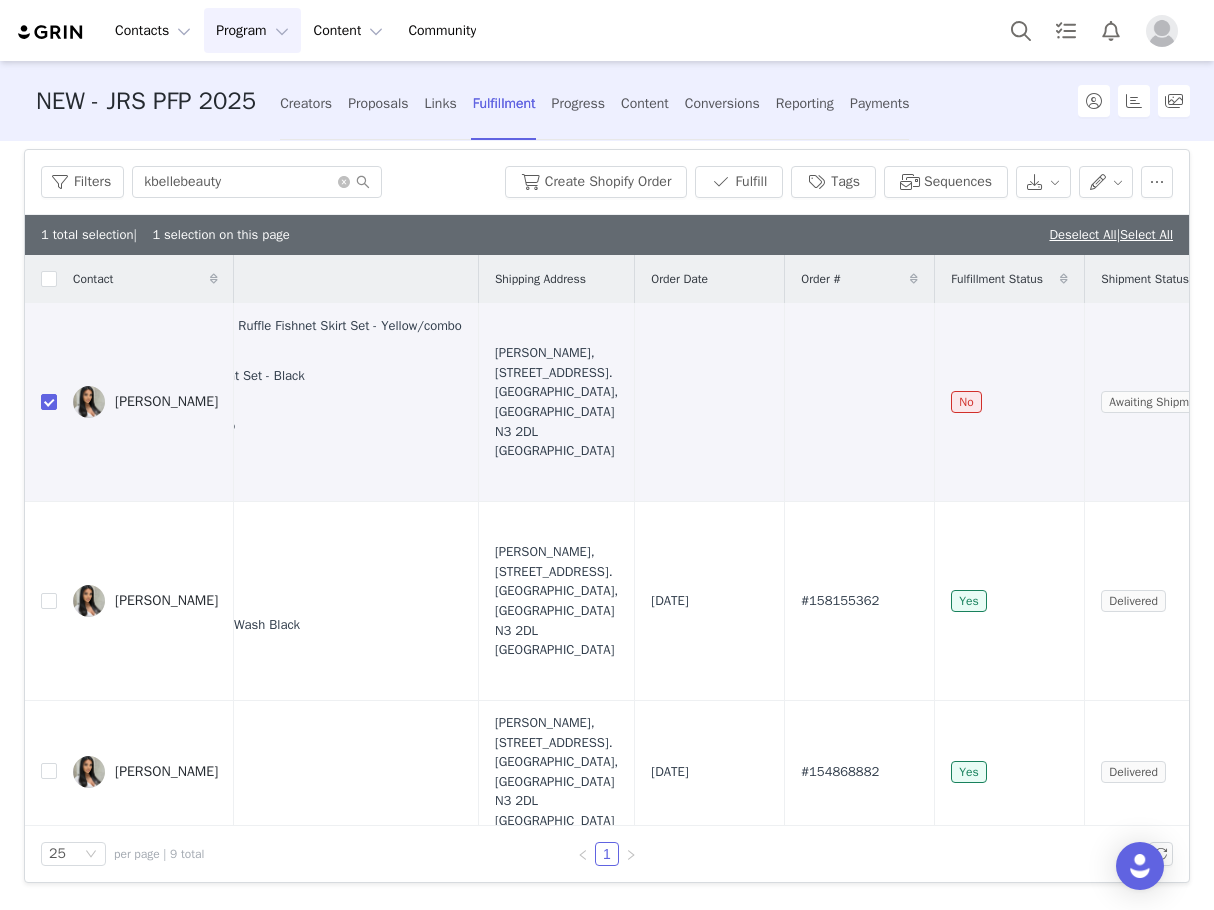 scroll, scrollTop: 0, scrollLeft: 542, axis: horizontal 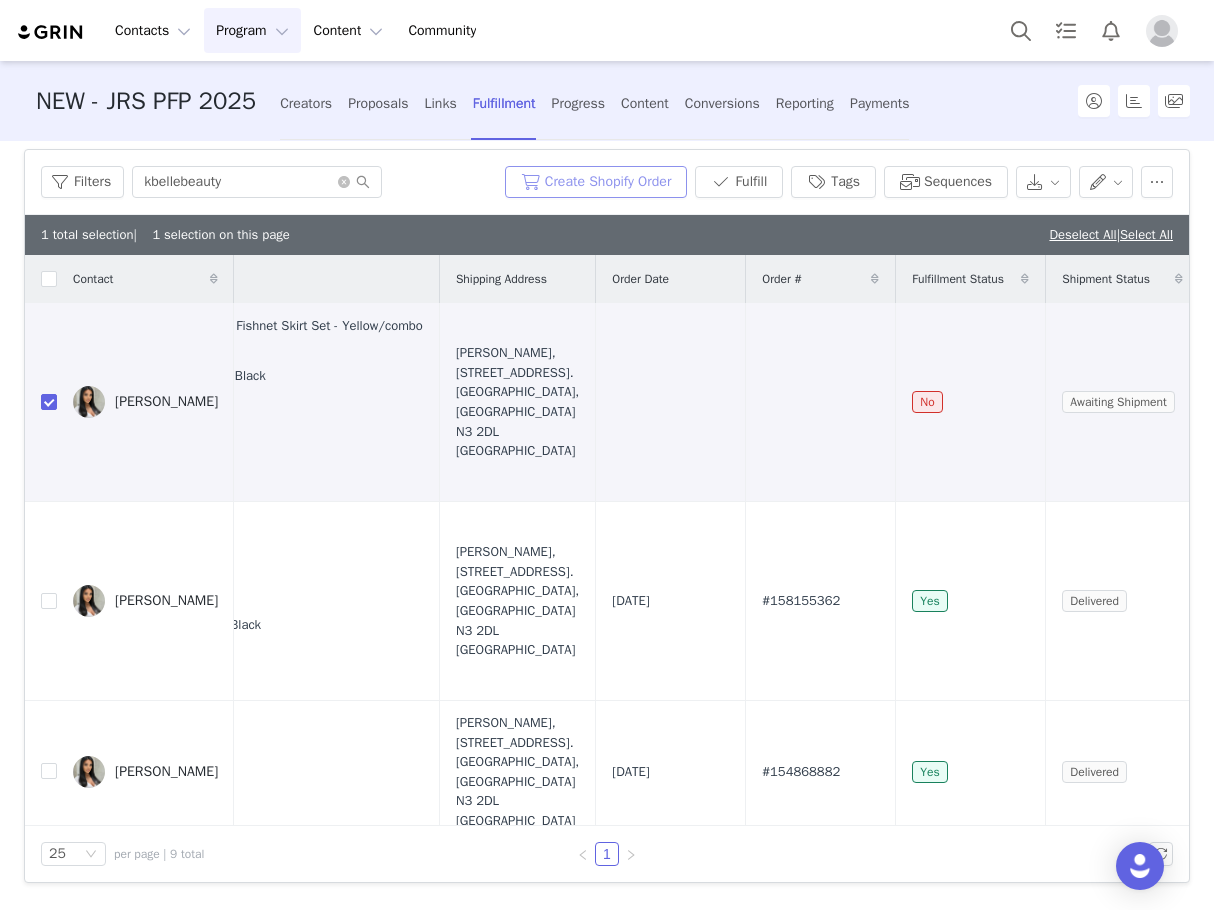 click on "Create Shopify Order" at bounding box center (596, 182) 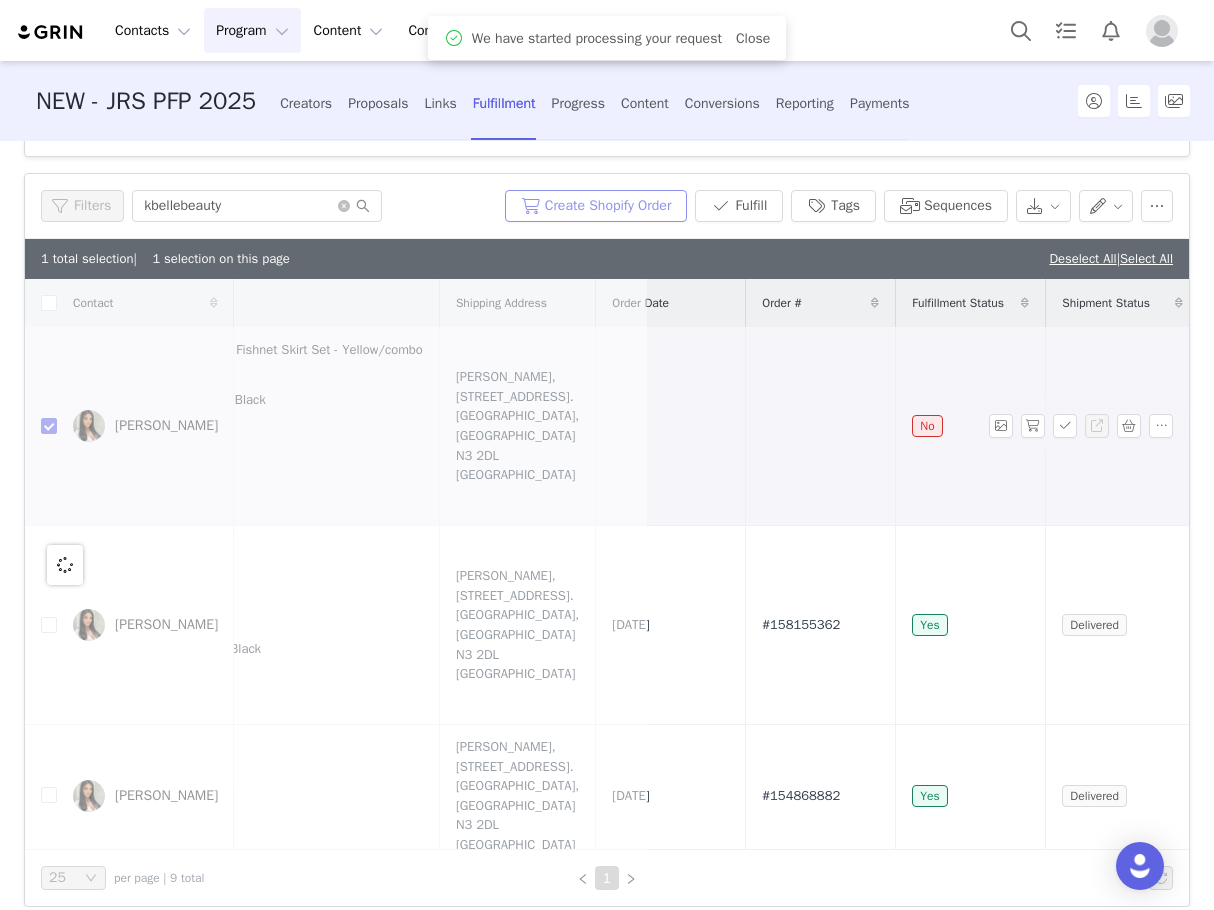 scroll, scrollTop: 90, scrollLeft: 0, axis: vertical 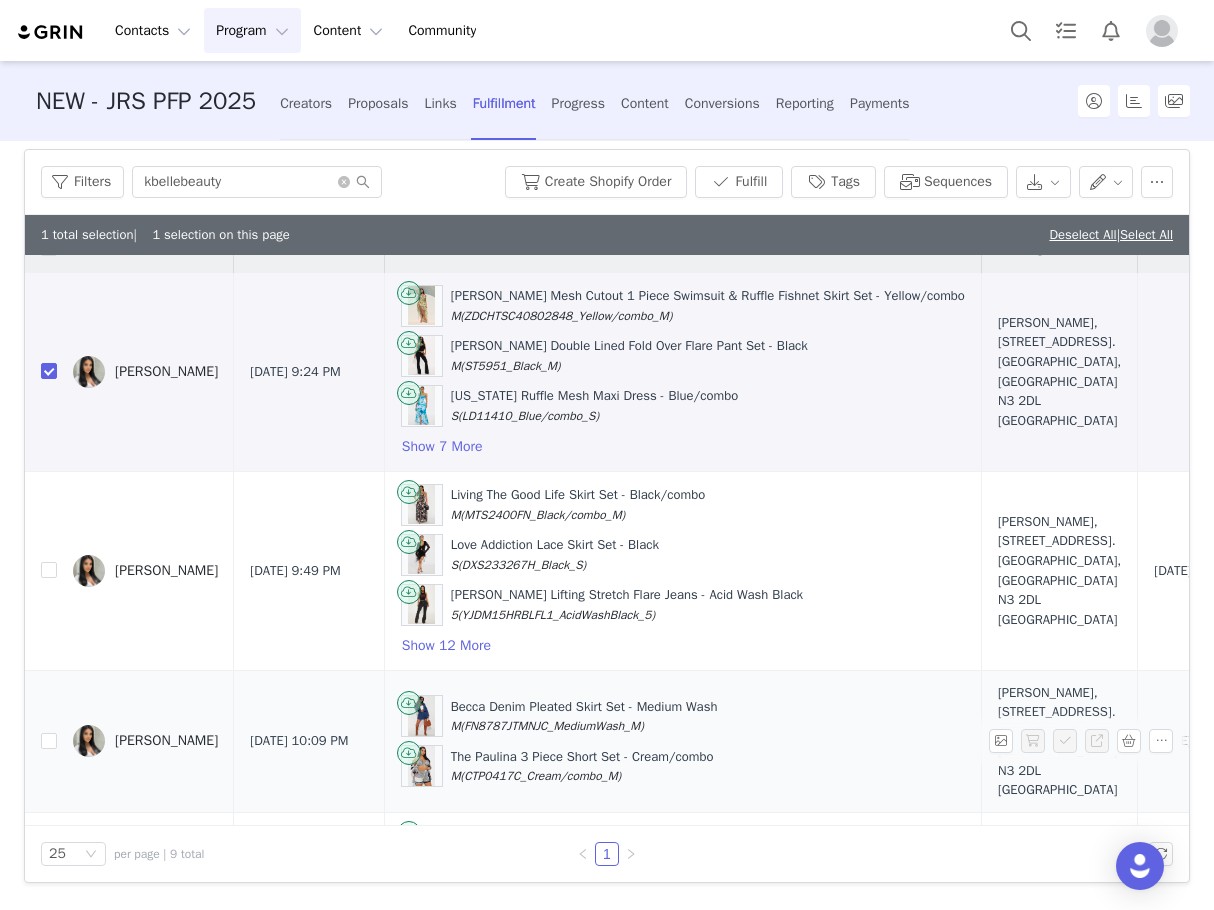 click on "Filters kbellebeauty     Create Shopify Order Fulfill Tags Sequences     1 total selection     |    1 selection on this page  Deselect All     |     Select All  Contact   Proposal Created   Products   Shipping Address   Order Date   Order #   Fulfillment Status   Shipment Status   Tracking #   K Belle  Jul 11, 2025 9:24 PM  Nonna Lemon Mesh Cutout 1 Piece Swimsuit & Ruffle Fishnet Skirt Set - Yellow/combo M (ZDCHTSC40802848_Yellow/combo_M)  Francesca Double Lined Fold Over Flare Pant Set - Black M (ST5951_Black_M)  Georgia Ruffle Mesh Maxi Dress - Blue/combo S (LD11410_Blue/combo_S) Show 7 More  K Hunjan, 82 Ballards lane. Greater London, England N3 2DL United Kingdom   No   Awaiting Shipment   K Belle  May 8, 2025 9:49 PM  Living The Good Life Skirt Set - Black/combo M (MTS2400FN_Black/combo_M)  Love Addiction Lace Skirt Set - Black S (DXS233267H_Black_S)  Audrey Booty Lifting Stretch Flare Jeans - Acid Wash Black 5 (YJDM15HRBLFL1_AcidWashBlack_5) Show 12 More  May 8, 2025  #158155362  Yes  M M M" at bounding box center (607, 516) 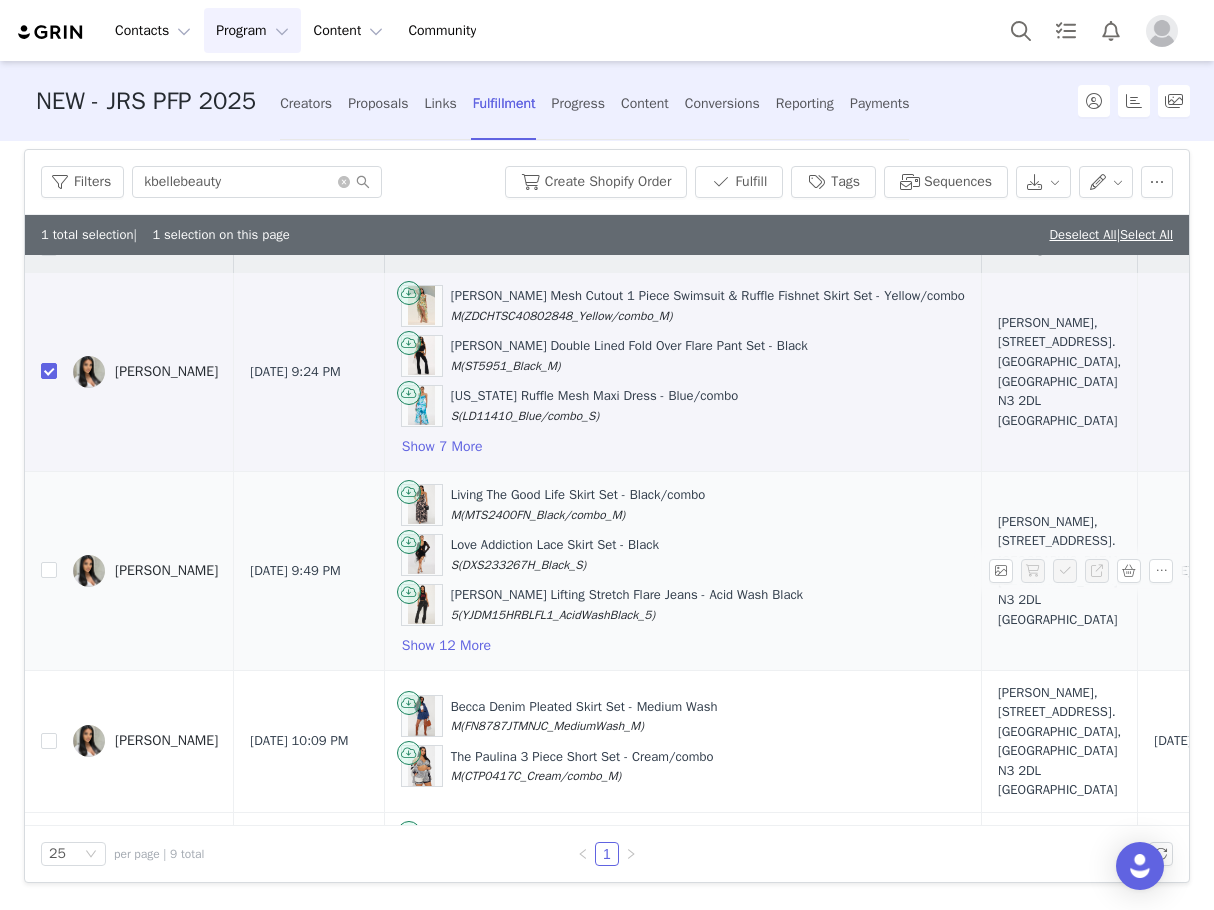 click on "Living The Good Life Skirt Set - Black/combo M (MTS2400FN_Black/combo_M)  Love Addiction Lace Skirt Set - Black S (DXS233267H_Black_S)  Audrey Booty Lifting Stretch Flare Jeans - Acid Wash Black 5 (YJDM15HRBLFL1_AcidWashBlack_5) Show 12 More" at bounding box center [683, 571] 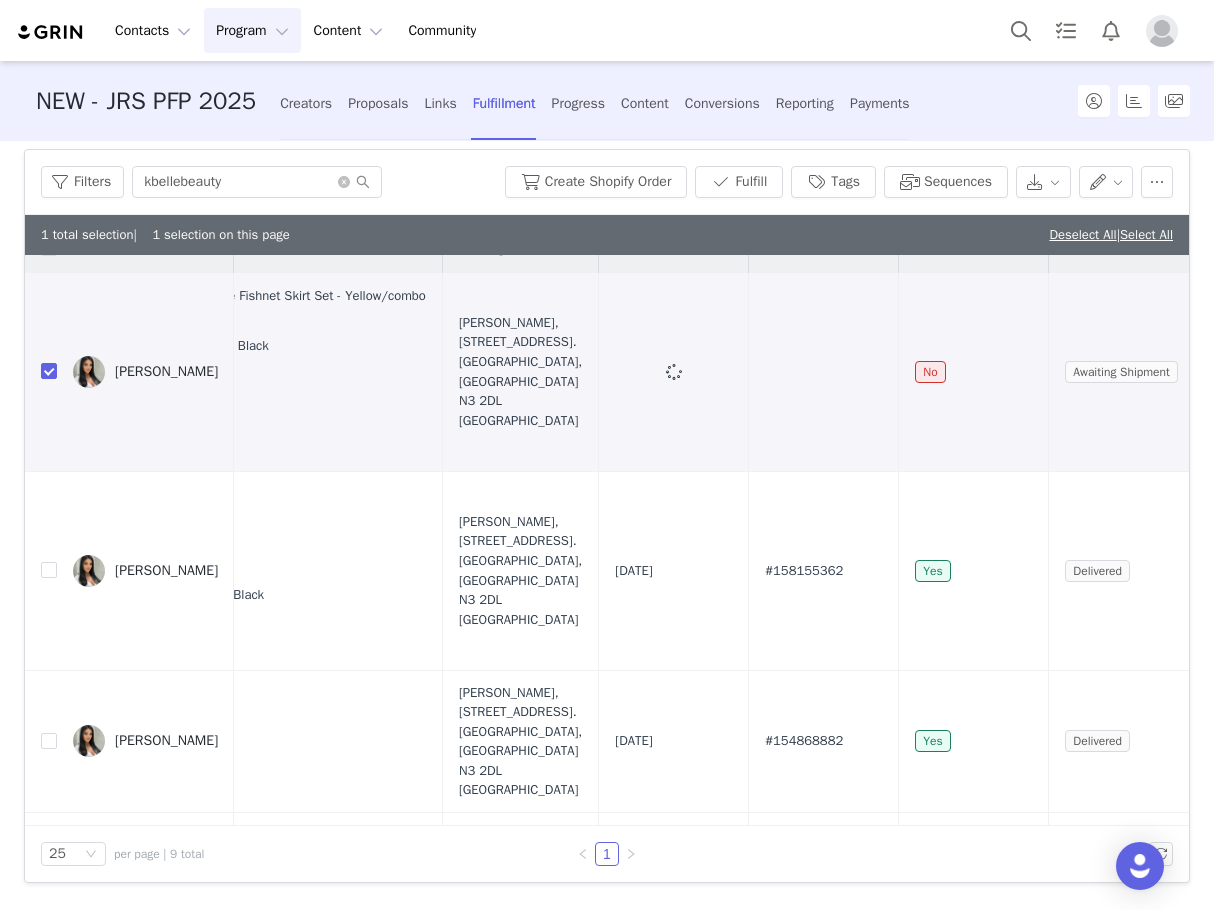 scroll, scrollTop: 30, scrollLeft: 569, axis: both 